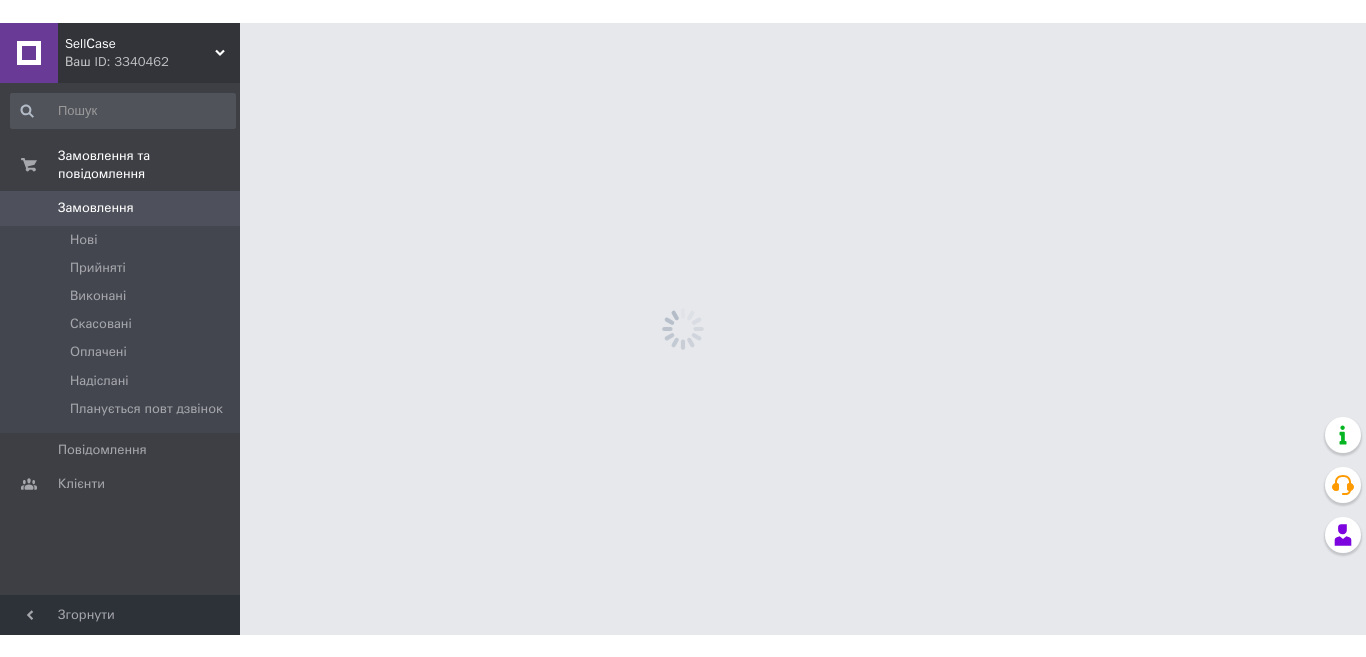 scroll, scrollTop: 0, scrollLeft: 0, axis: both 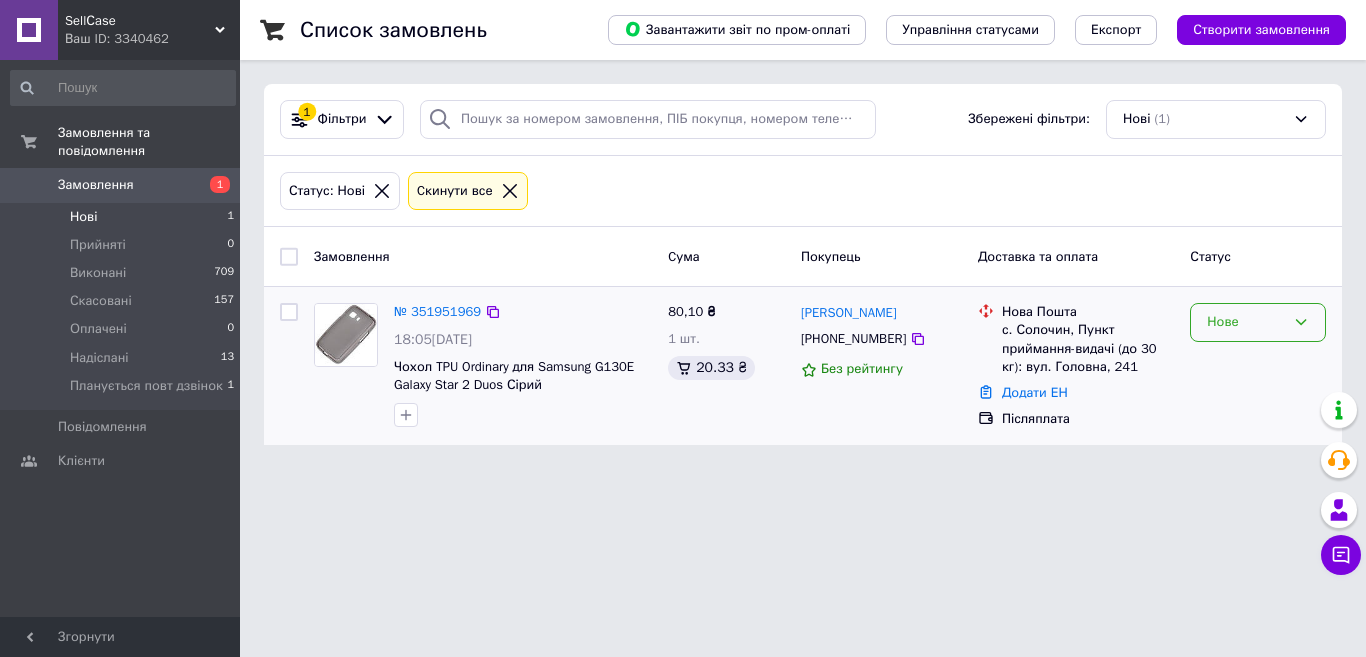 click on "Нове" at bounding box center [1246, 322] 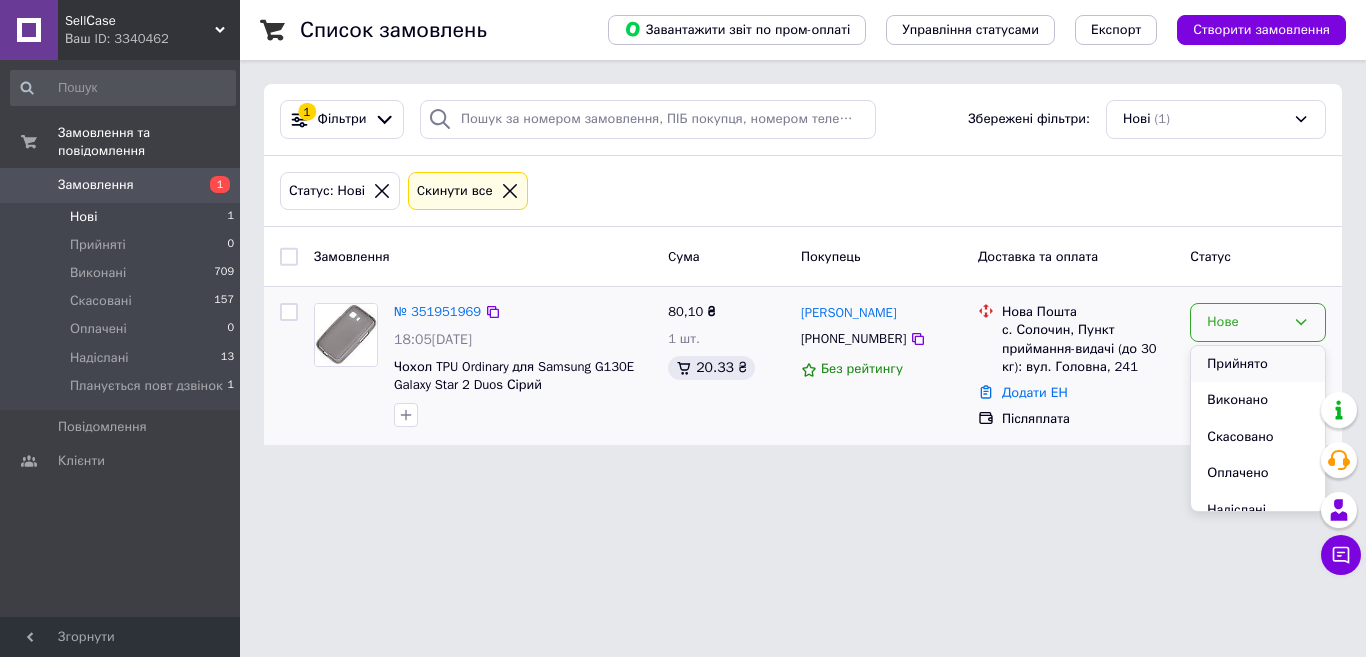 click on "Прийнято" at bounding box center (1258, 364) 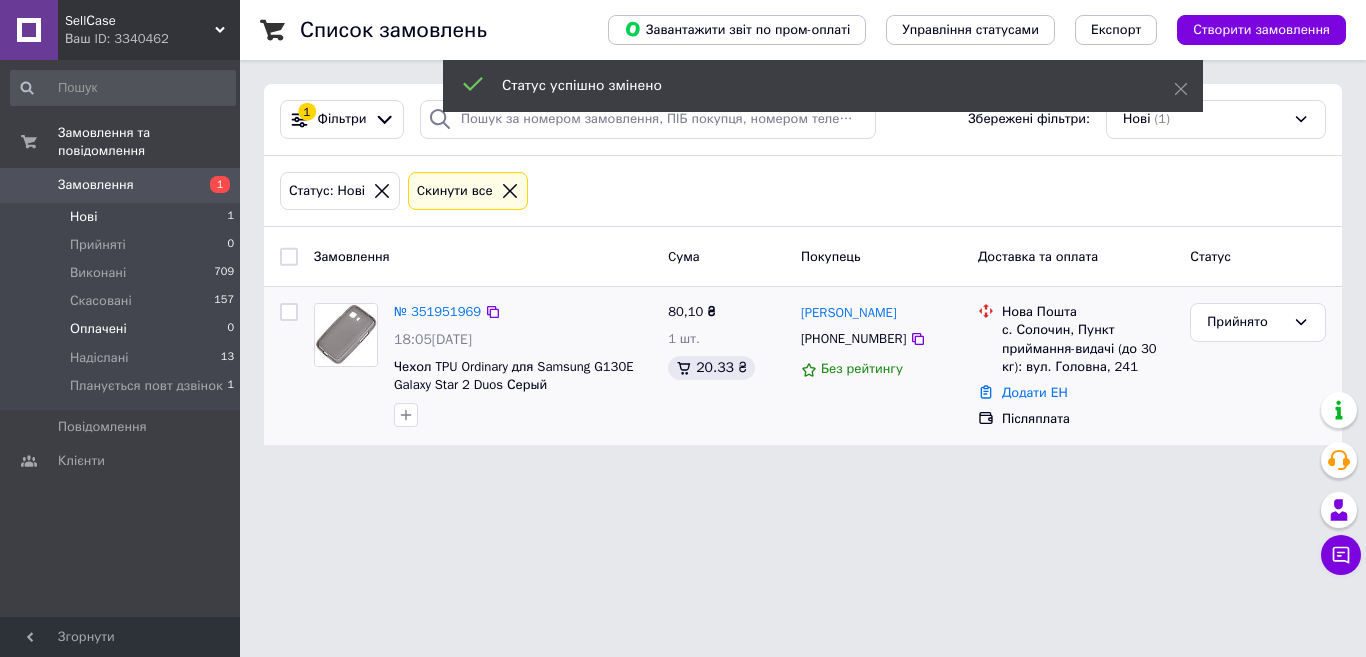 click on "Оплачені 0" at bounding box center [123, 329] 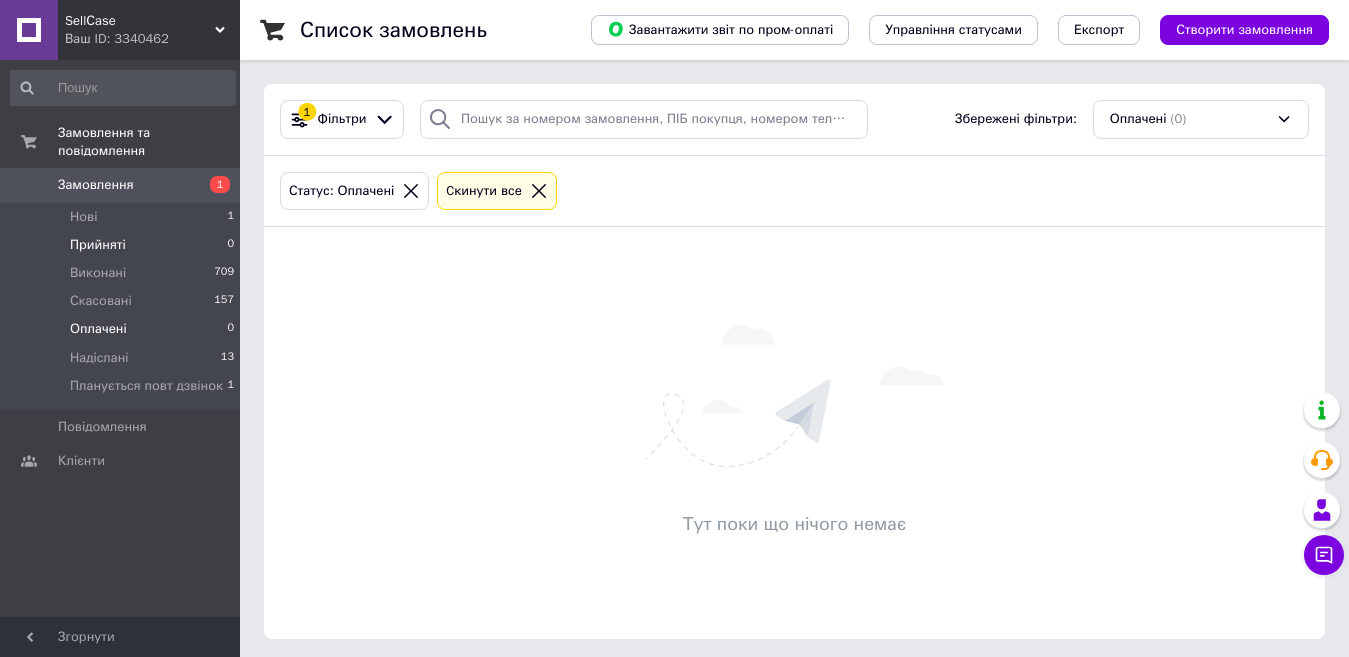 click on "Прийняті" at bounding box center [98, 245] 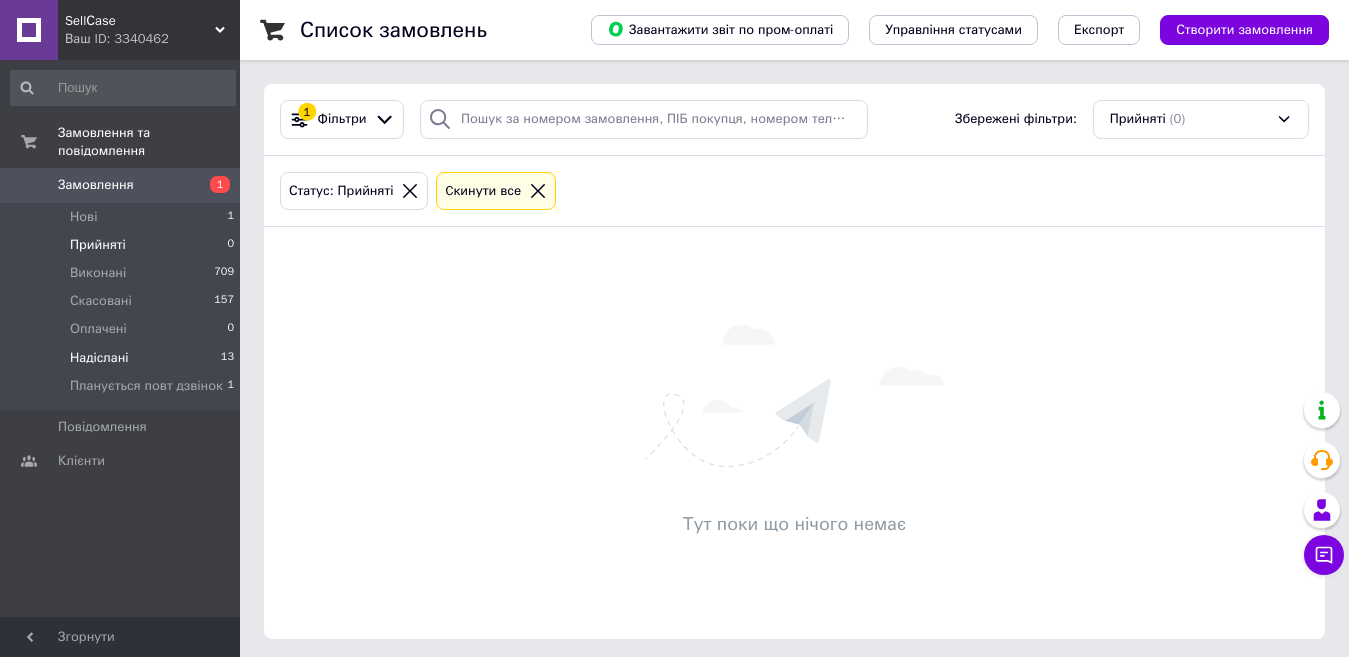 click on "Надіслані" at bounding box center (99, 358) 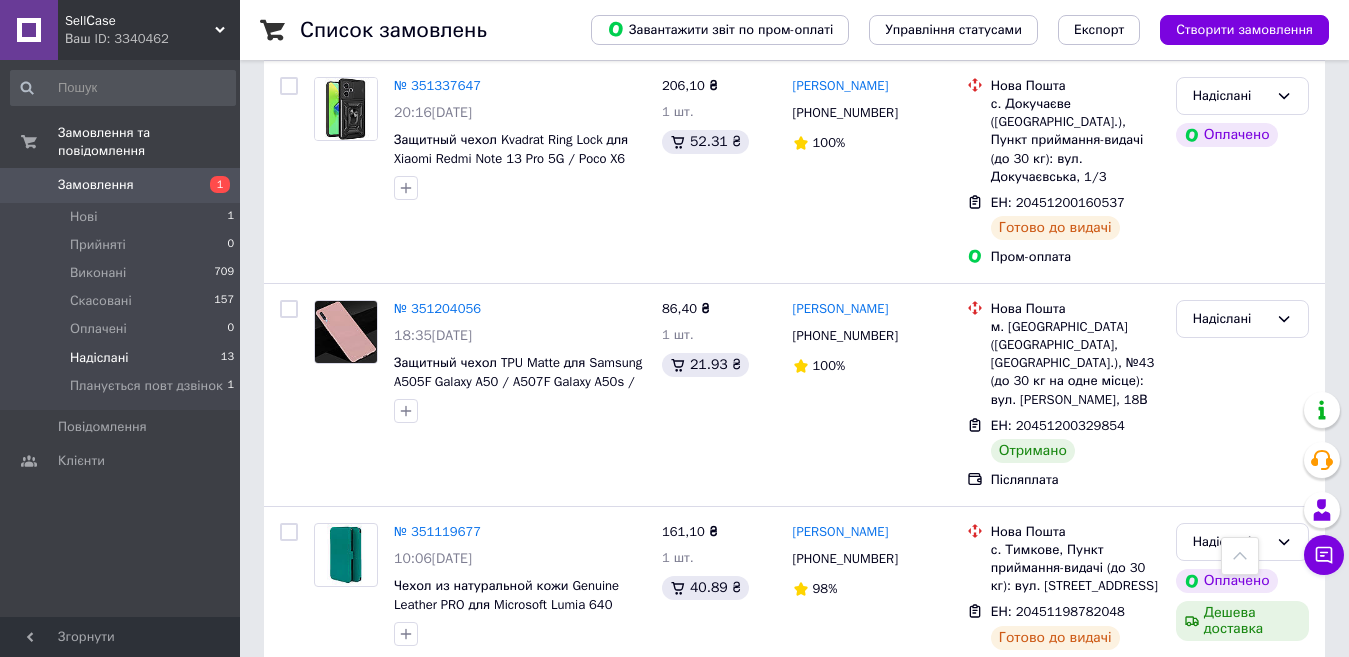 scroll, scrollTop: 2289, scrollLeft: 0, axis: vertical 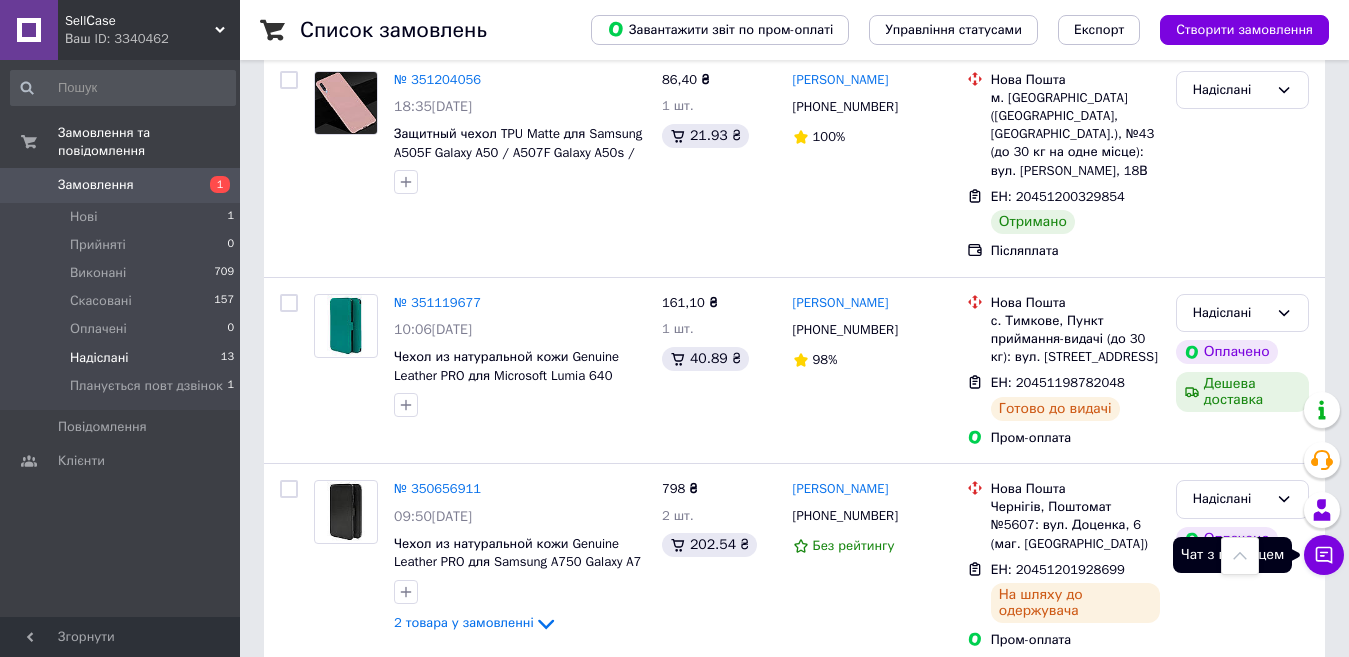 click 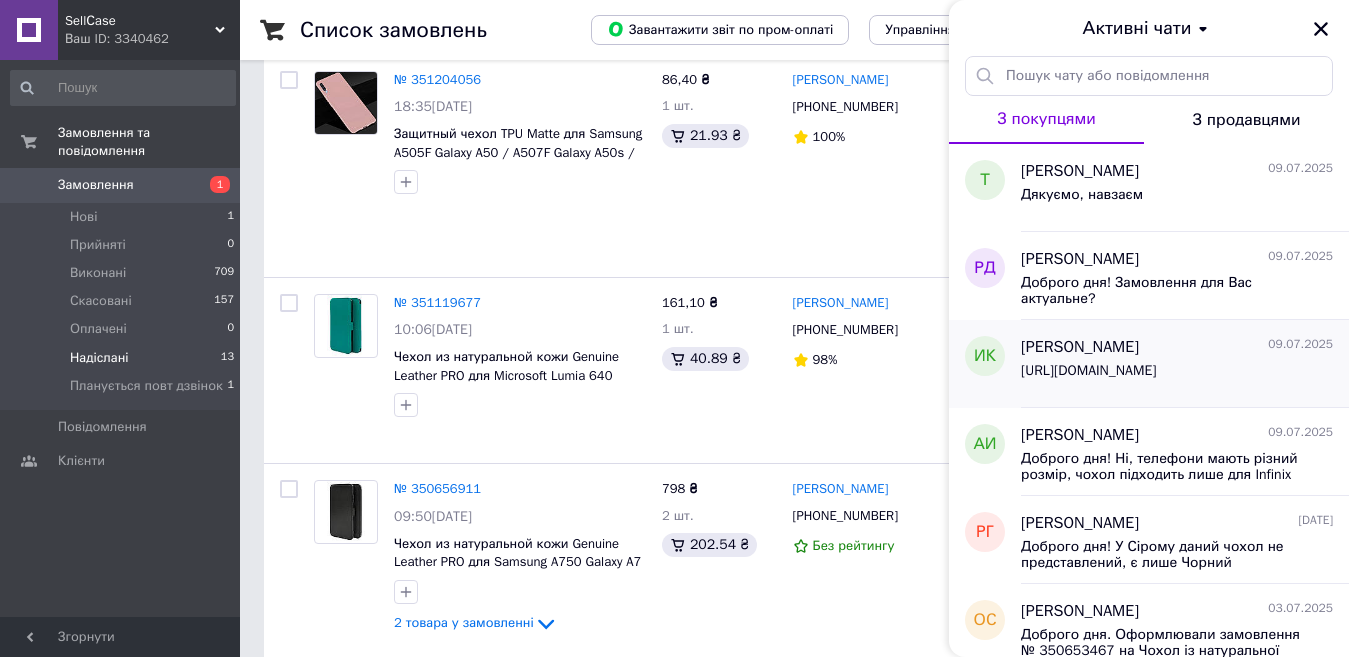 click on "[URL][DOMAIN_NAME]" at bounding box center [1088, 371] 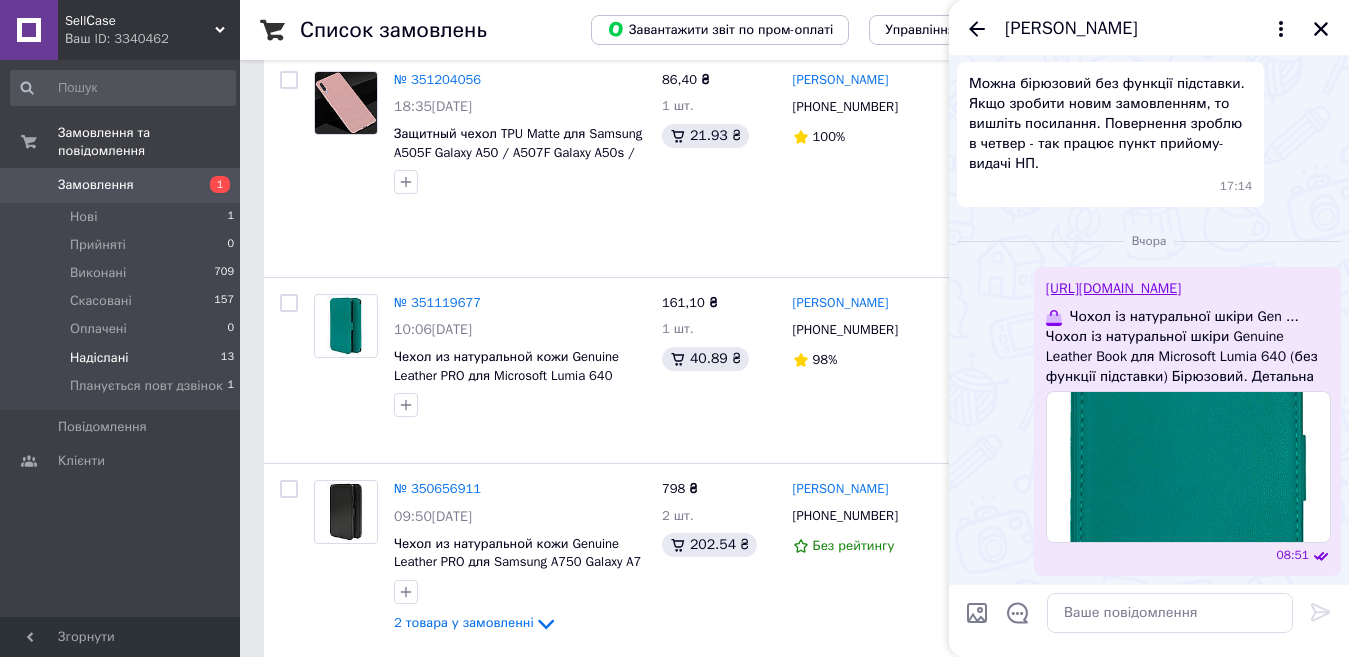 scroll, scrollTop: 4494, scrollLeft: 0, axis: vertical 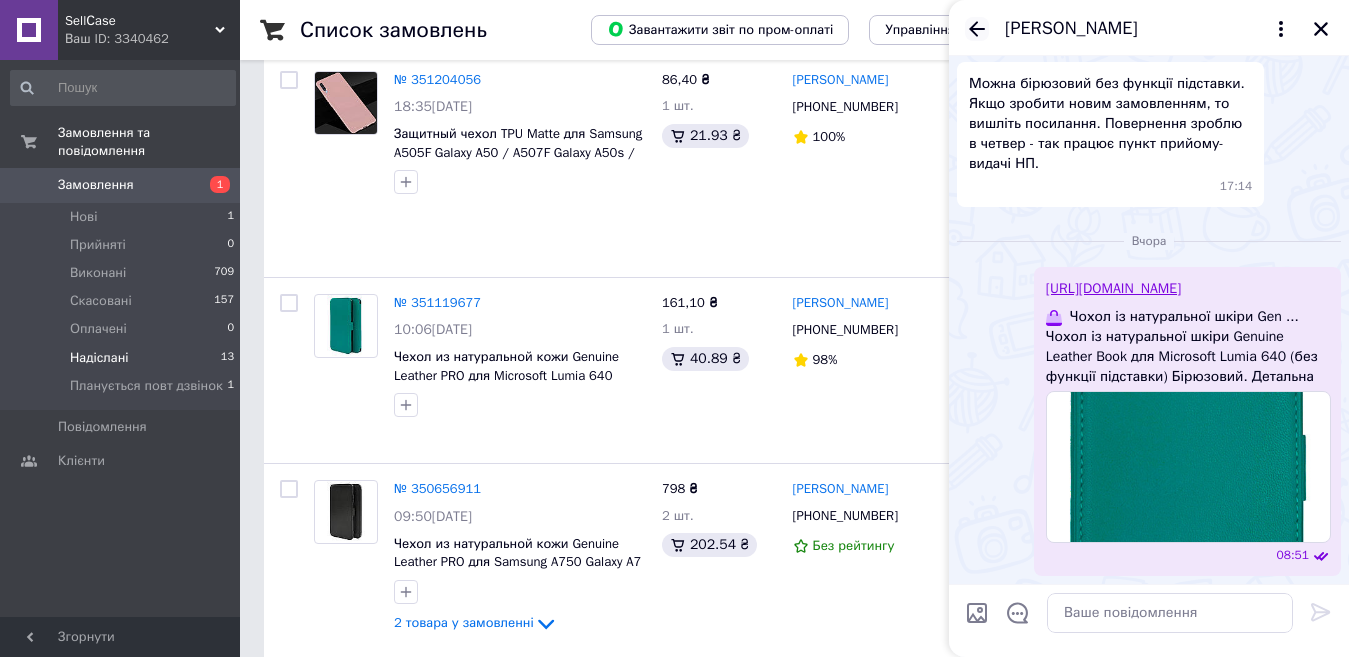 click 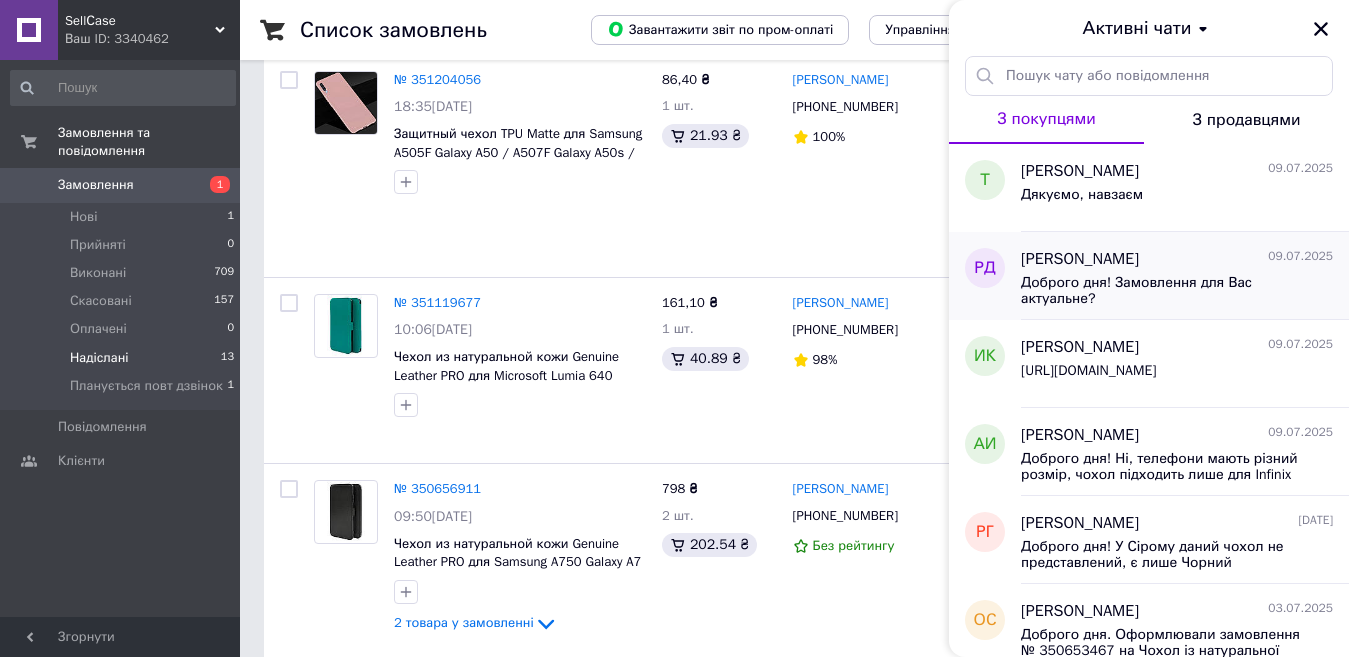 click on "Доброго дня! Замовлення для Вас актуальне?" at bounding box center (1163, 291) 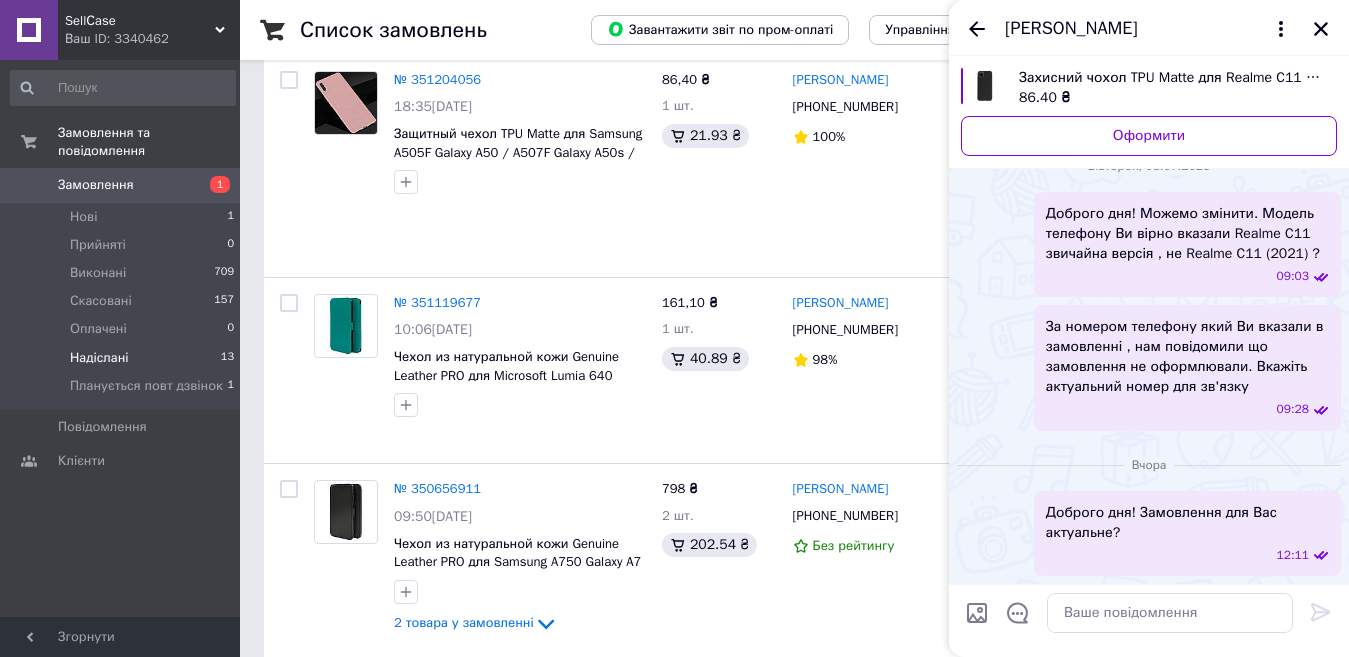 scroll, scrollTop: 0, scrollLeft: 0, axis: both 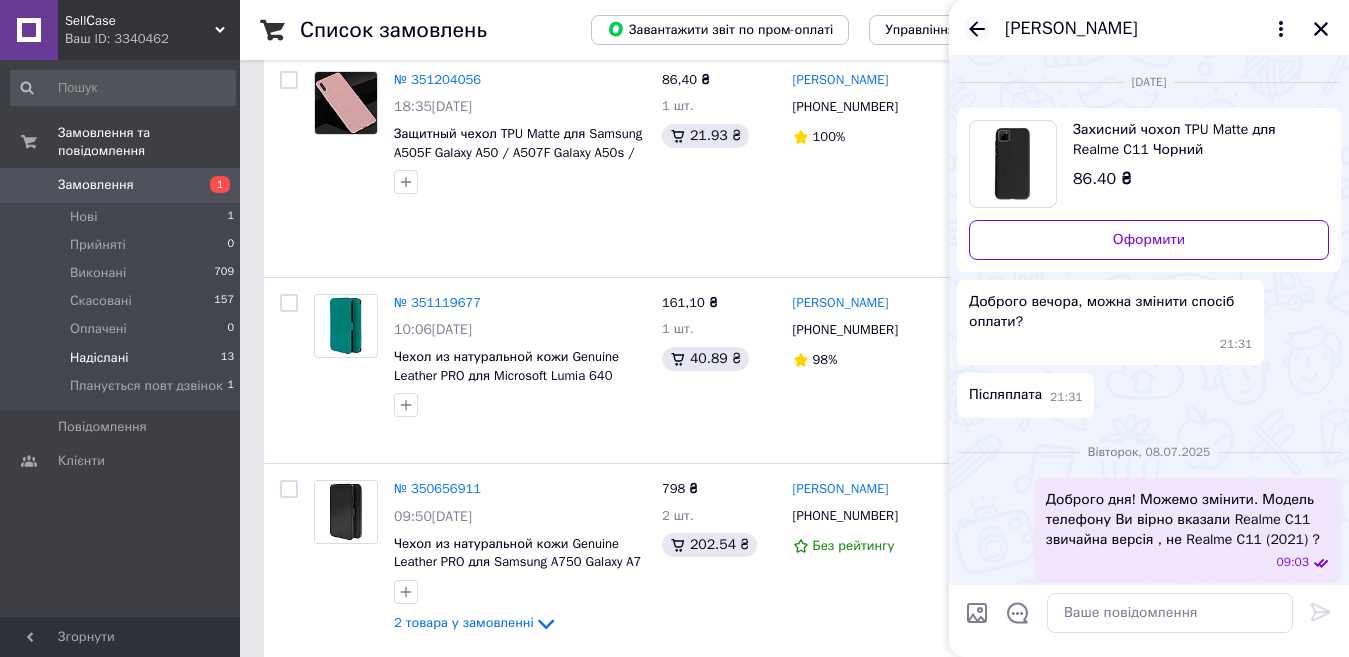 click 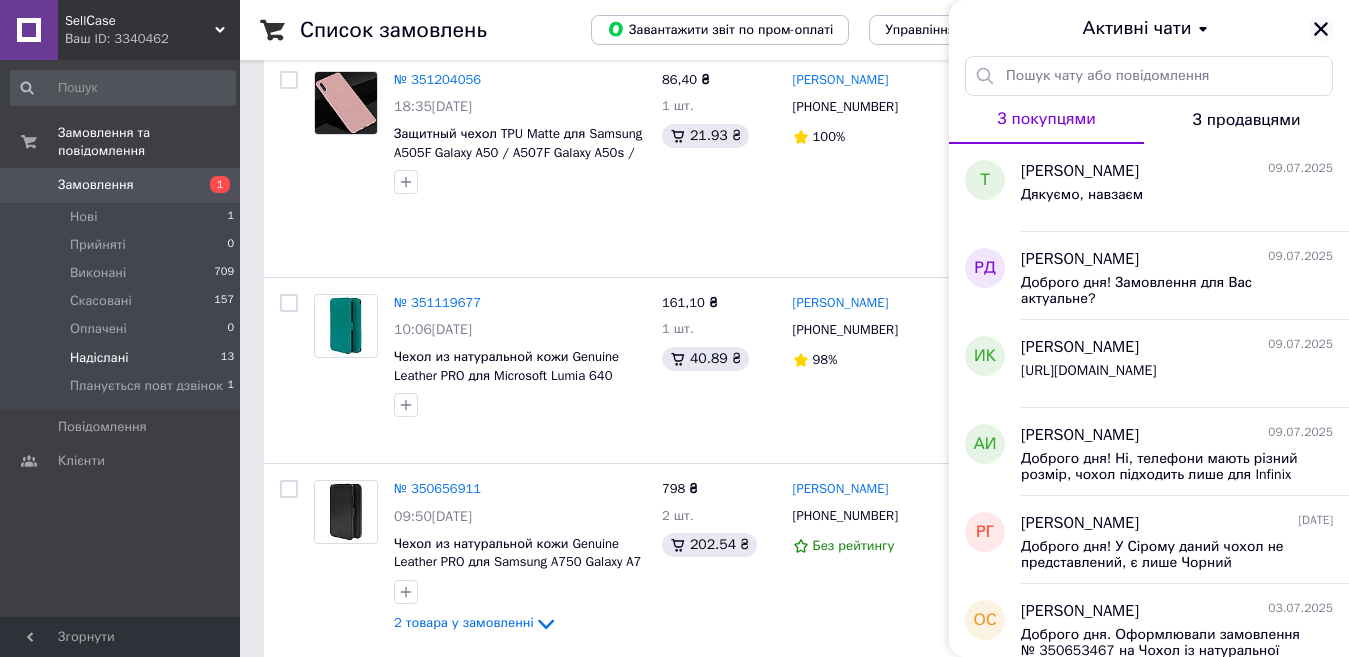 click 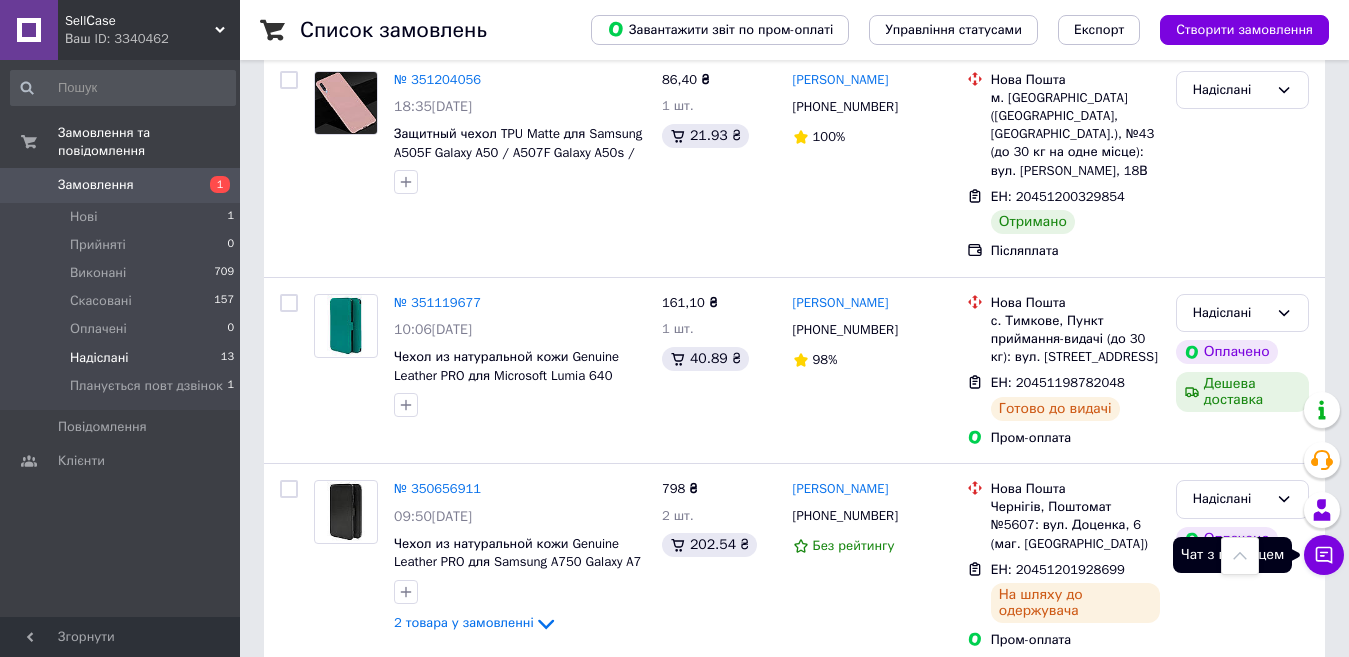 click 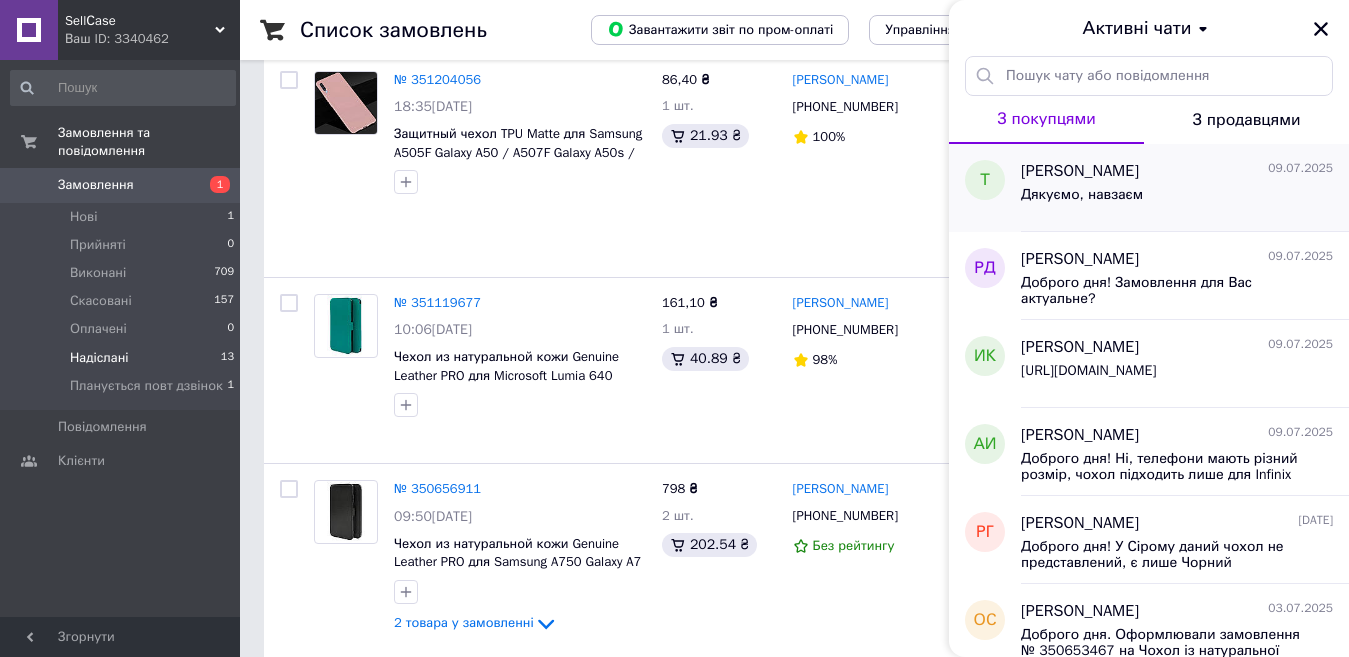 click on "Тетяна 09.07.2025" at bounding box center [1177, 171] 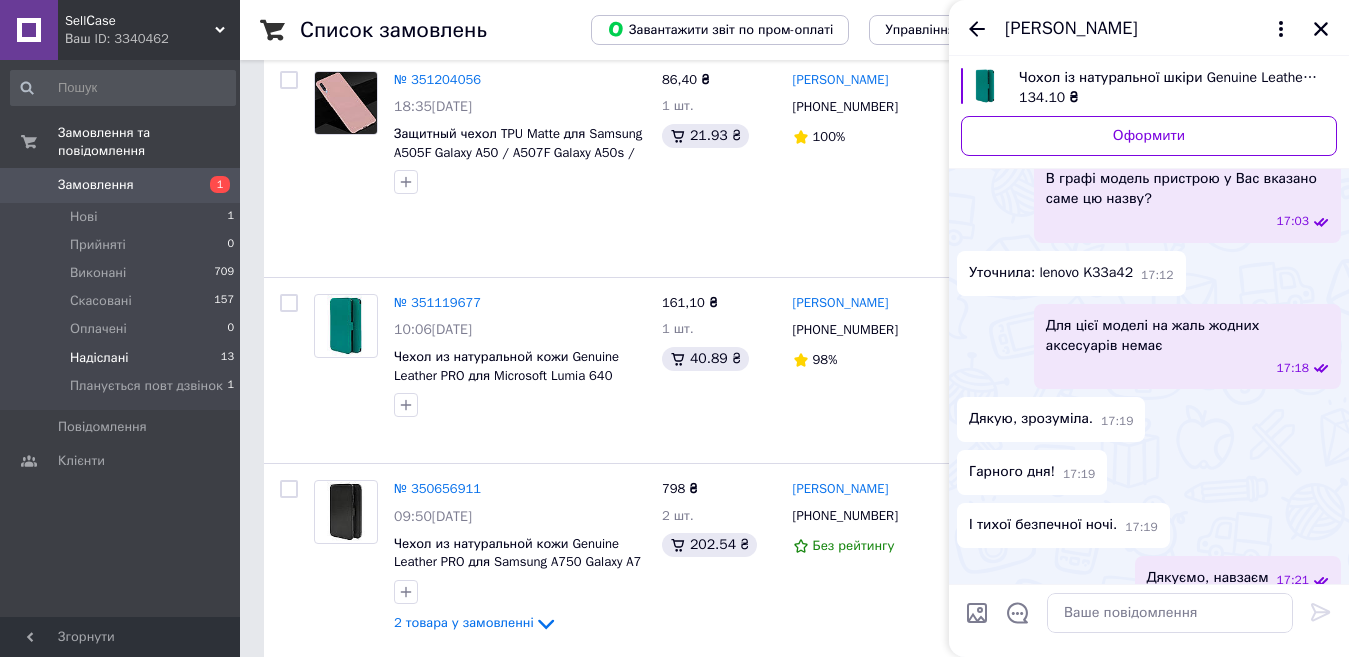 scroll, scrollTop: 336, scrollLeft: 0, axis: vertical 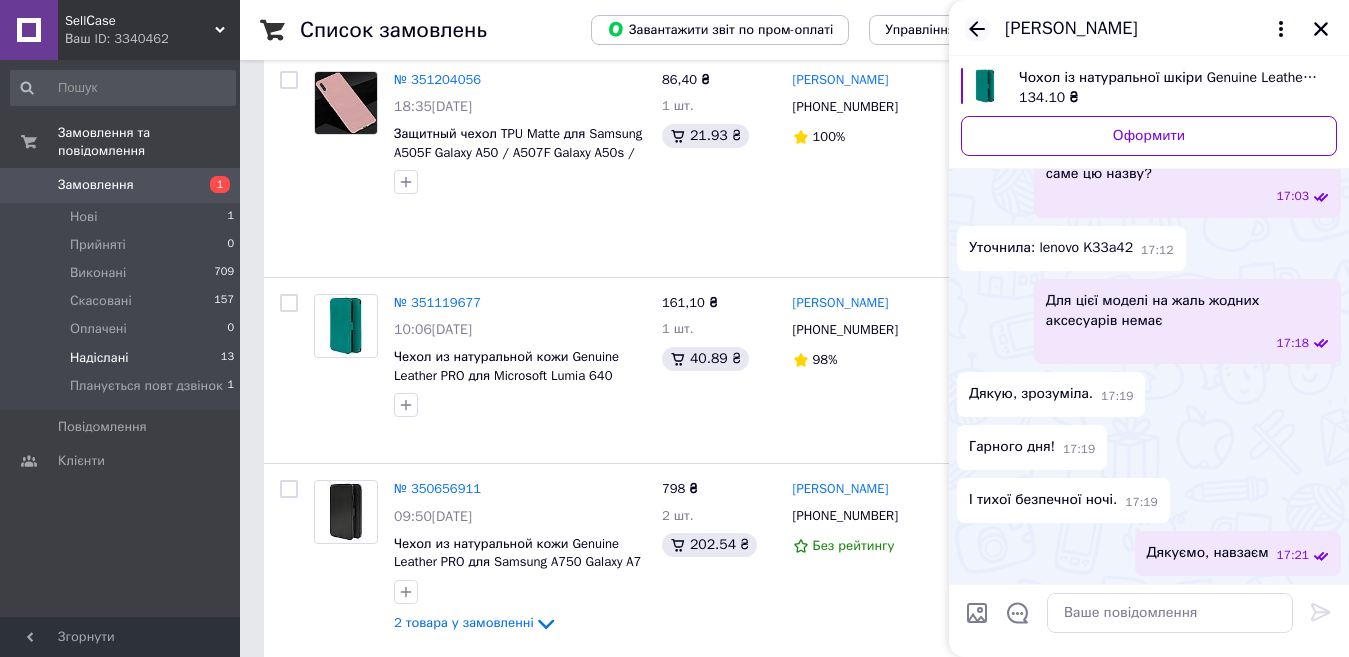 click 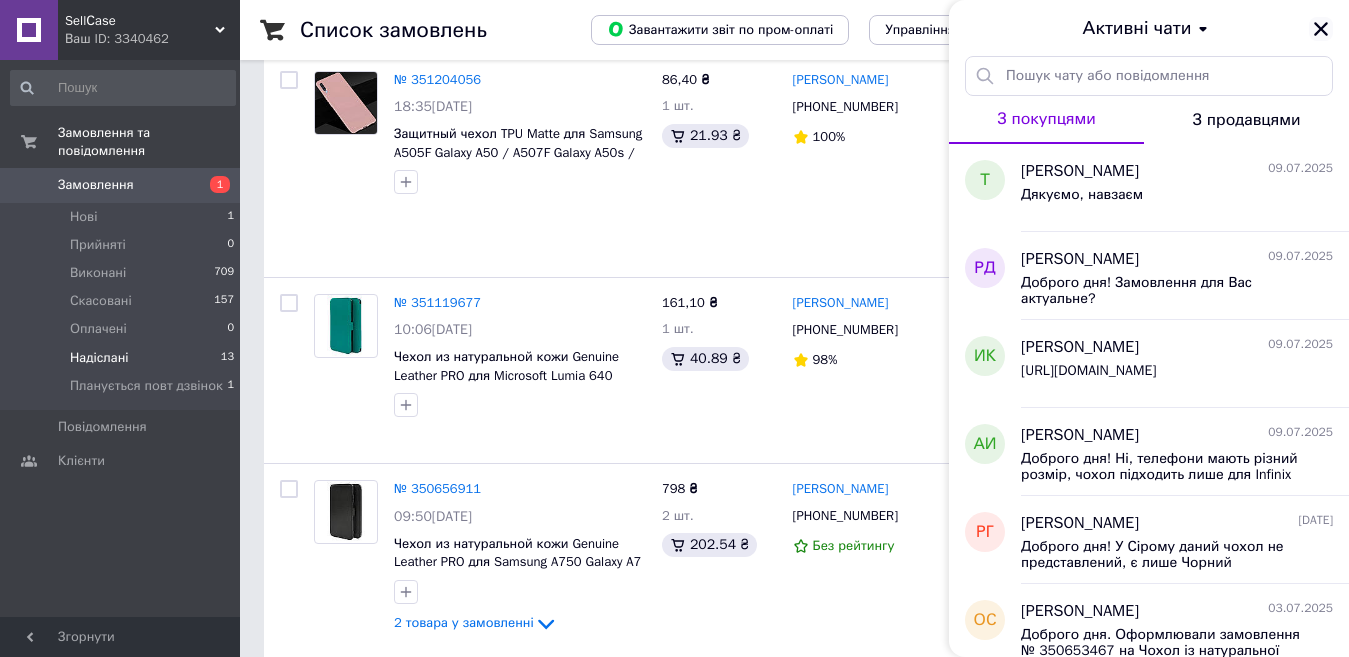 click 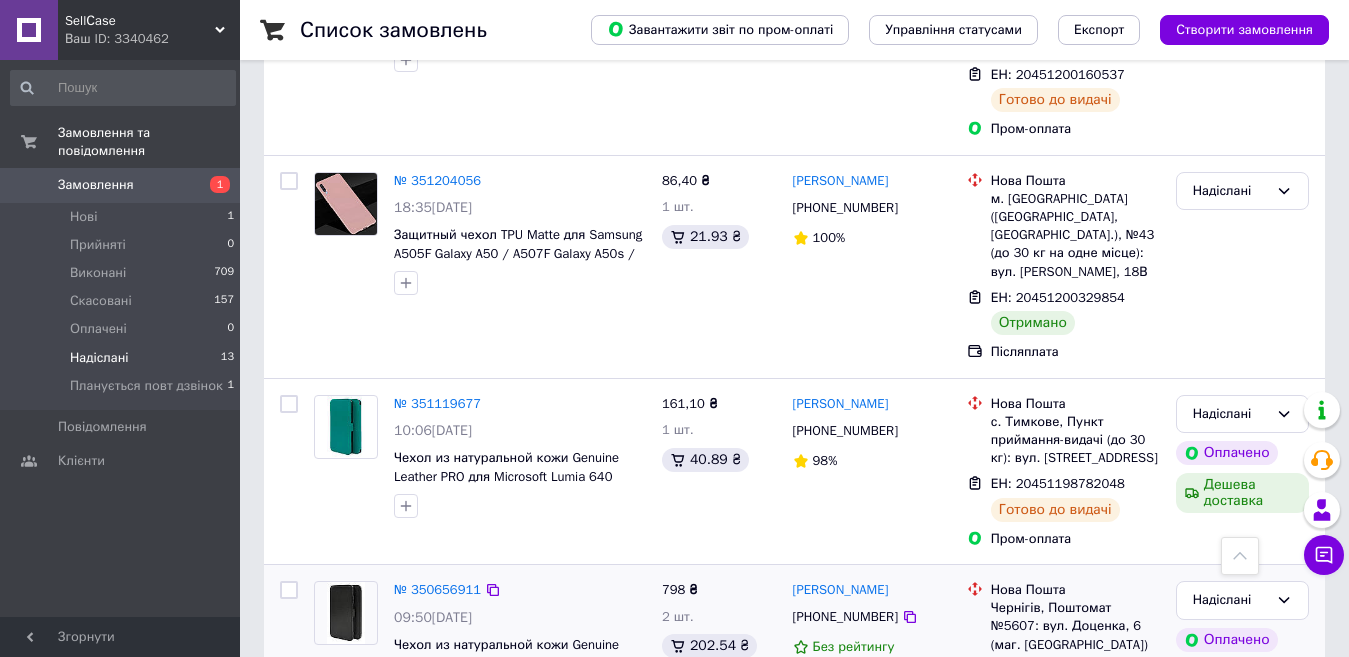scroll, scrollTop: 2089, scrollLeft: 0, axis: vertical 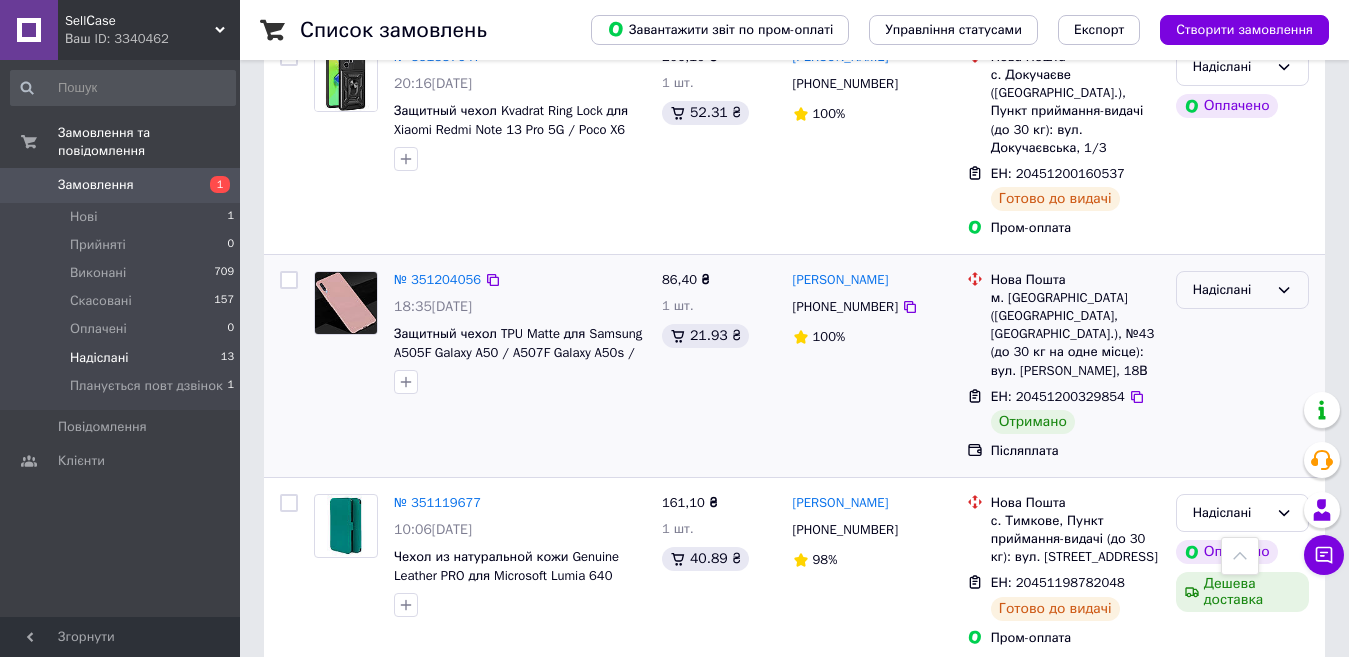 click on "Надіслані" at bounding box center [1242, 290] 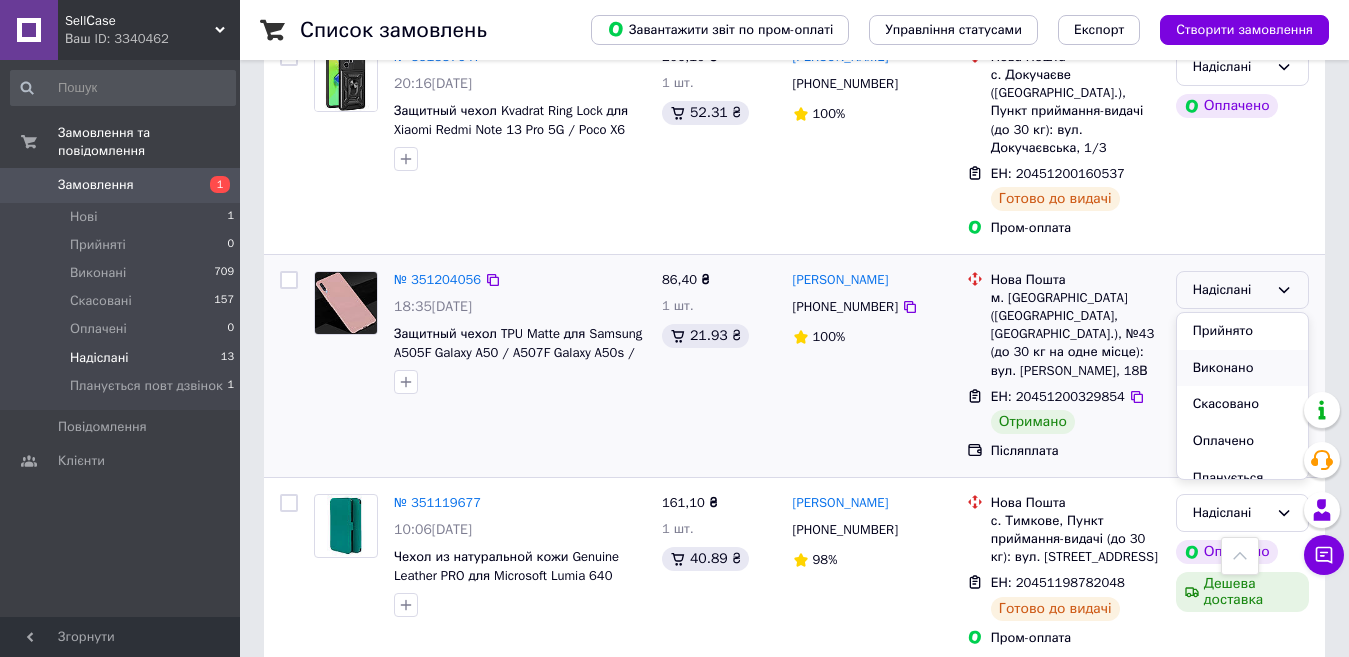 click on "Виконано" at bounding box center [1242, 368] 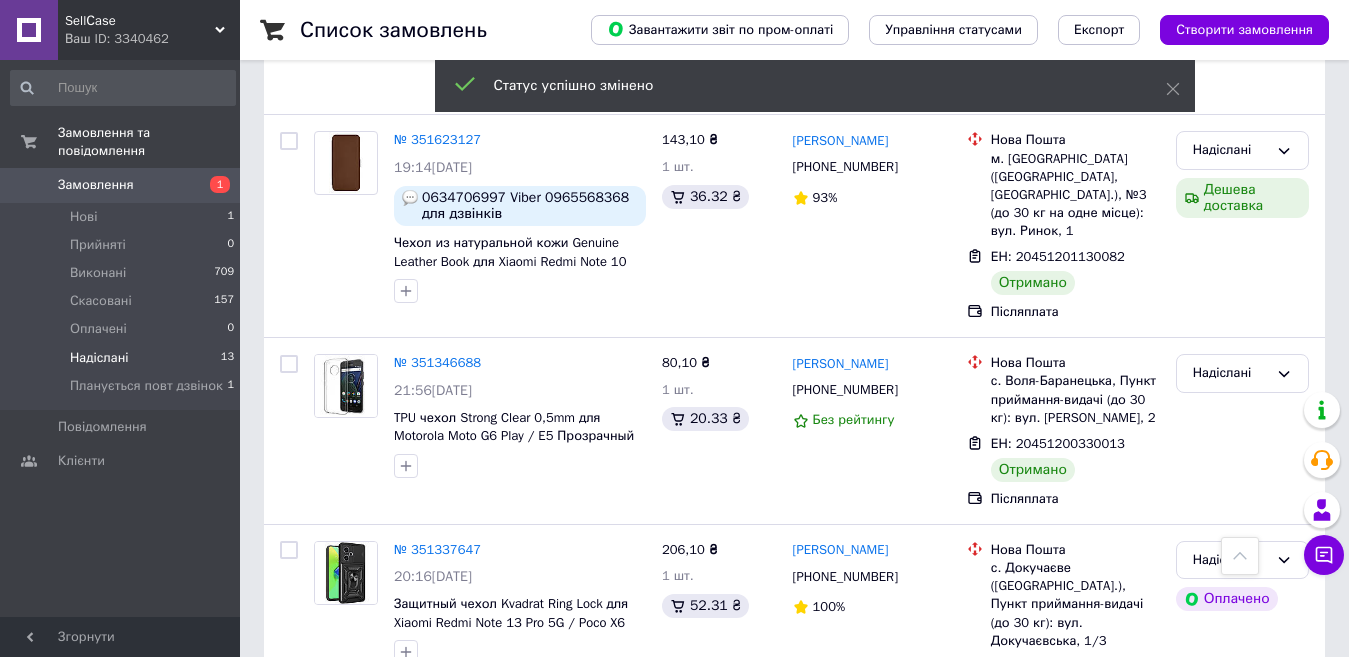 scroll, scrollTop: 1589, scrollLeft: 0, axis: vertical 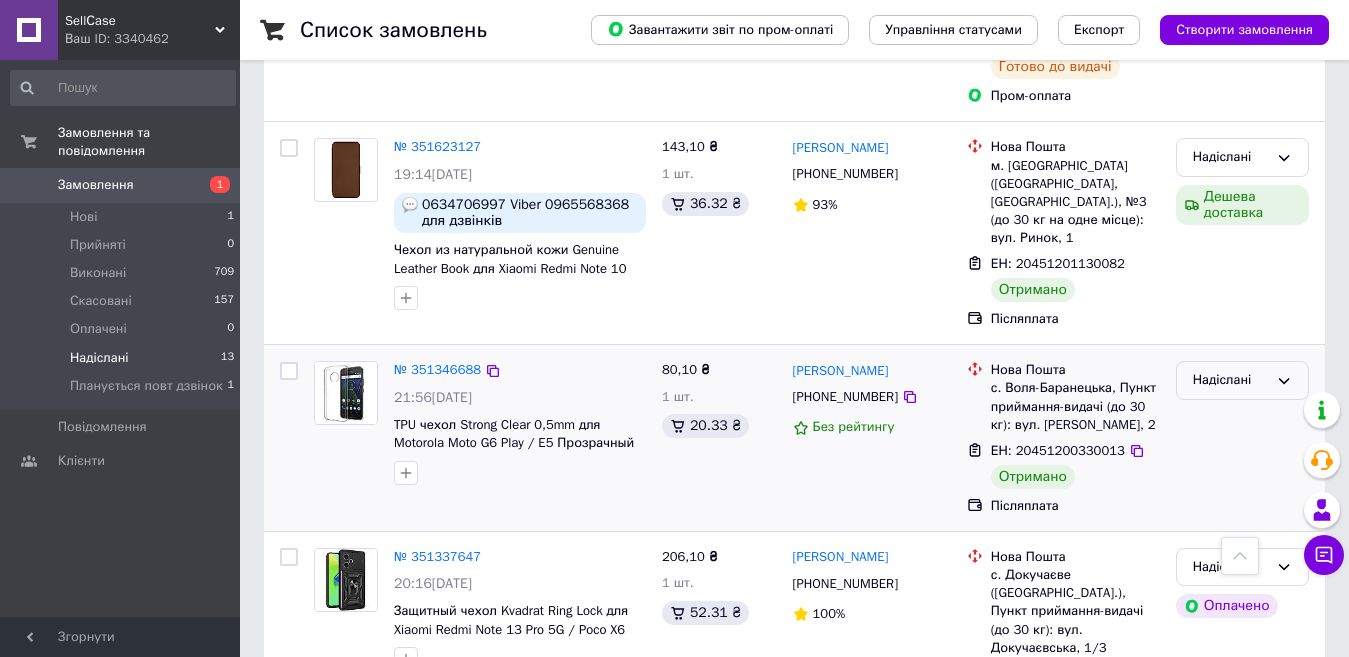 click on "Надіслані" at bounding box center [1230, 380] 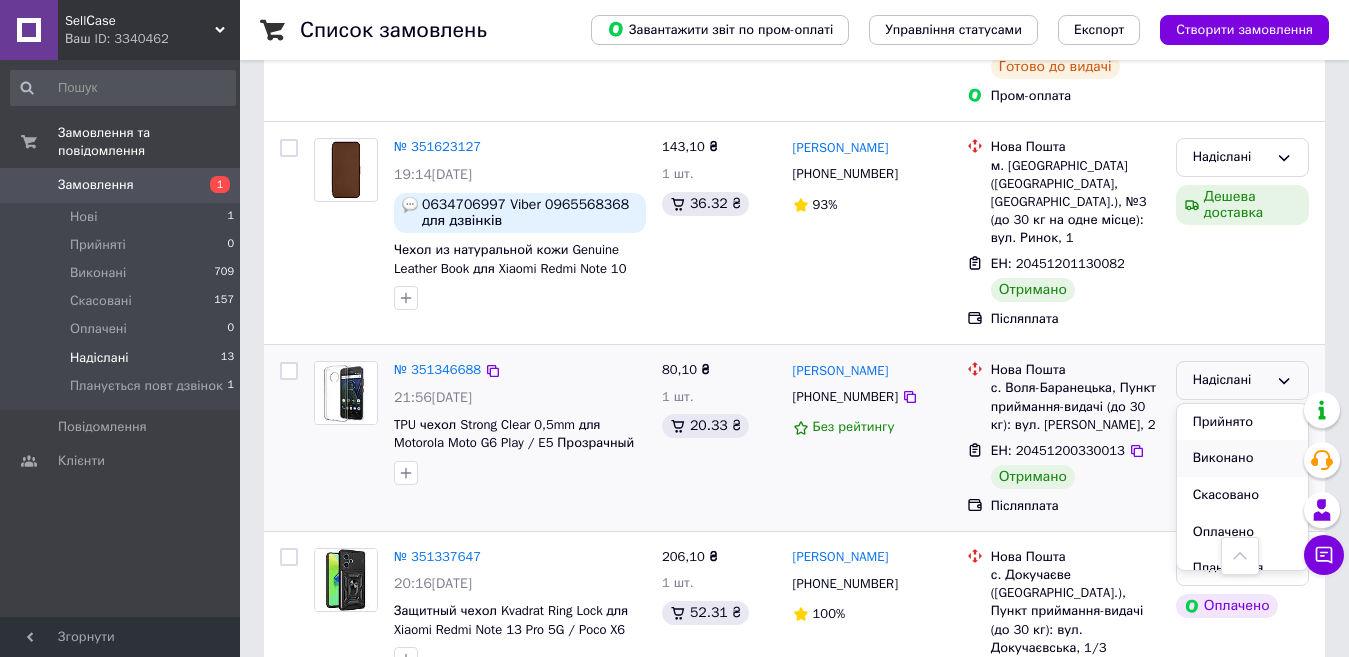 click on "Виконано" at bounding box center (1242, 458) 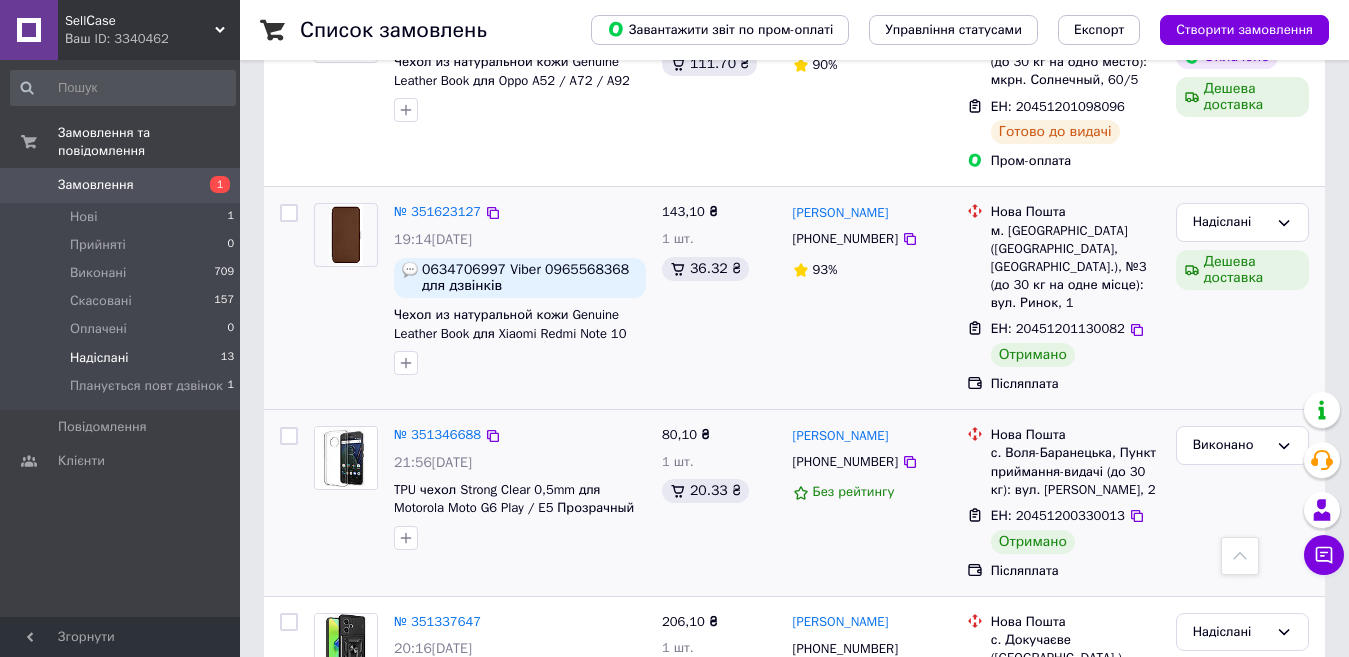 scroll, scrollTop: 1489, scrollLeft: 0, axis: vertical 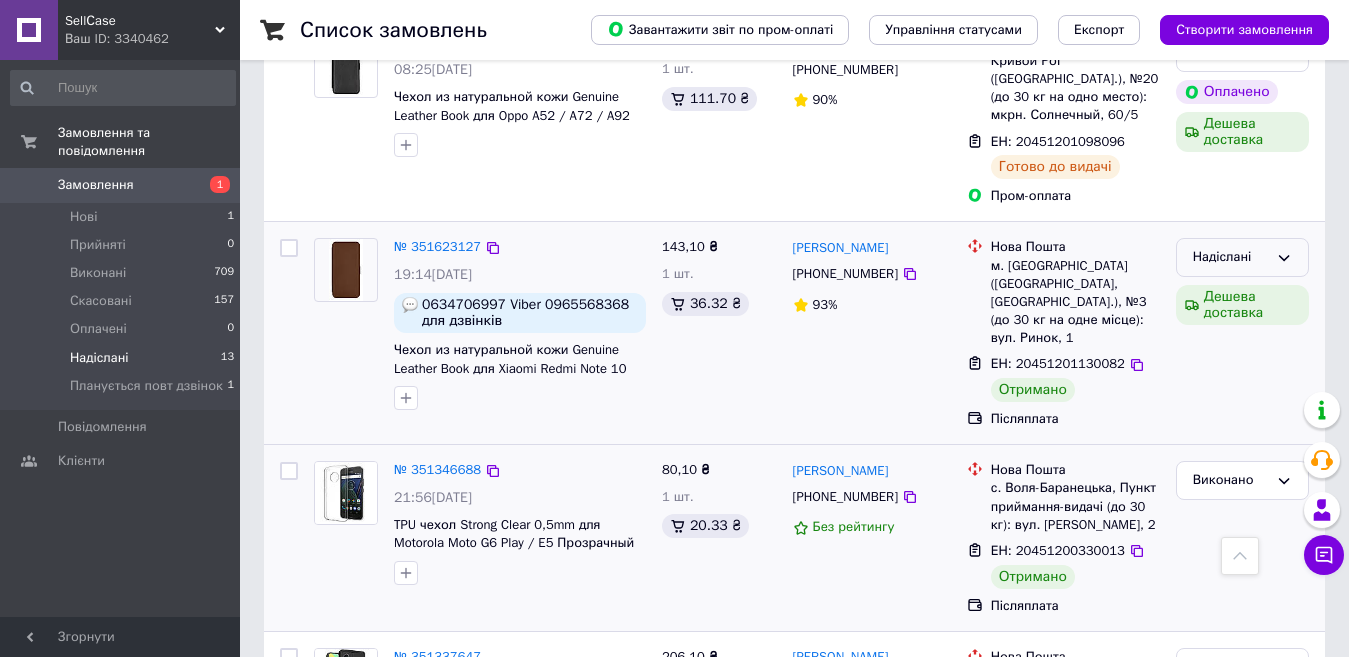 click 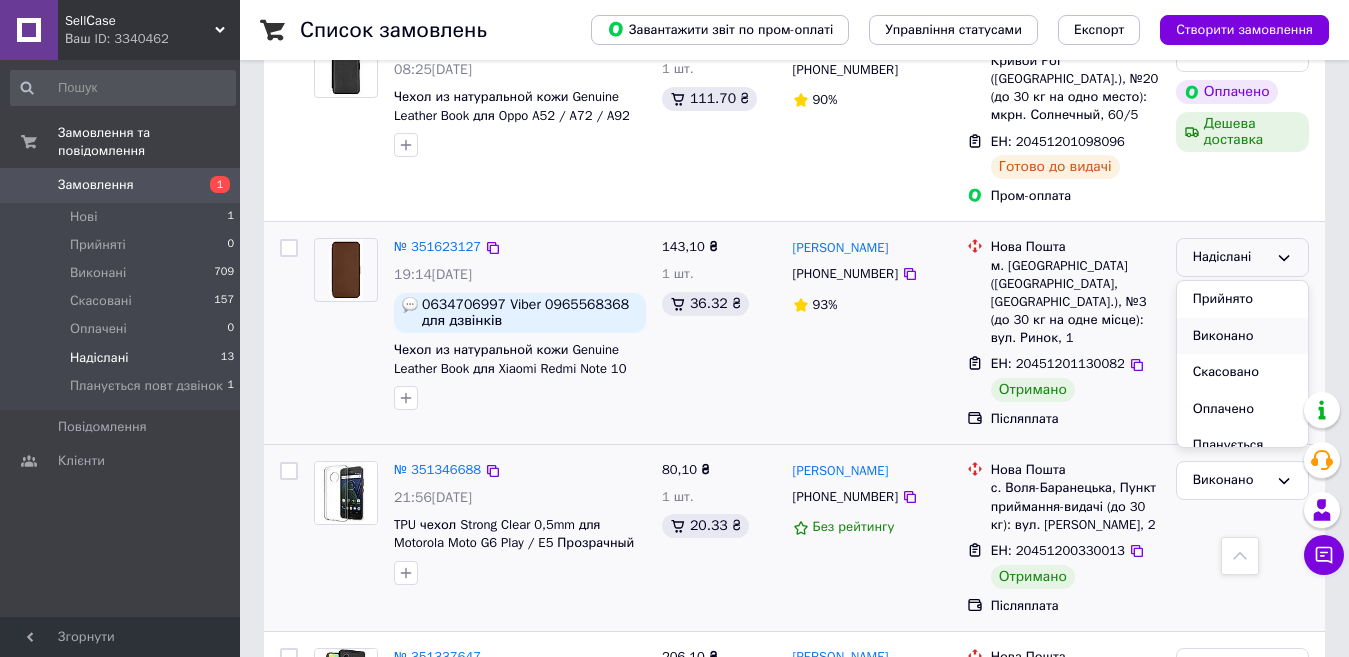 click on "Виконано" at bounding box center [1242, 336] 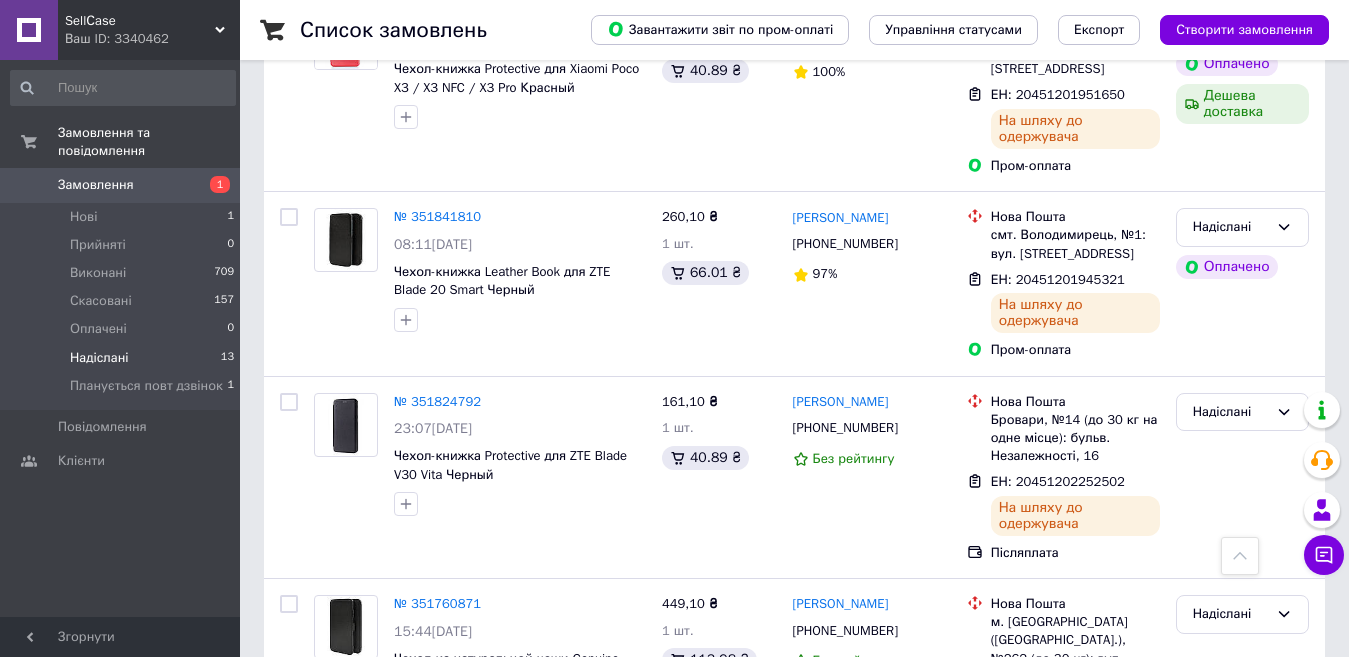 scroll, scrollTop: 1000, scrollLeft: 0, axis: vertical 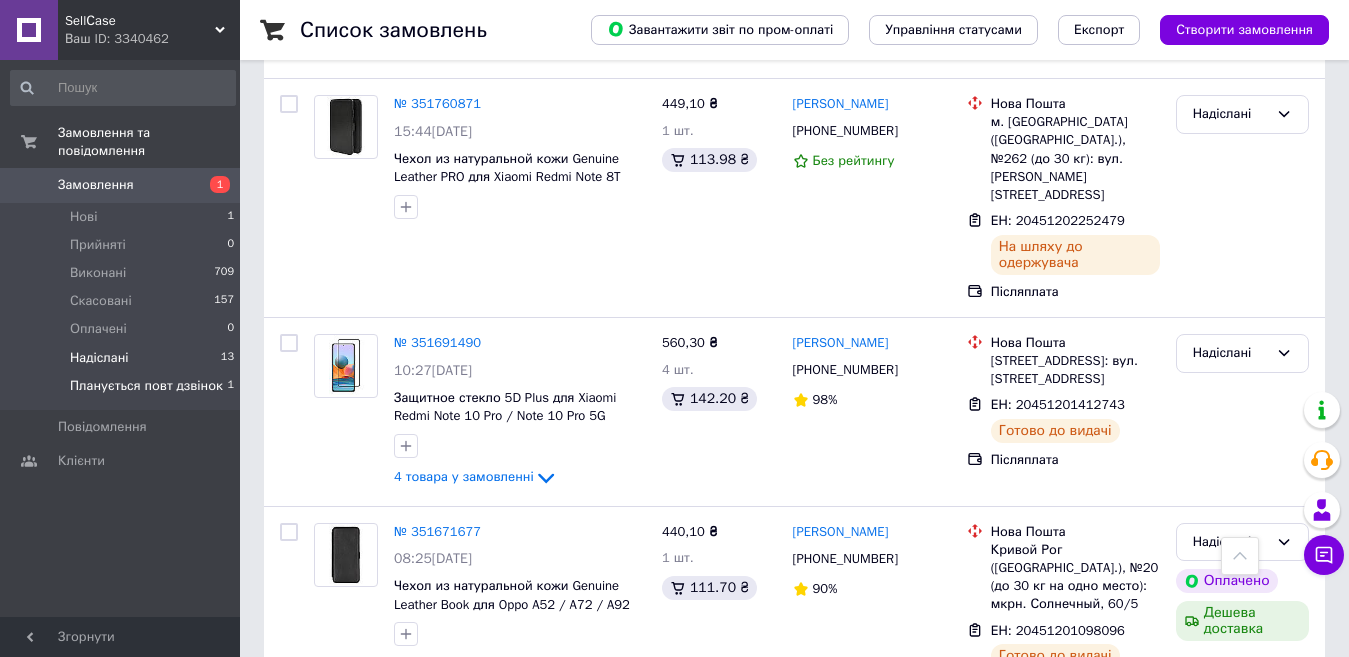 click on "Планується повт дзвінок" at bounding box center (146, 386) 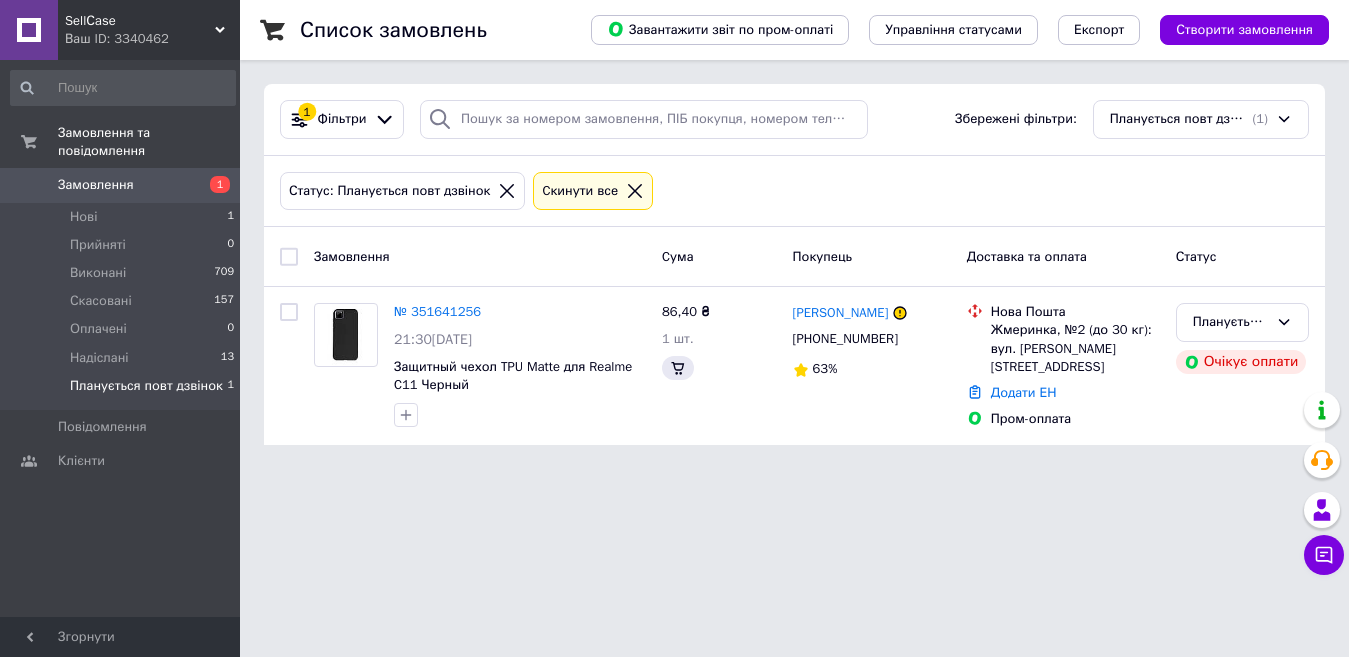 scroll, scrollTop: 0, scrollLeft: 0, axis: both 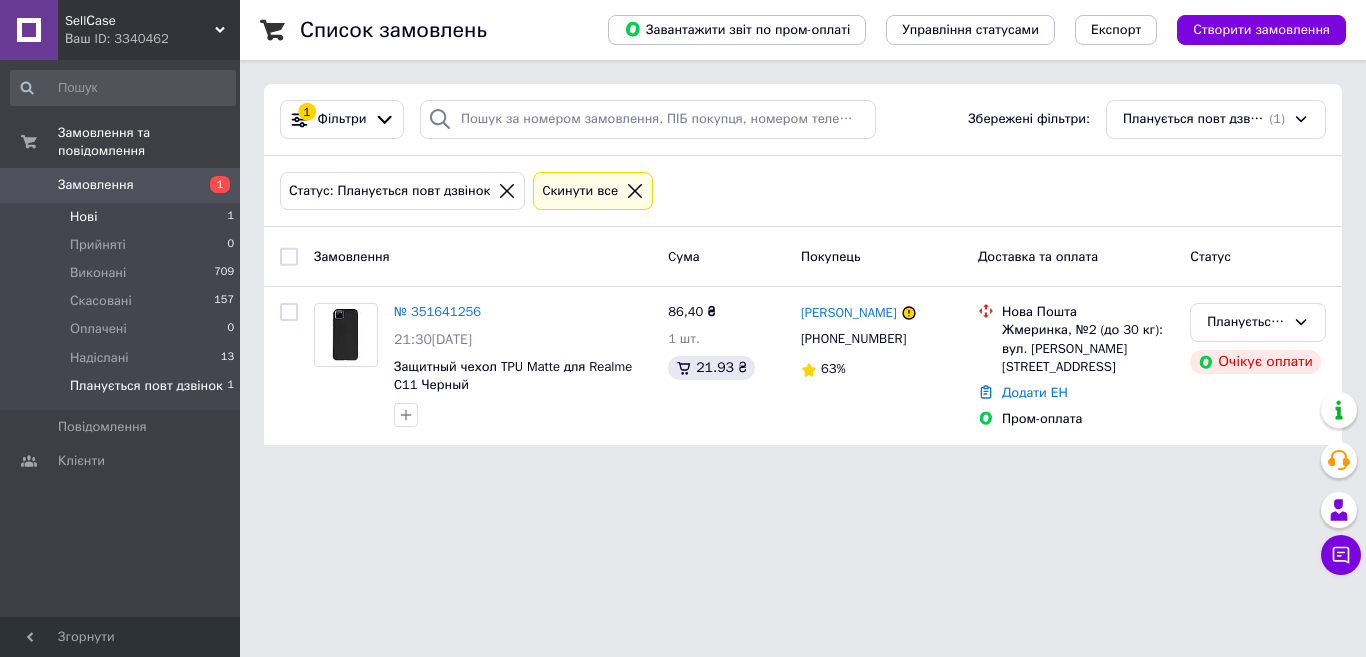 click on "Нові 1" at bounding box center (123, 217) 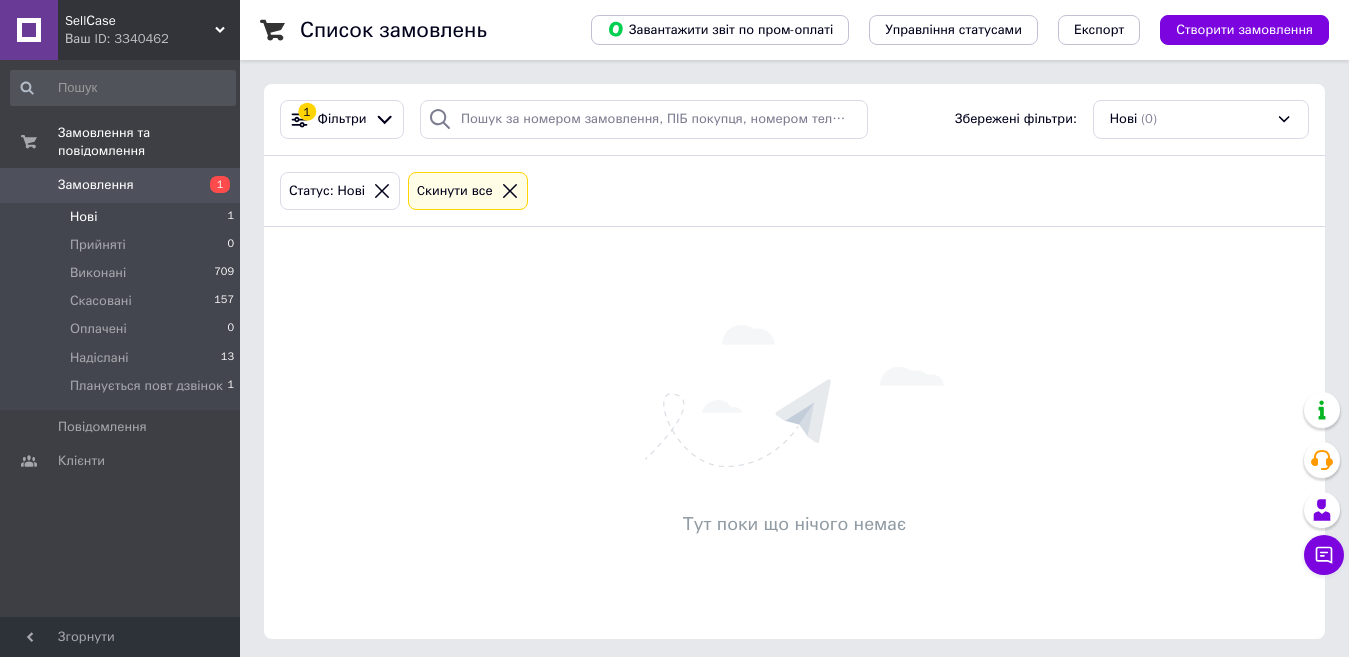 click on "SellСase" at bounding box center [140, 21] 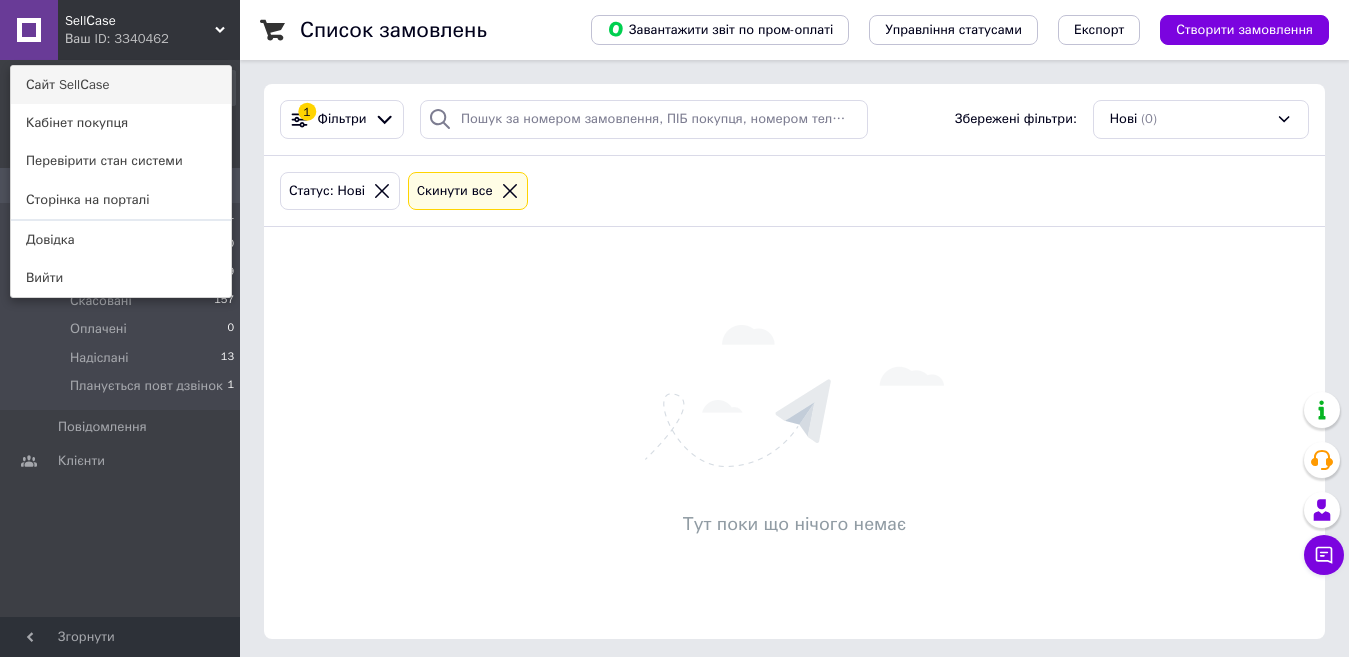 click on "Сайт SellСase" at bounding box center (121, 85) 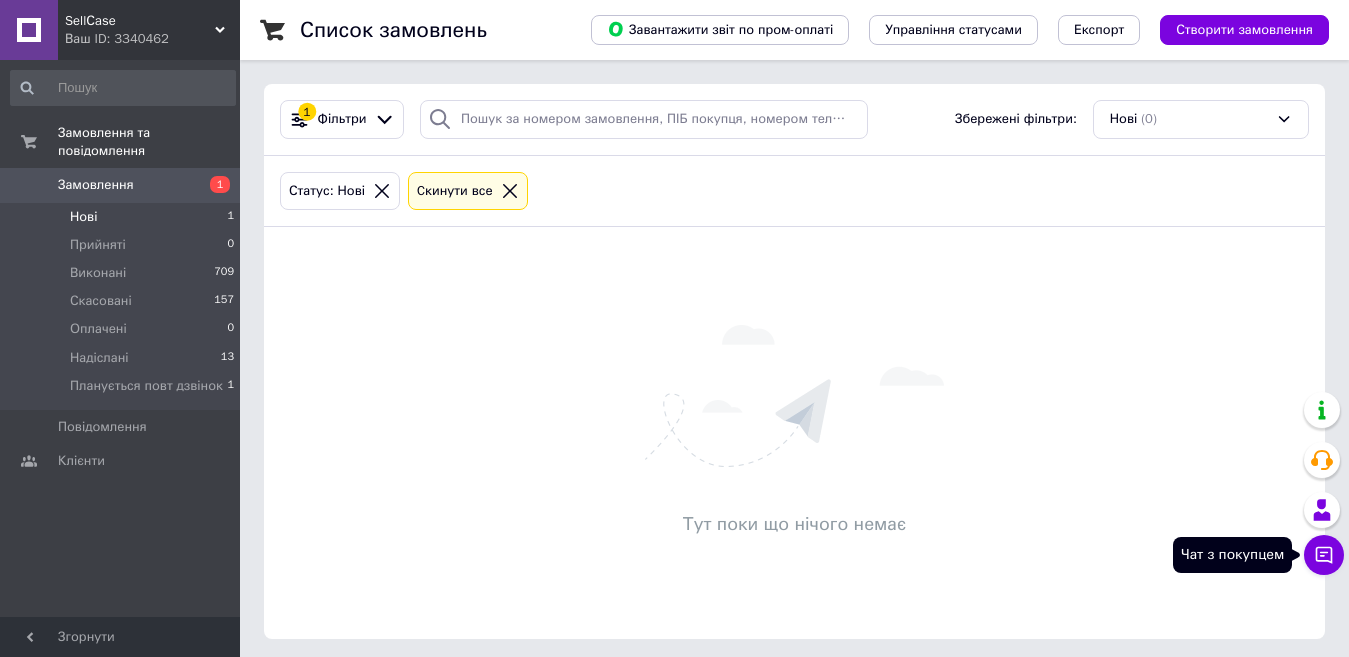 click 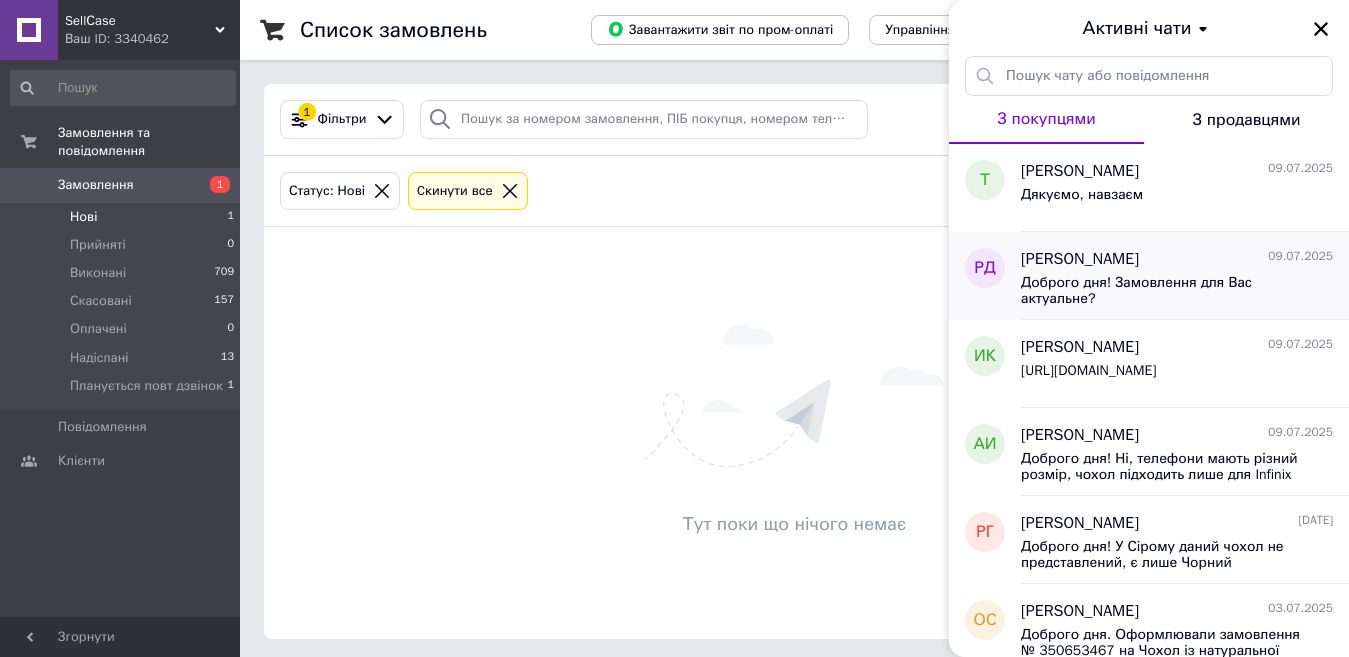 click on "Доброго дня! Замовлення для Вас актуальне?" at bounding box center (1163, 291) 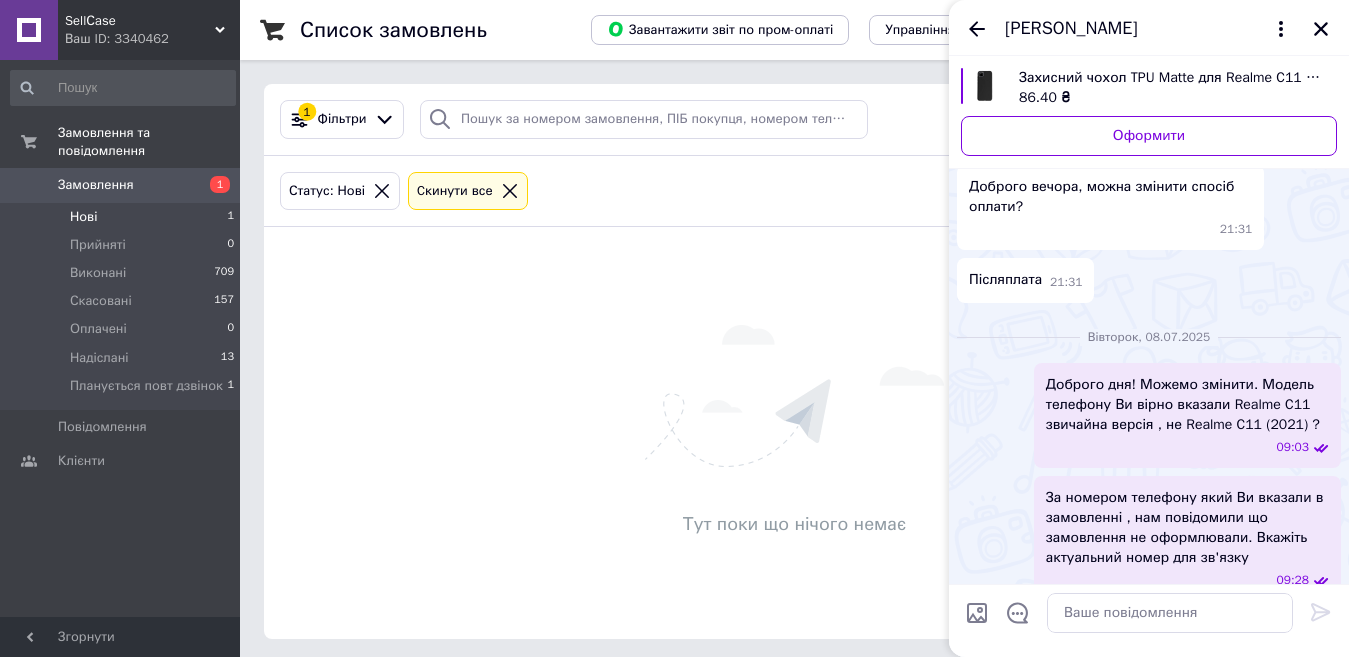 scroll, scrollTop: 235, scrollLeft: 0, axis: vertical 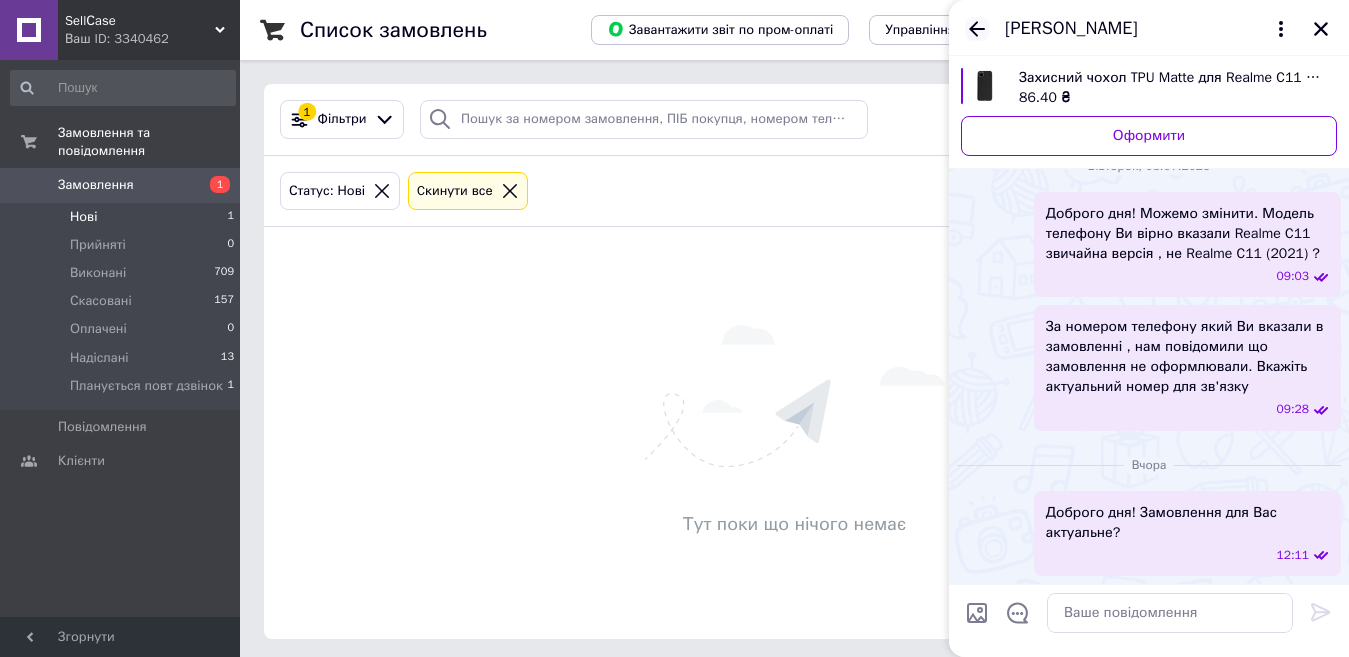 click 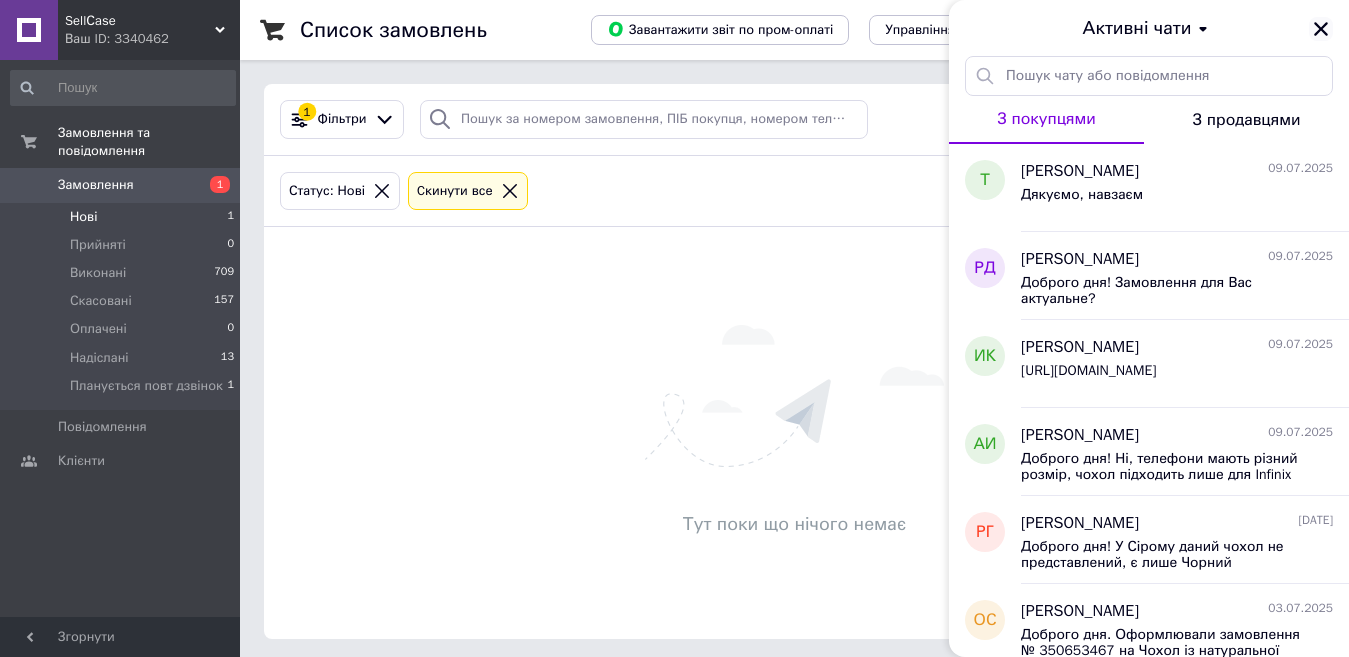 click 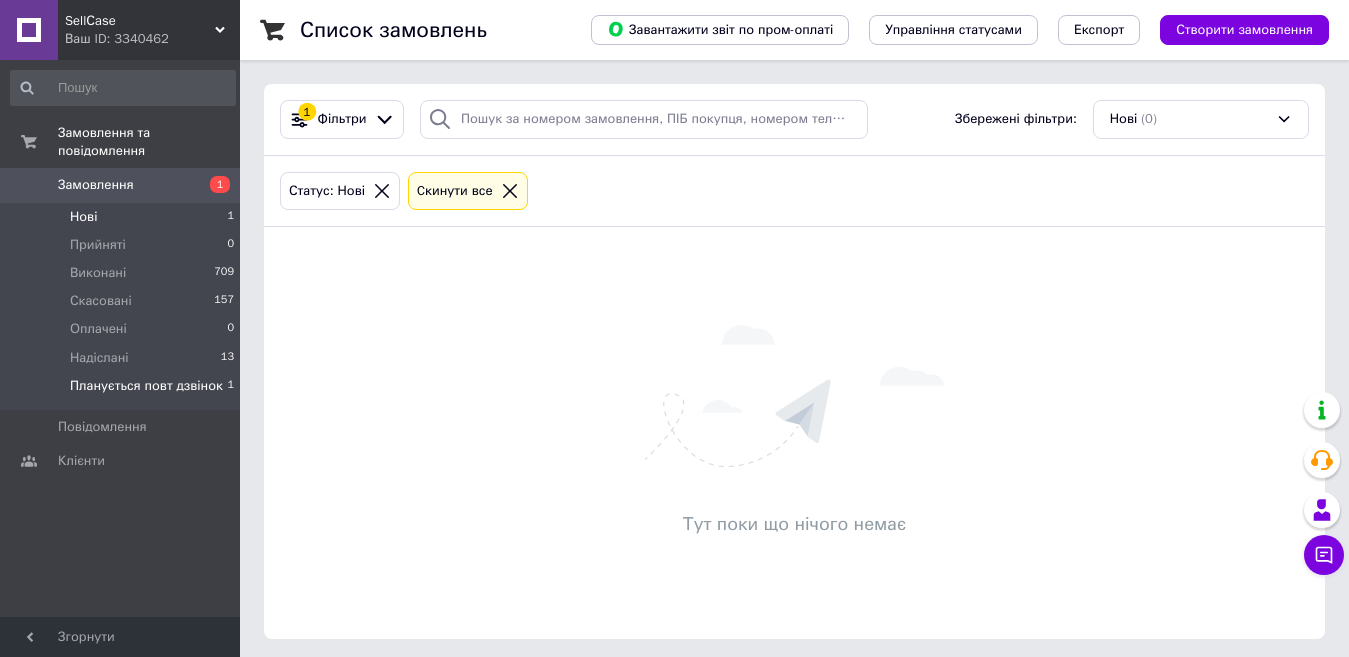 click on "Планується повт дзвінок" at bounding box center [146, 386] 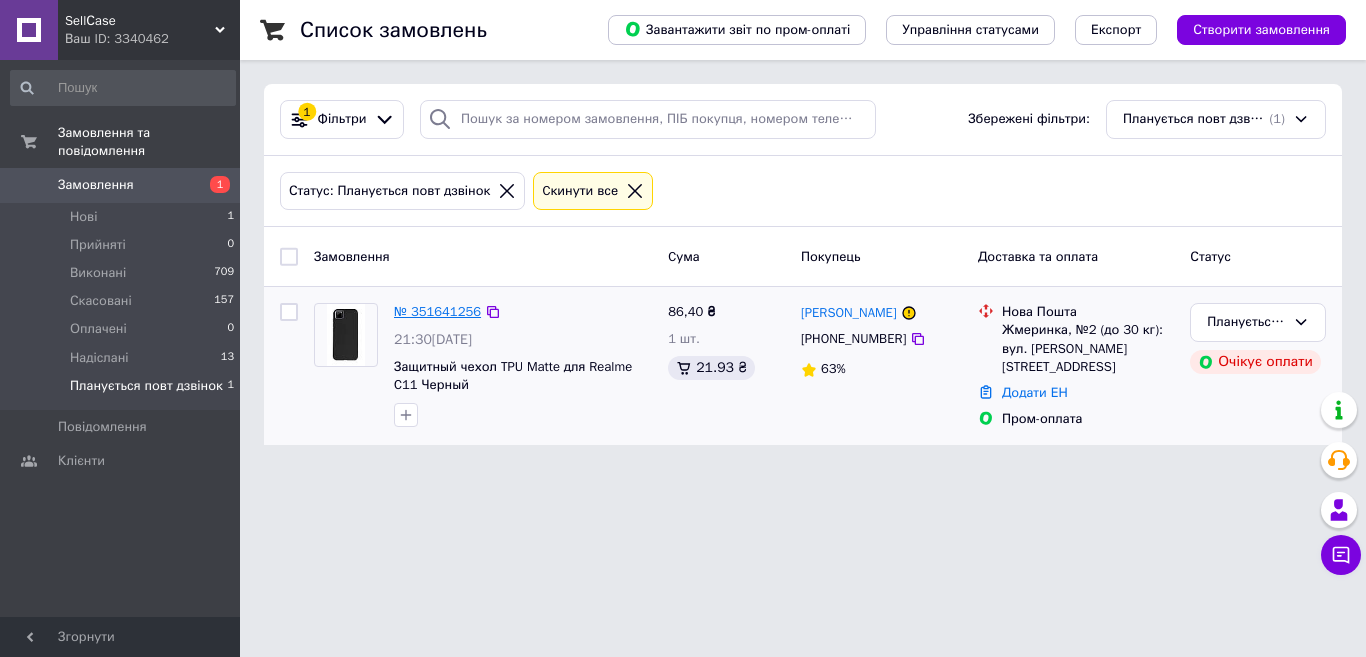 click on "№ 351641256" at bounding box center (437, 311) 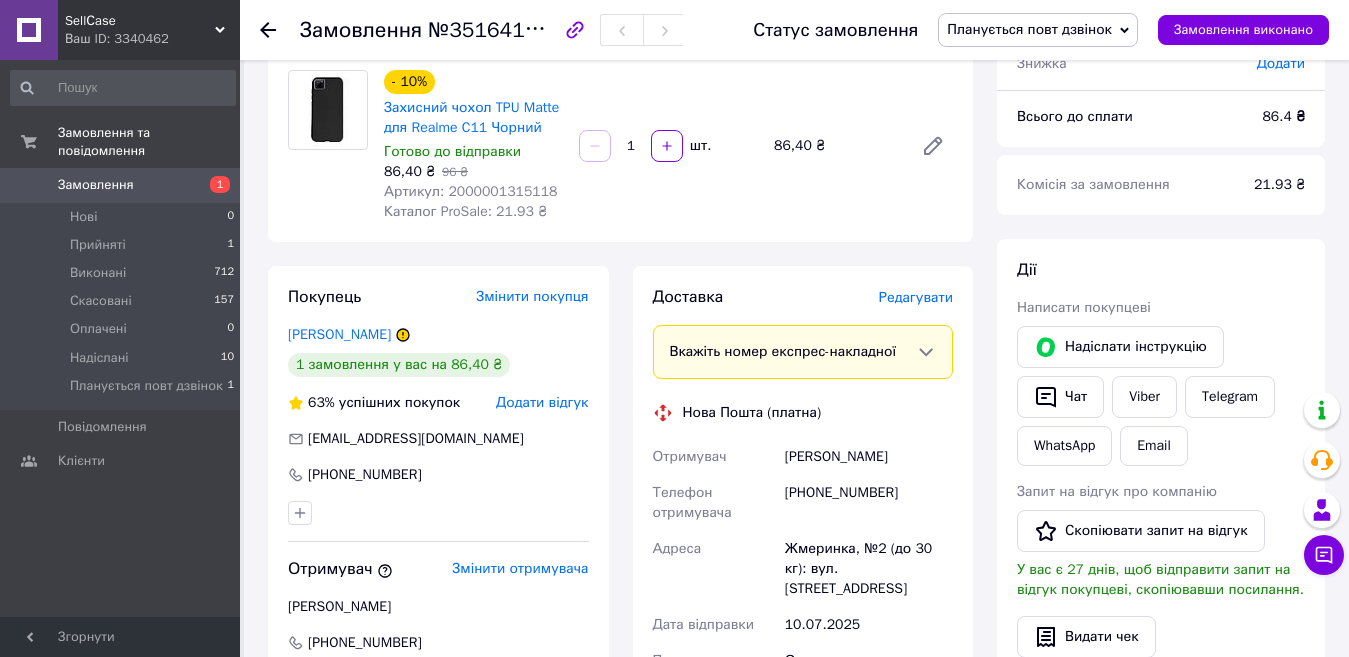 scroll, scrollTop: 200, scrollLeft: 0, axis: vertical 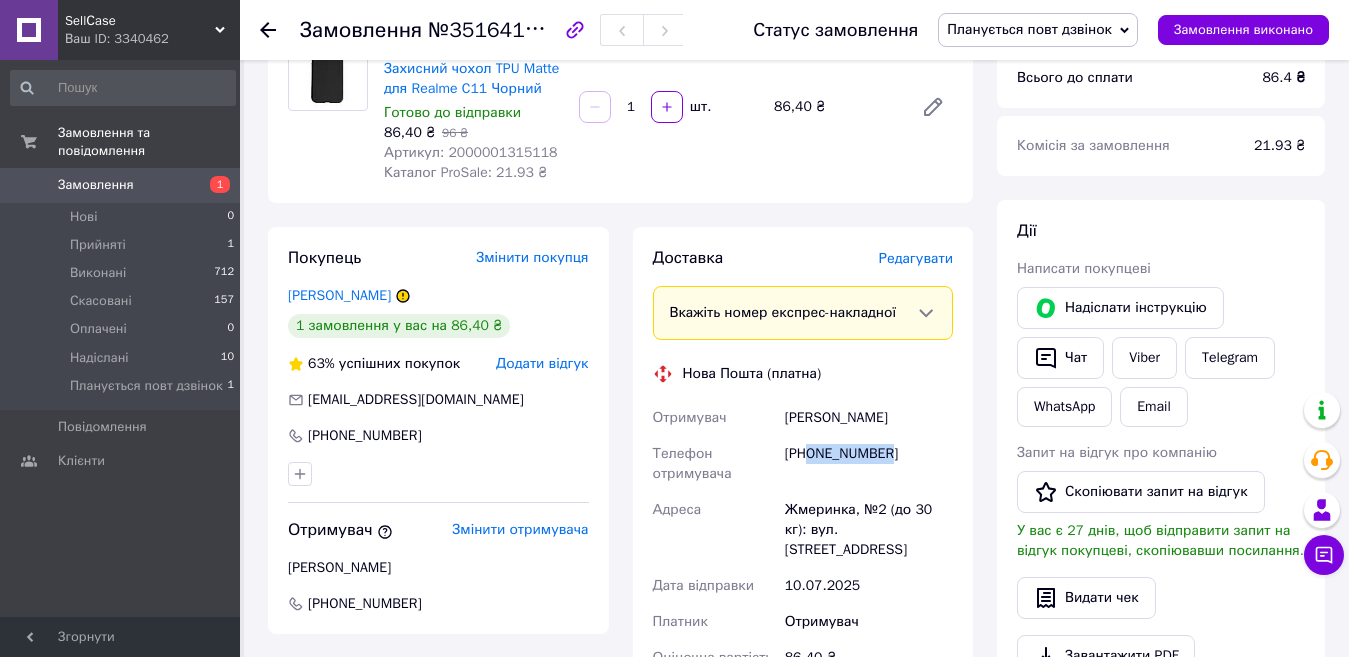 drag, startPoint x: 894, startPoint y: 454, endPoint x: 808, endPoint y: 453, distance: 86.00581 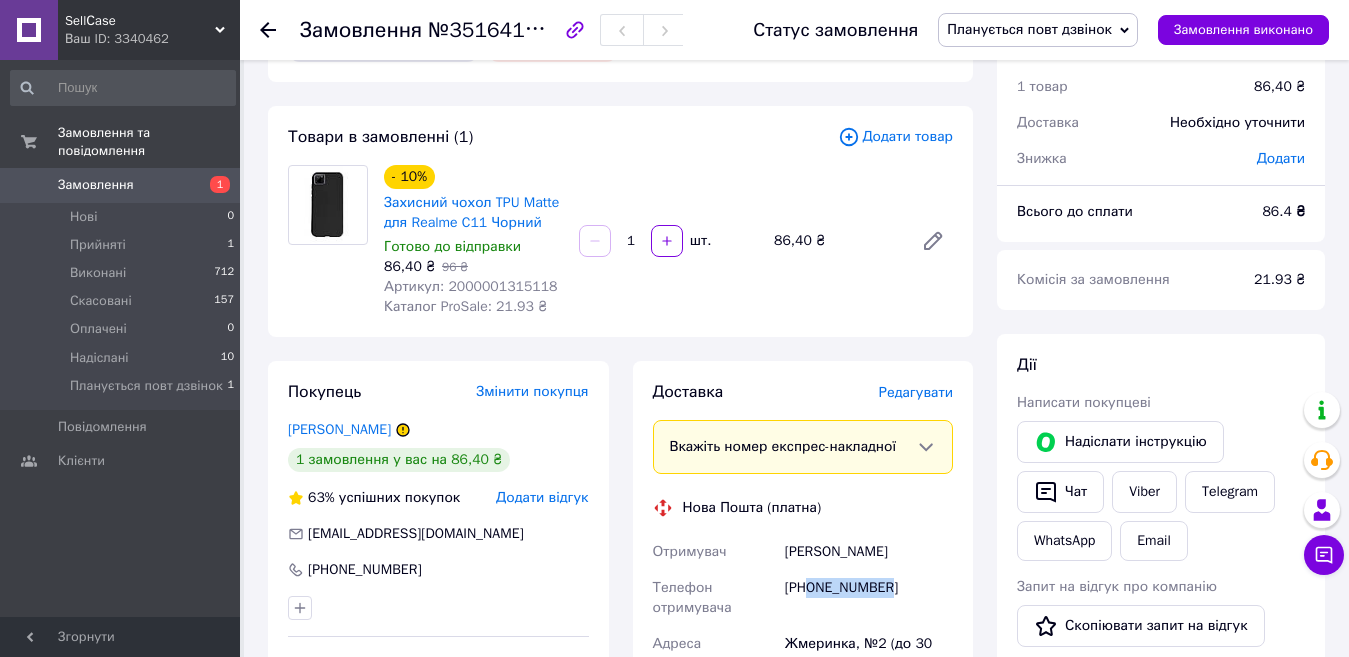 scroll, scrollTop: 100, scrollLeft: 0, axis: vertical 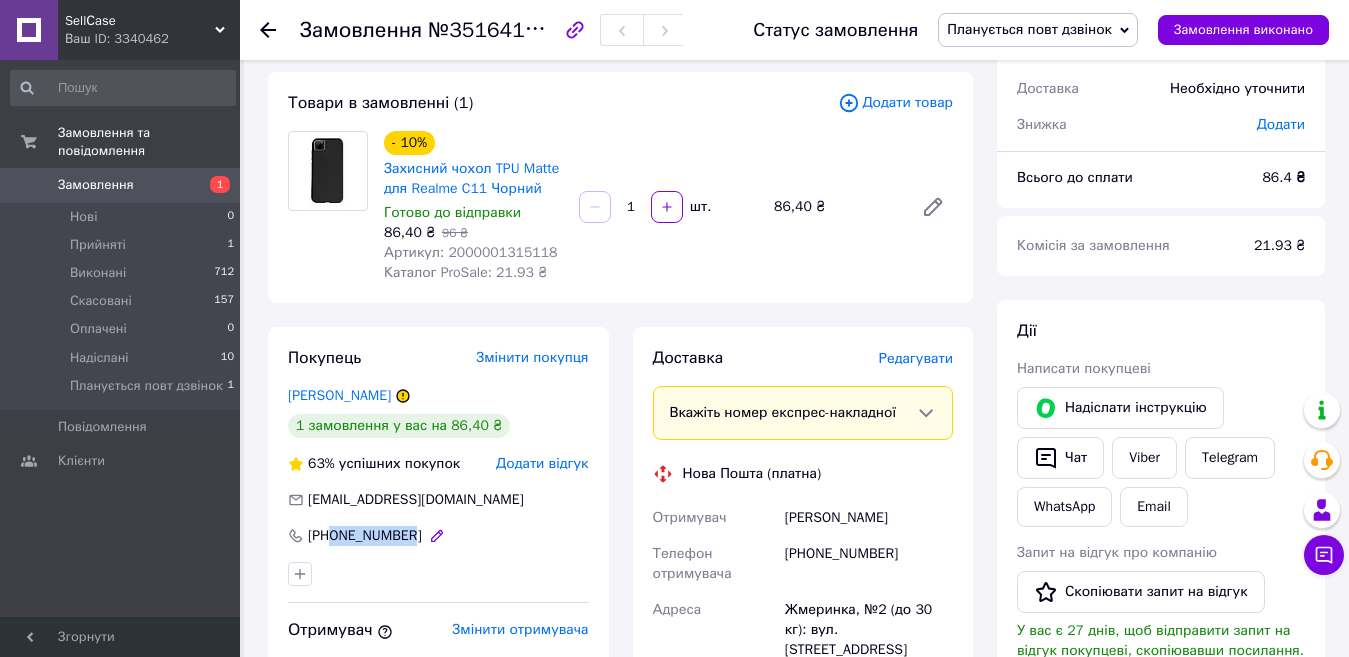 drag, startPoint x: 428, startPoint y: 537, endPoint x: 329, endPoint y: 531, distance: 99.18165 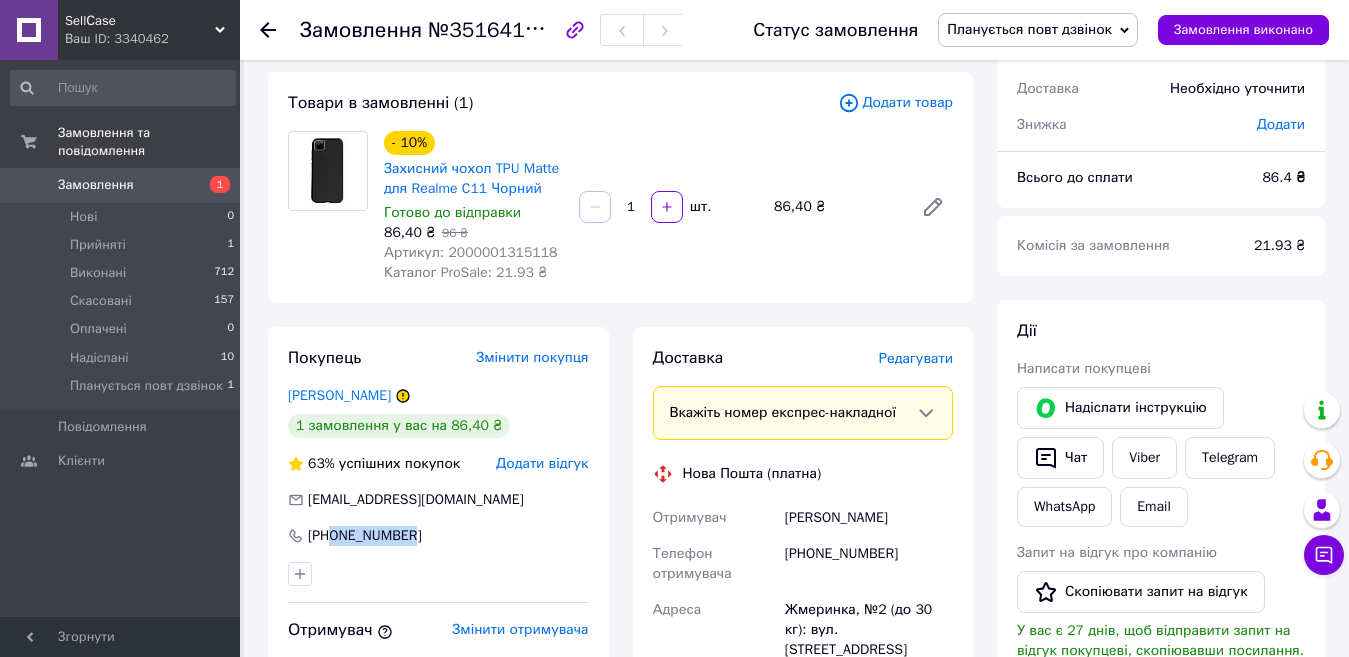 copy on "0682254602" 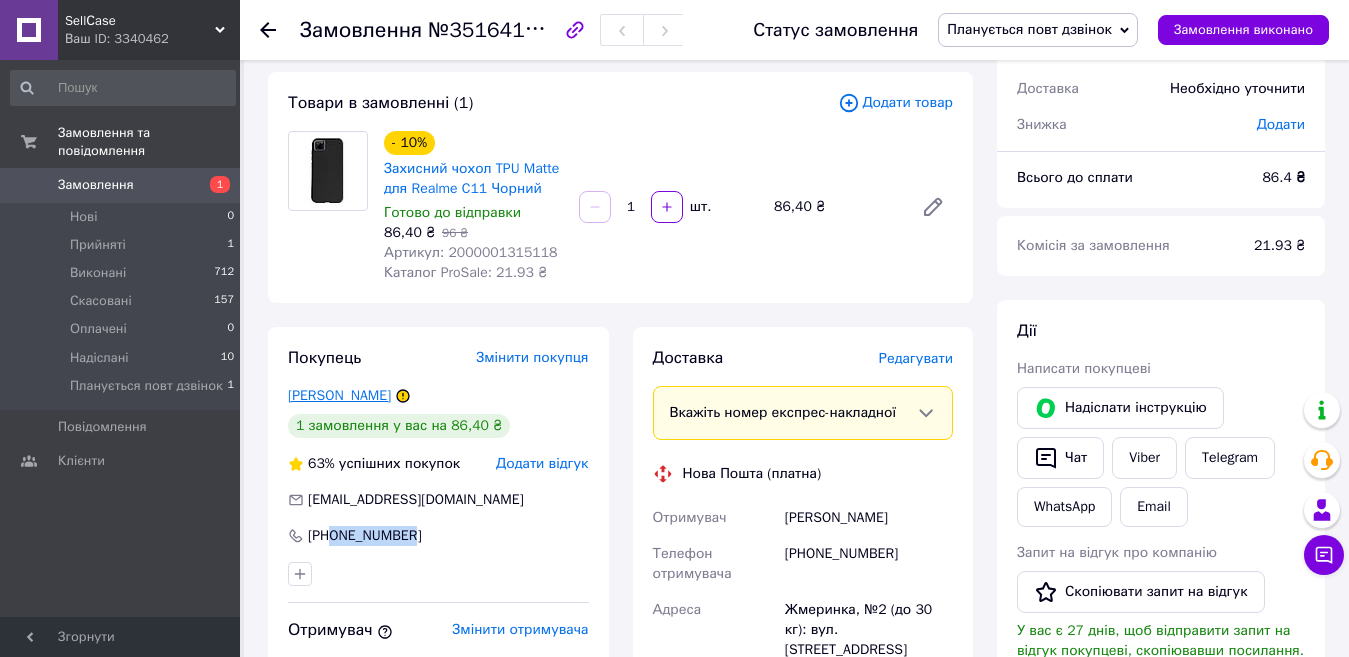 drag, startPoint x: 277, startPoint y: 391, endPoint x: 397, endPoint y: 399, distance: 120.26637 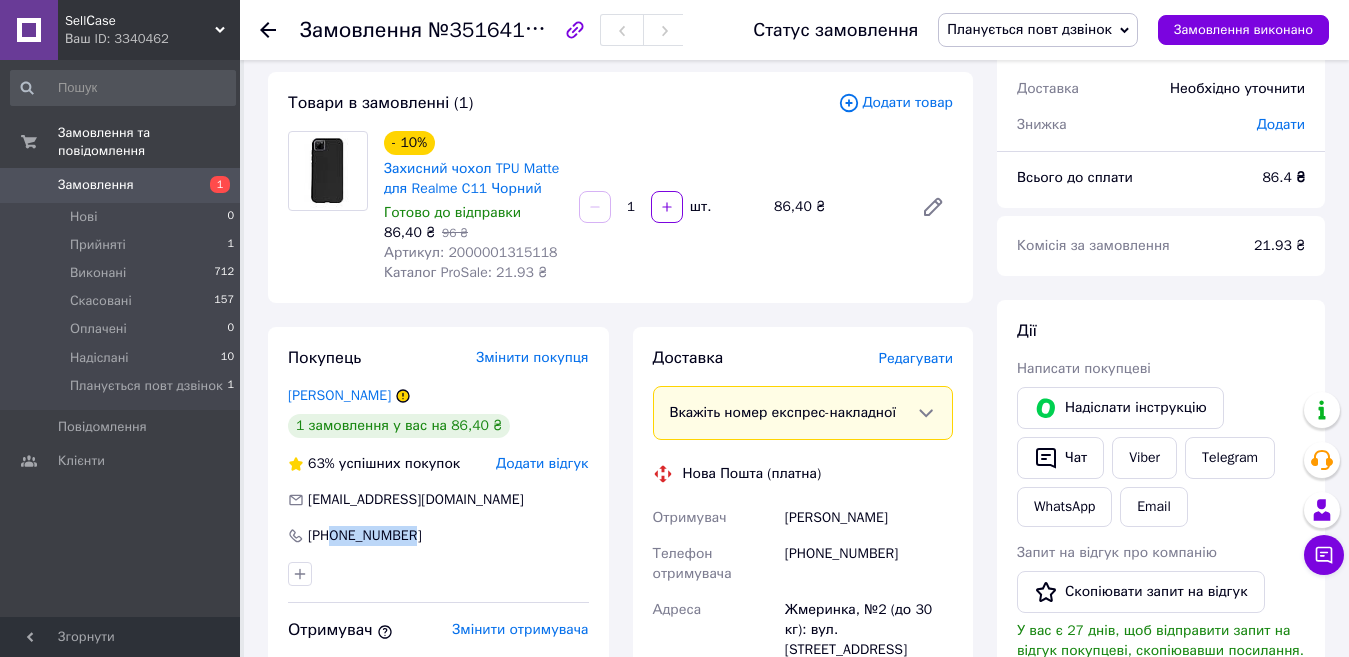 copy on "Фролова Вікторія" 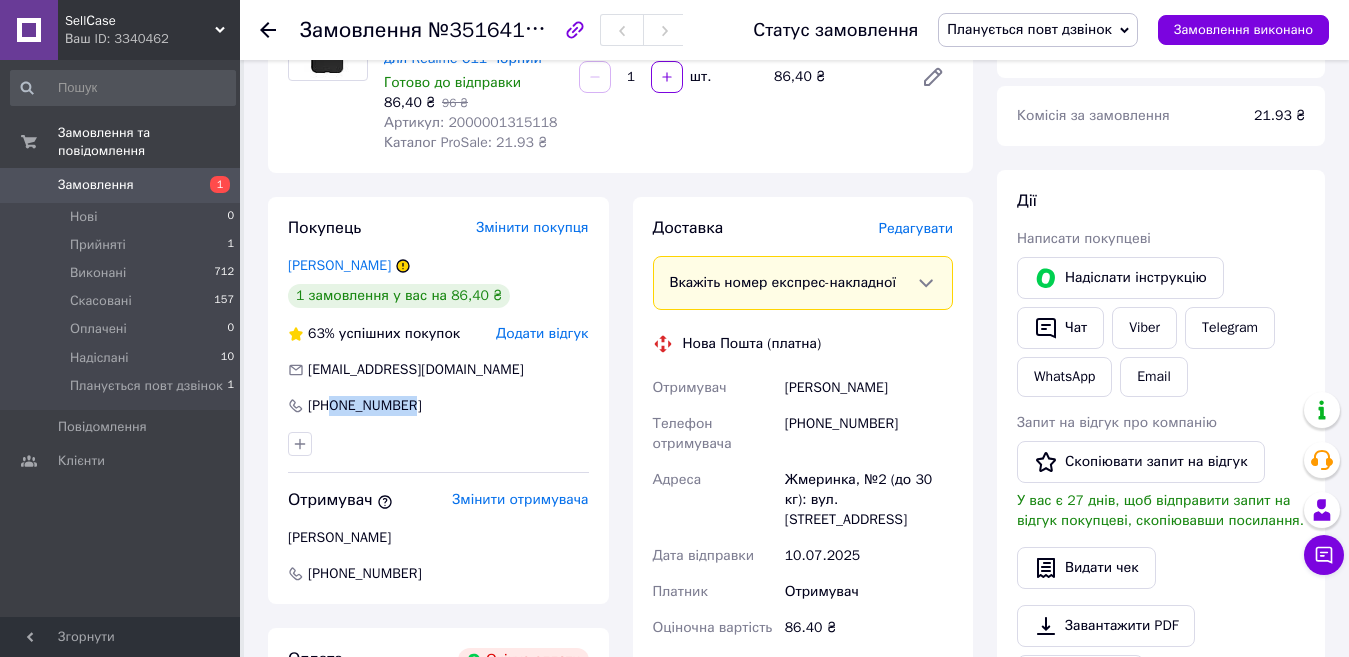 scroll, scrollTop: 200, scrollLeft: 0, axis: vertical 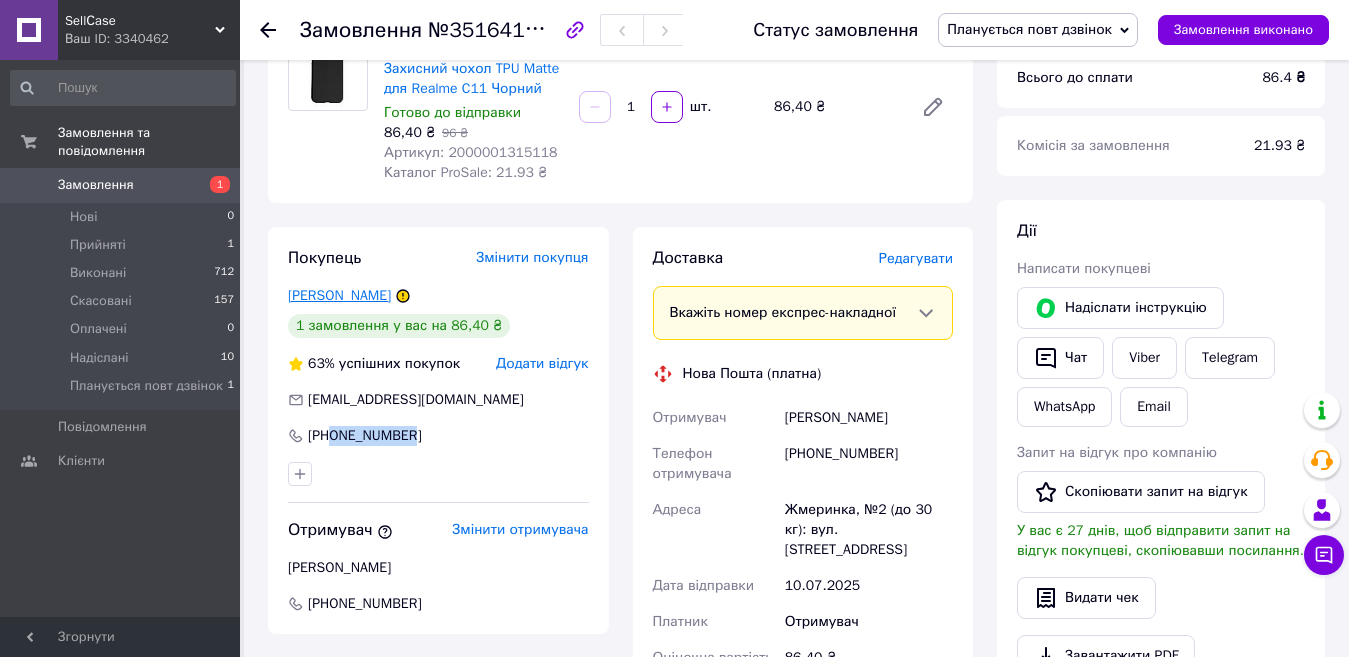 click on "Фролова Вікторія" at bounding box center [339, 295] 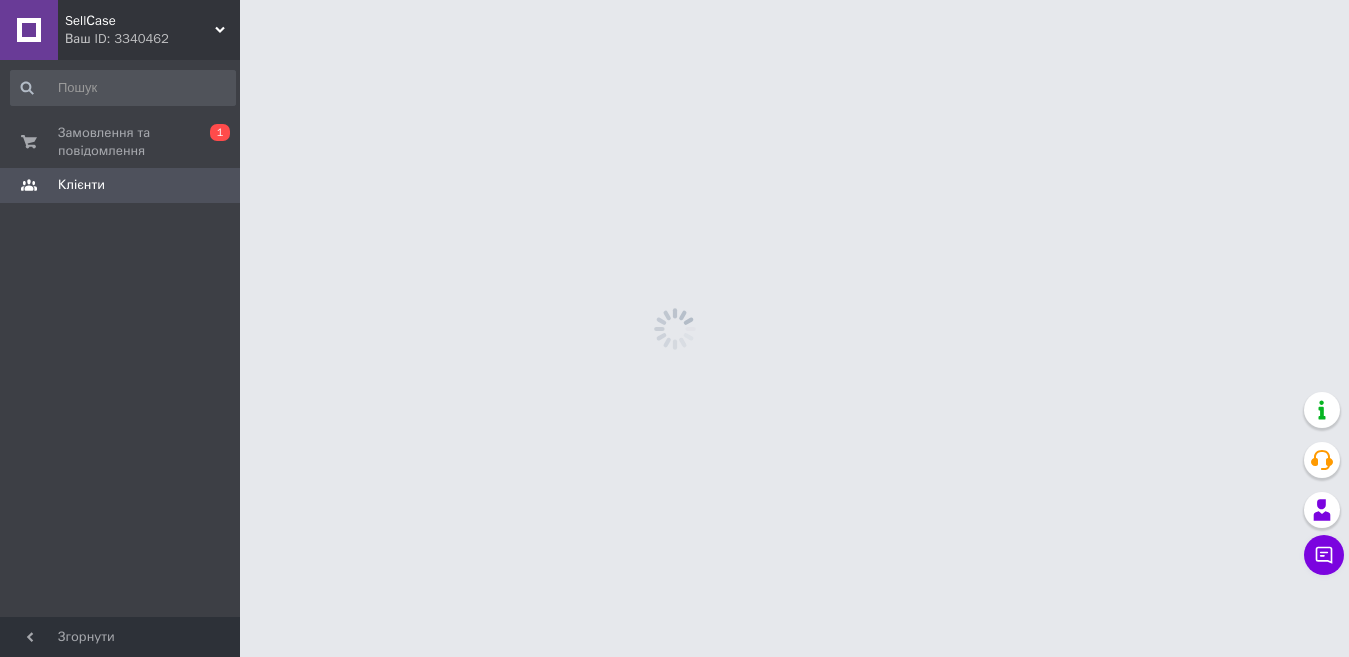 scroll, scrollTop: 0, scrollLeft: 0, axis: both 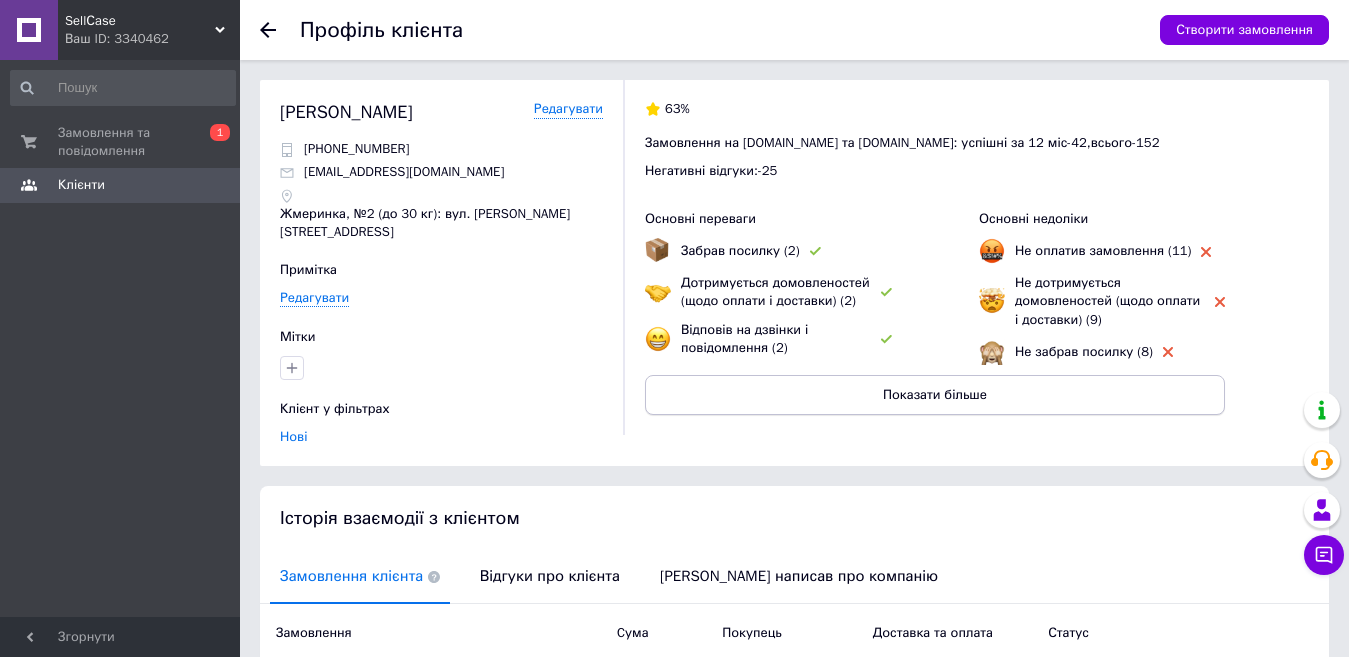 click on "Показати більше" at bounding box center [935, 395] 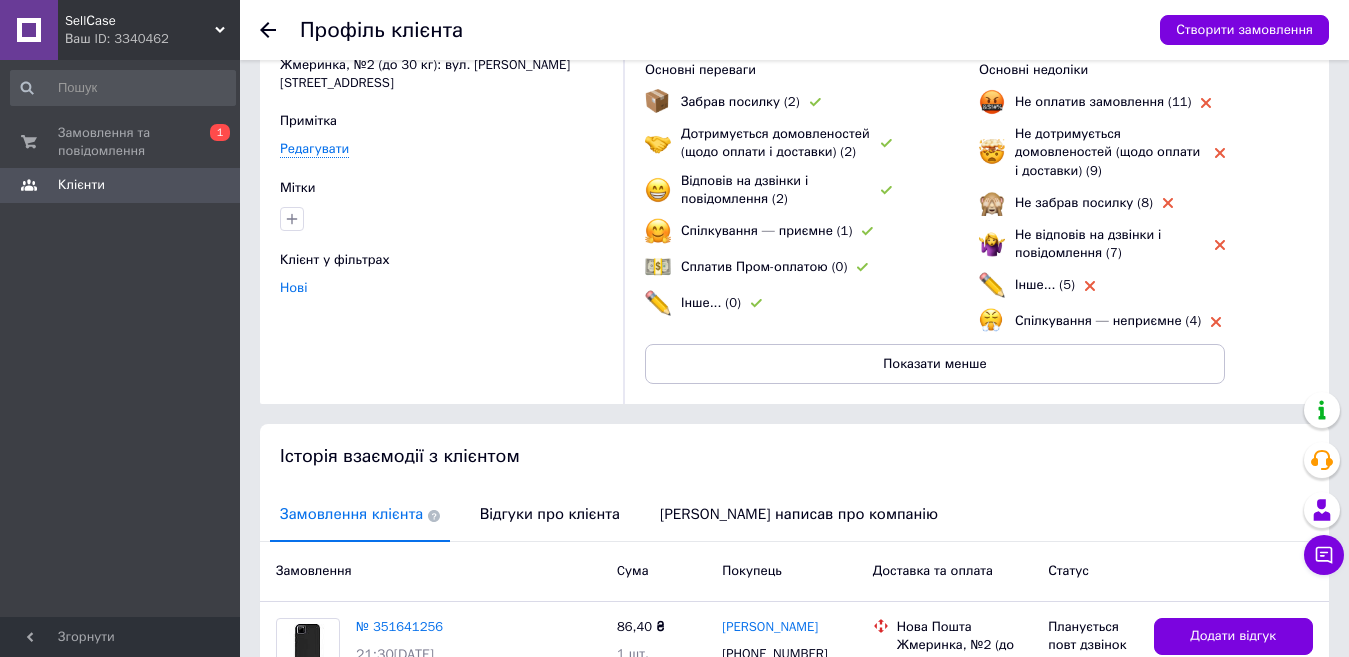 scroll, scrollTop: 0, scrollLeft: 0, axis: both 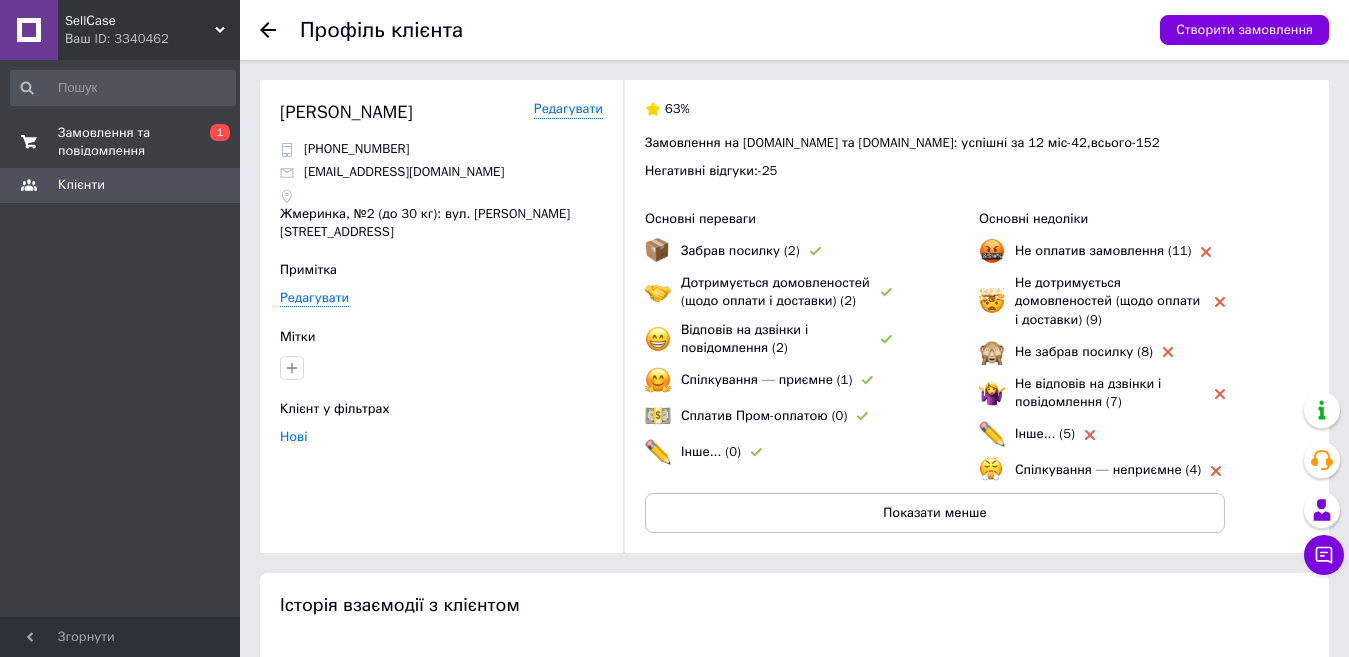 click on "Замовлення та повідомлення" at bounding box center (121, 142) 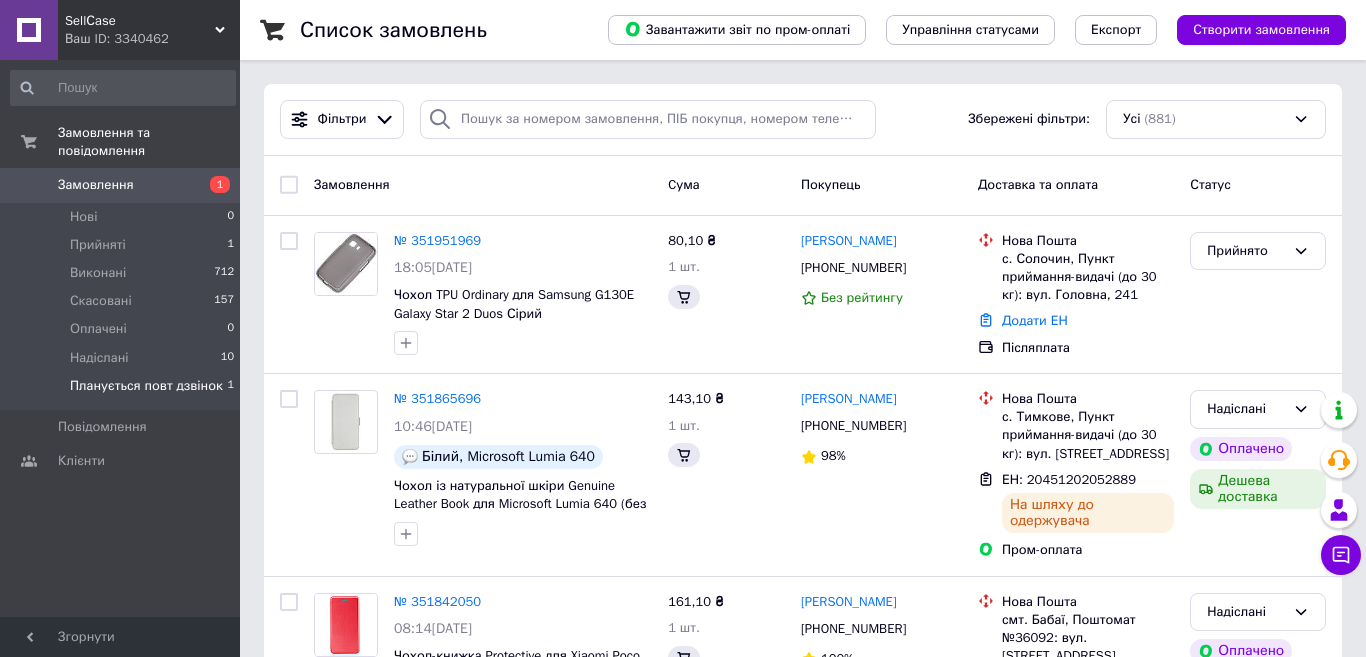 click on "Планується повт дзвінок" at bounding box center [146, 386] 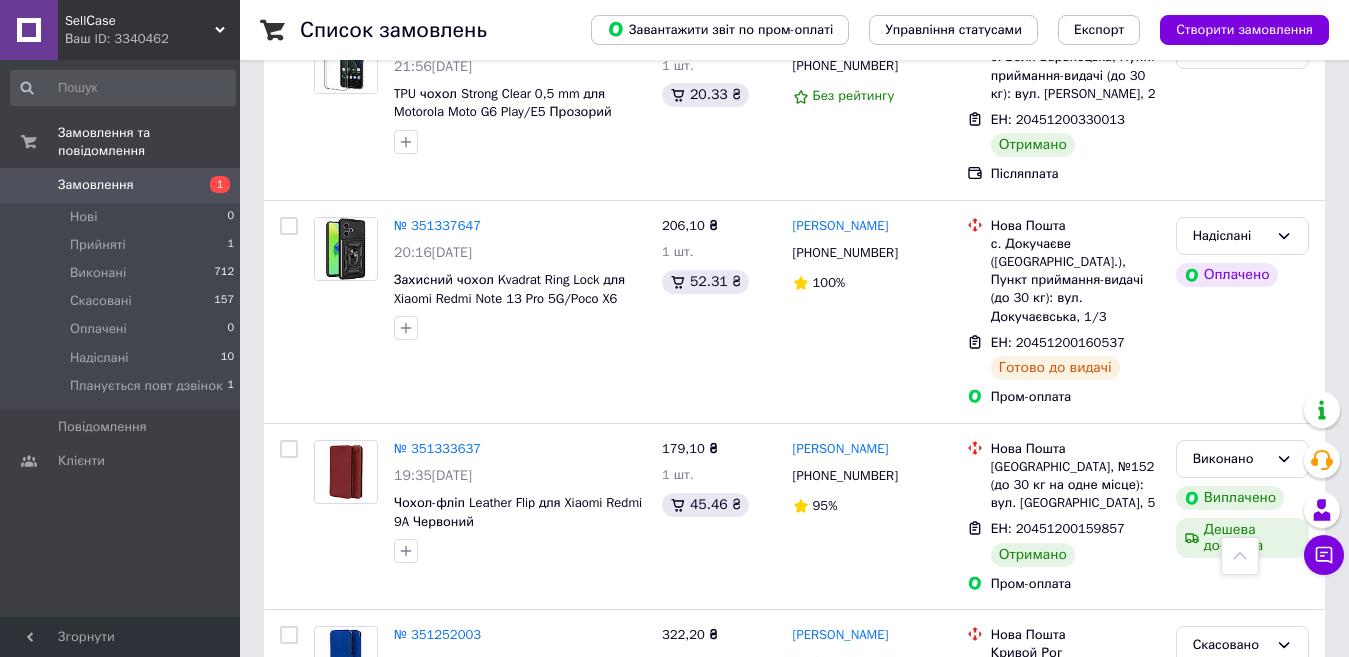 scroll, scrollTop: 3400, scrollLeft: 0, axis: vertical 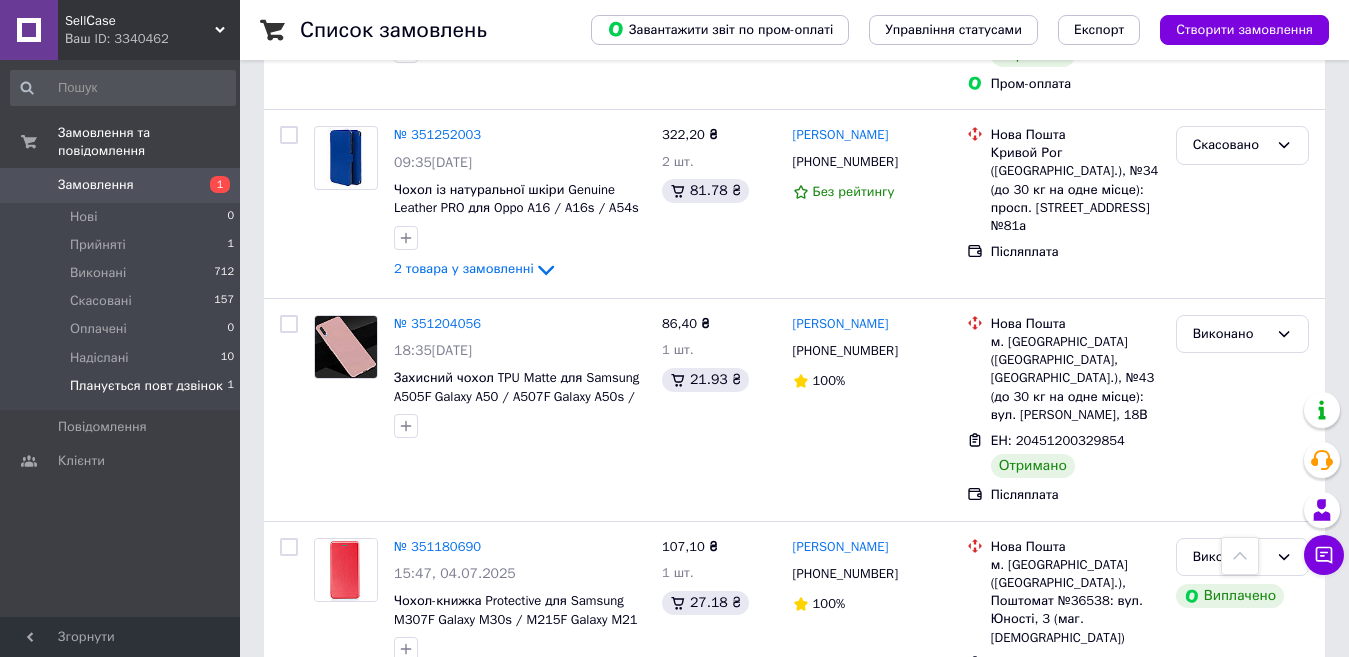 click on "Планується повт дзвінок" at bounding box center [146, 386] 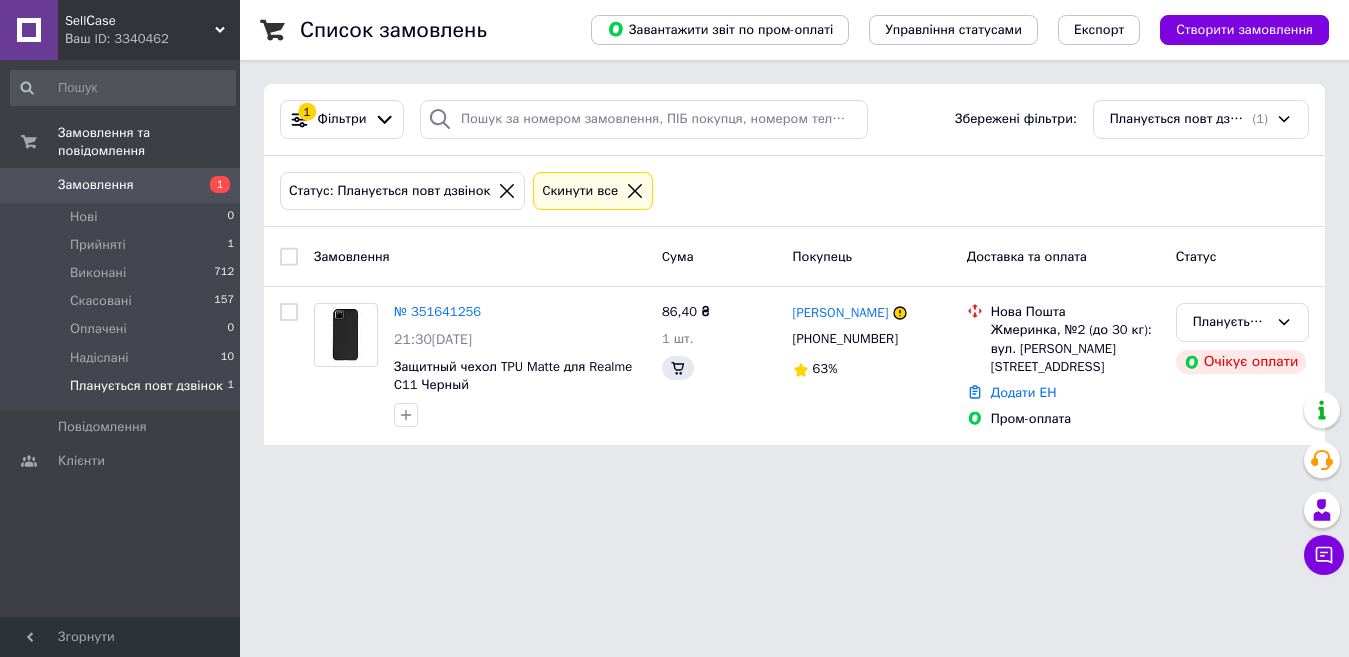 scroll, scrollTop: 0, scrollLeft: 0, axis: both 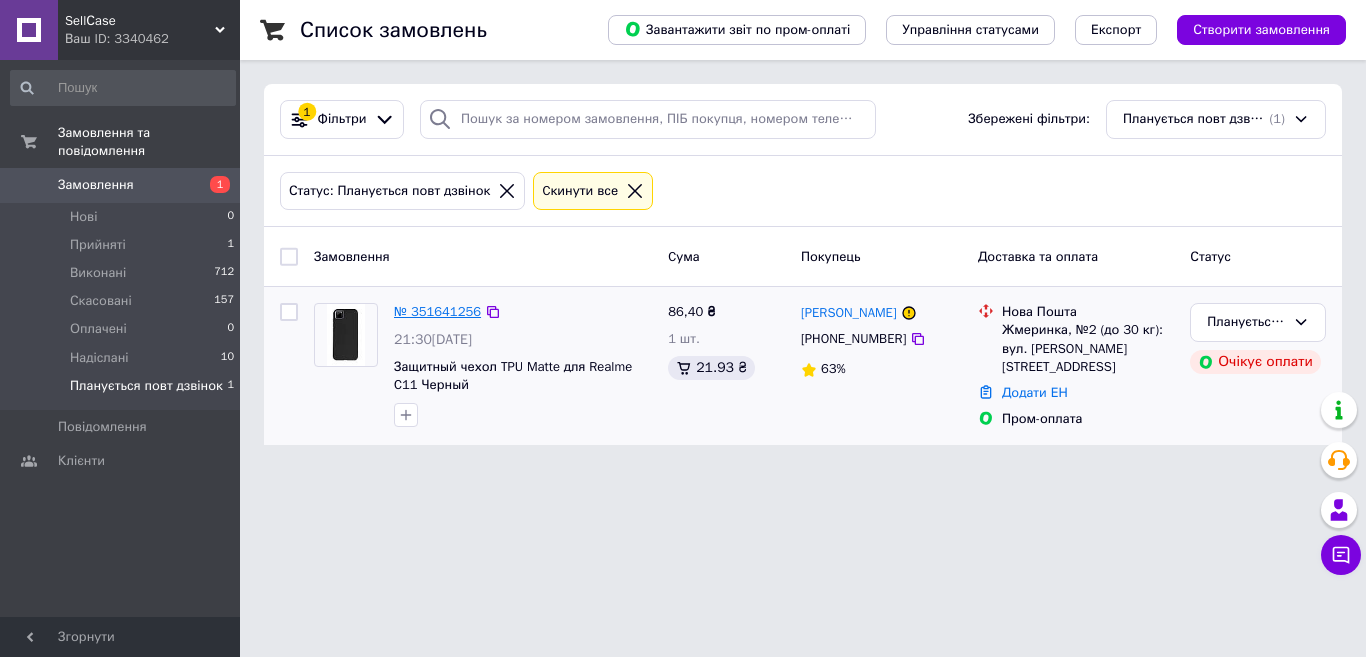click on "№ 351641256" at bounding box center (437, 311) 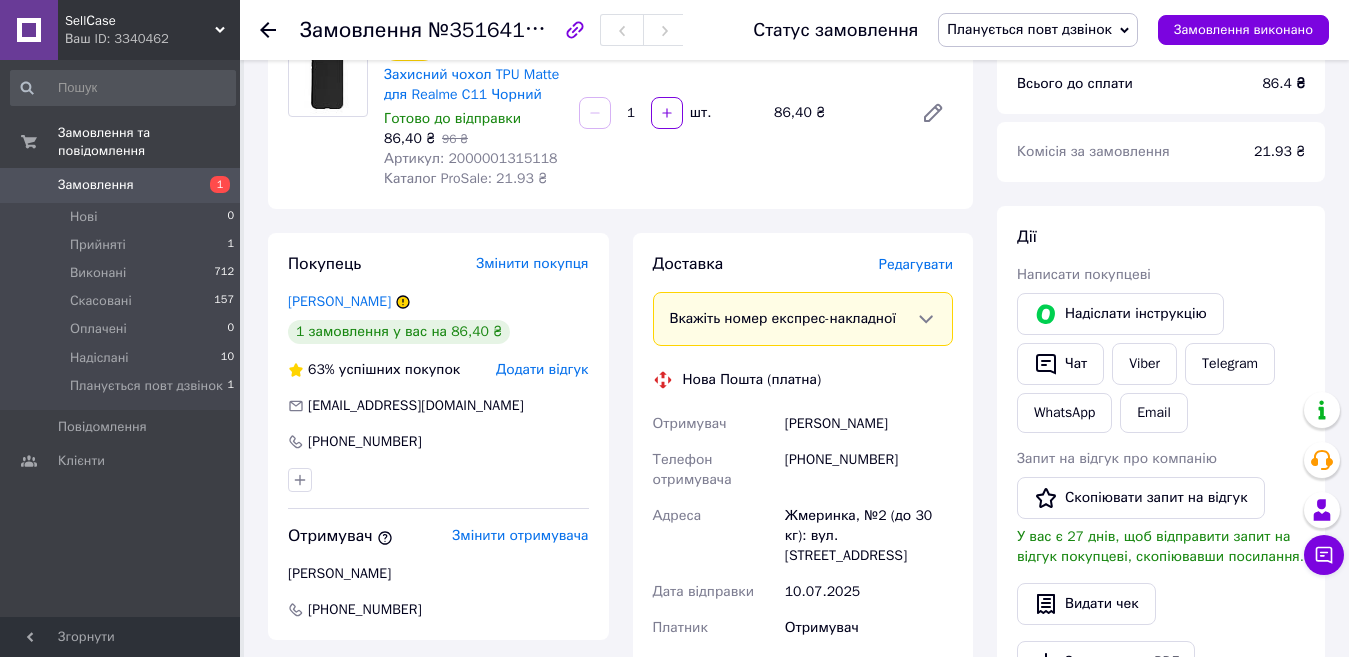 scroll, scrollTop: 200, scrollLeft: 0, axis: vertical 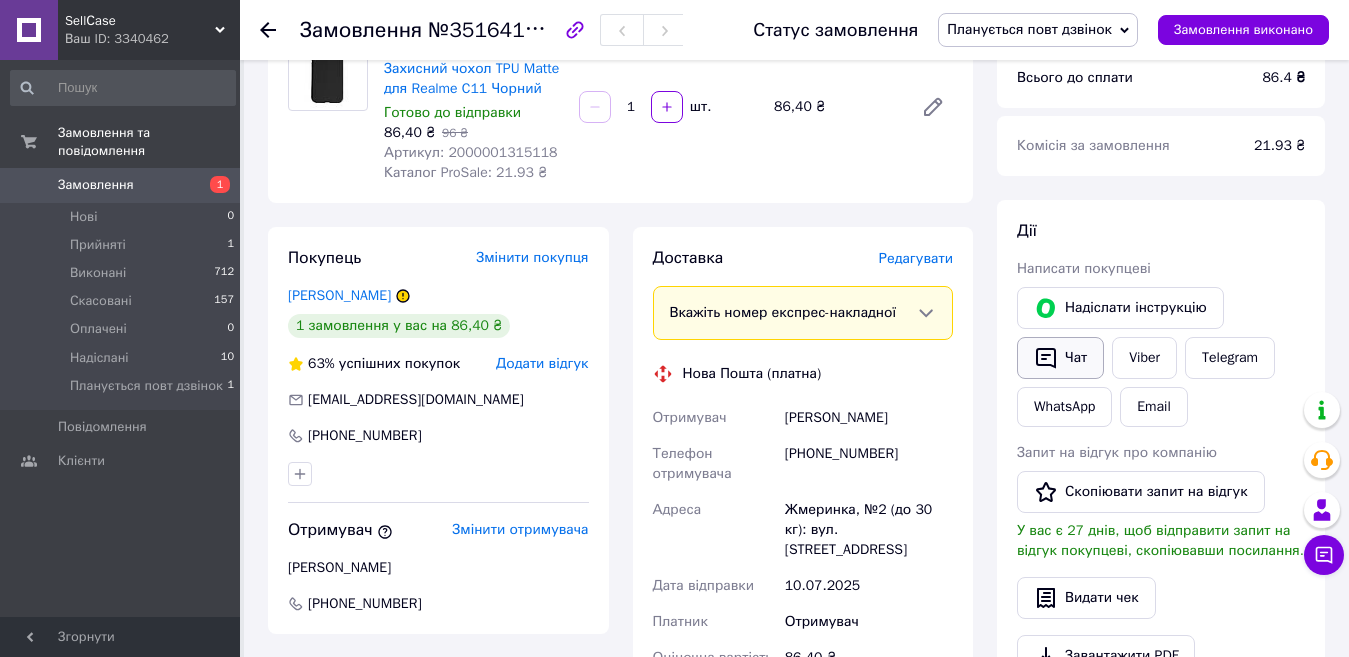 click on "Чат" at bounding box center [1060, 358] 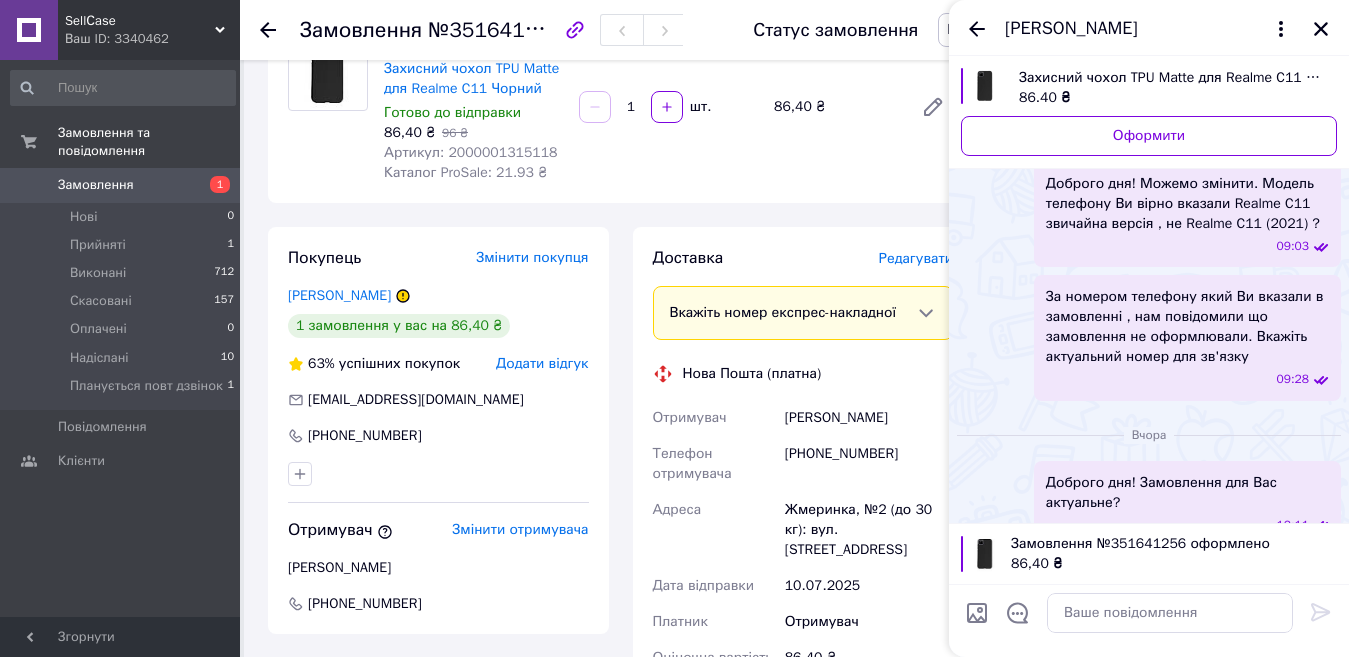 scroll, scrollTop: 296, scrollLeft: 0, axis: vertical 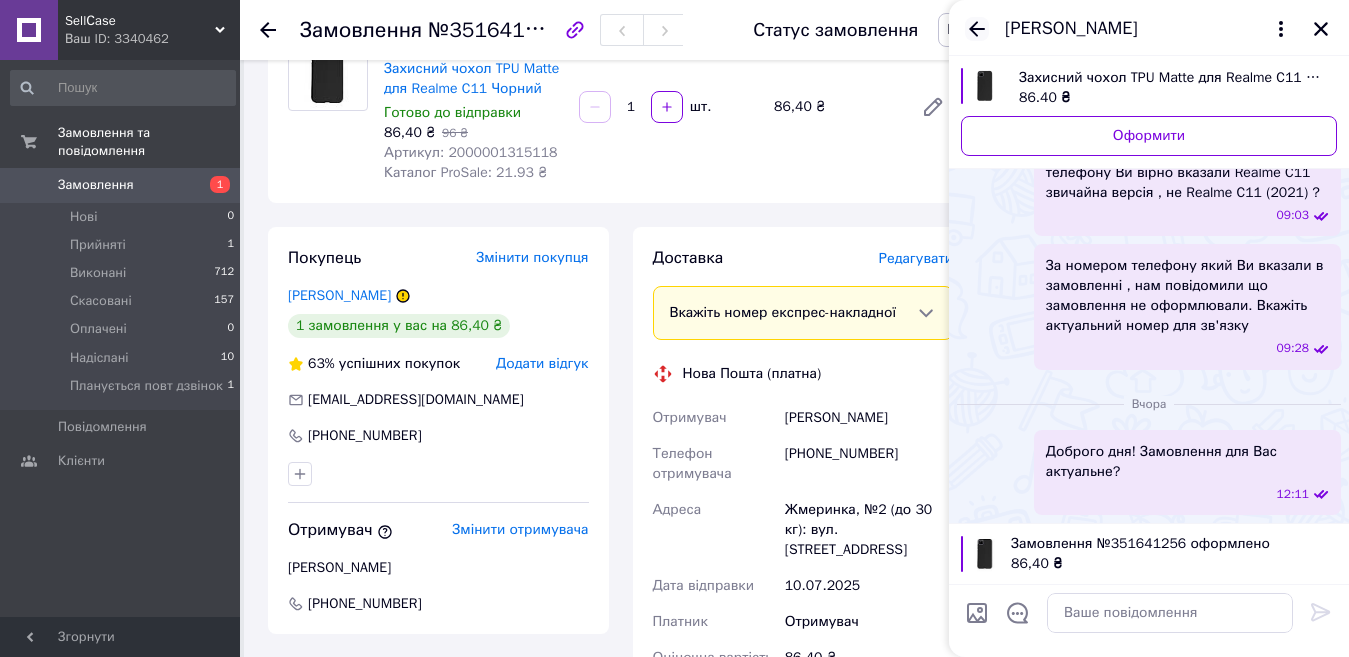 click 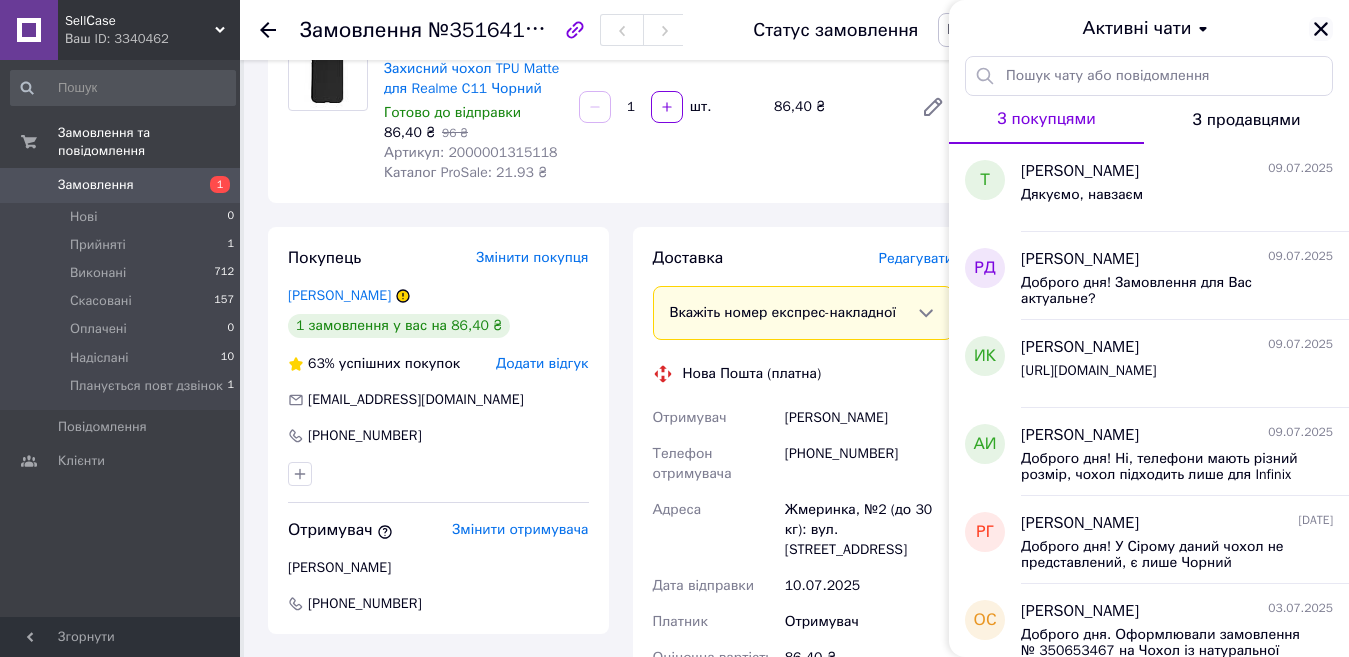 click 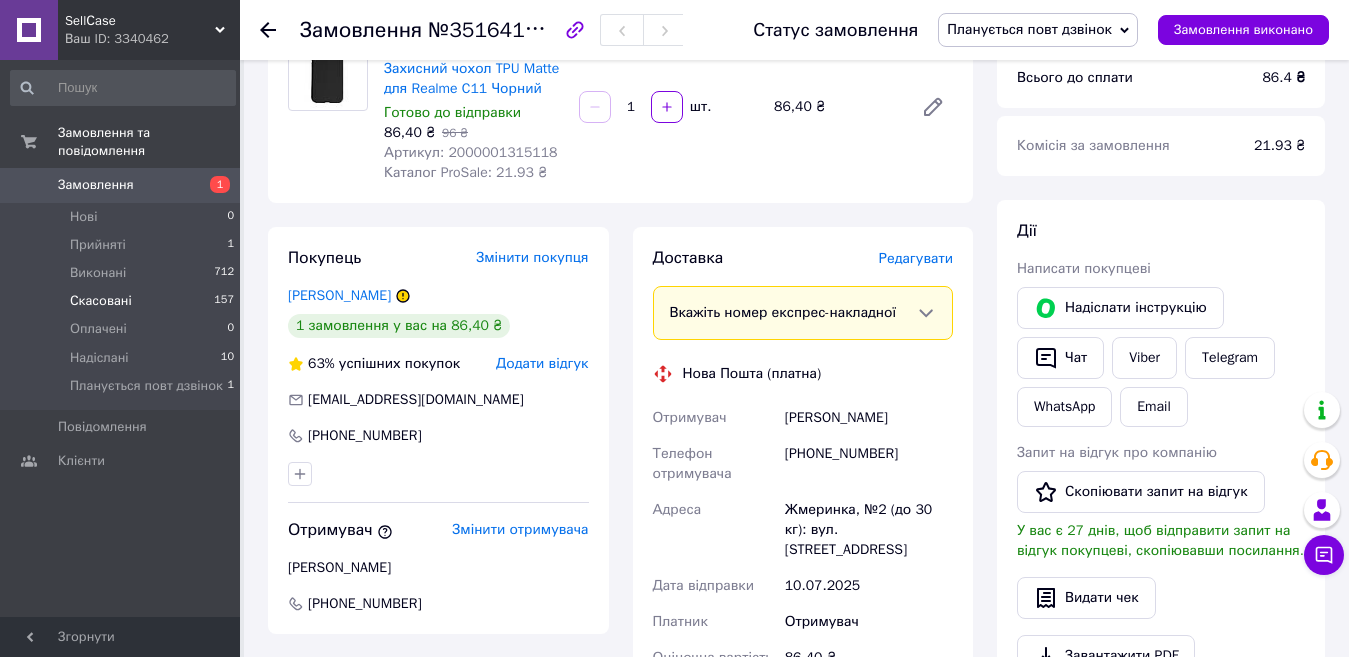 click on "Скасовані" at bounding box center (101, 301) 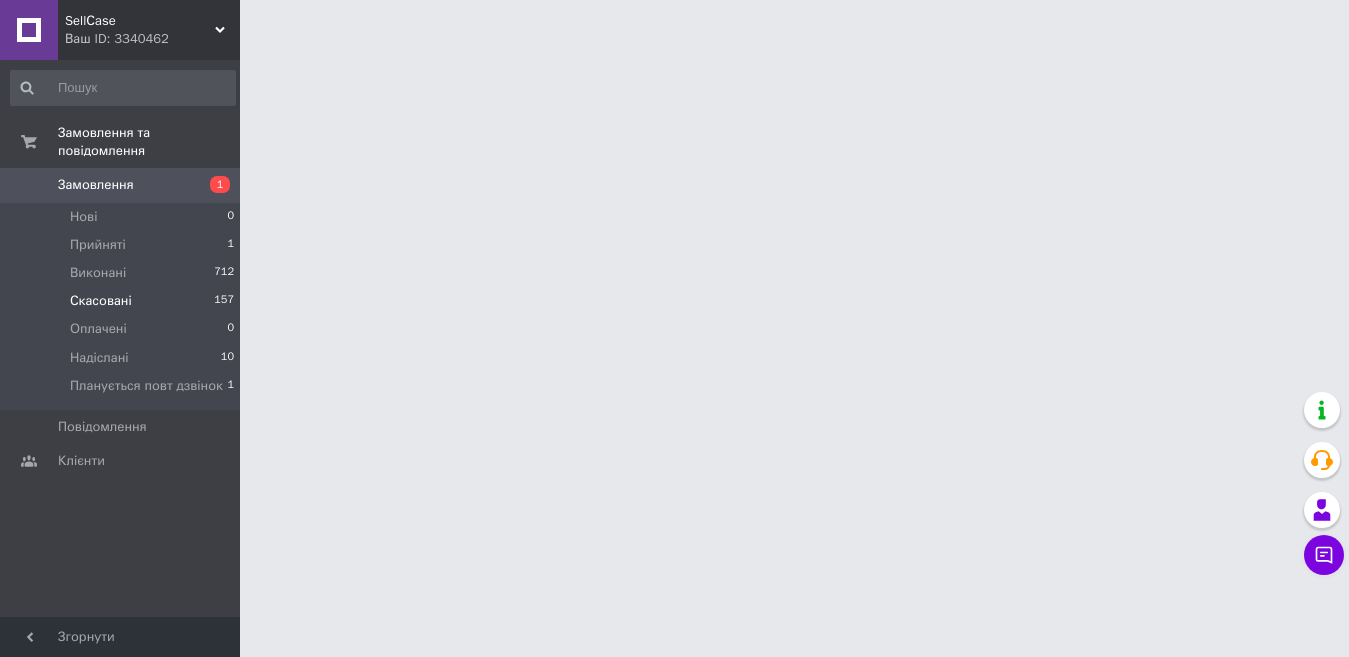 scroll, scrollTop: 0, scrollLeft: 0, axis: both 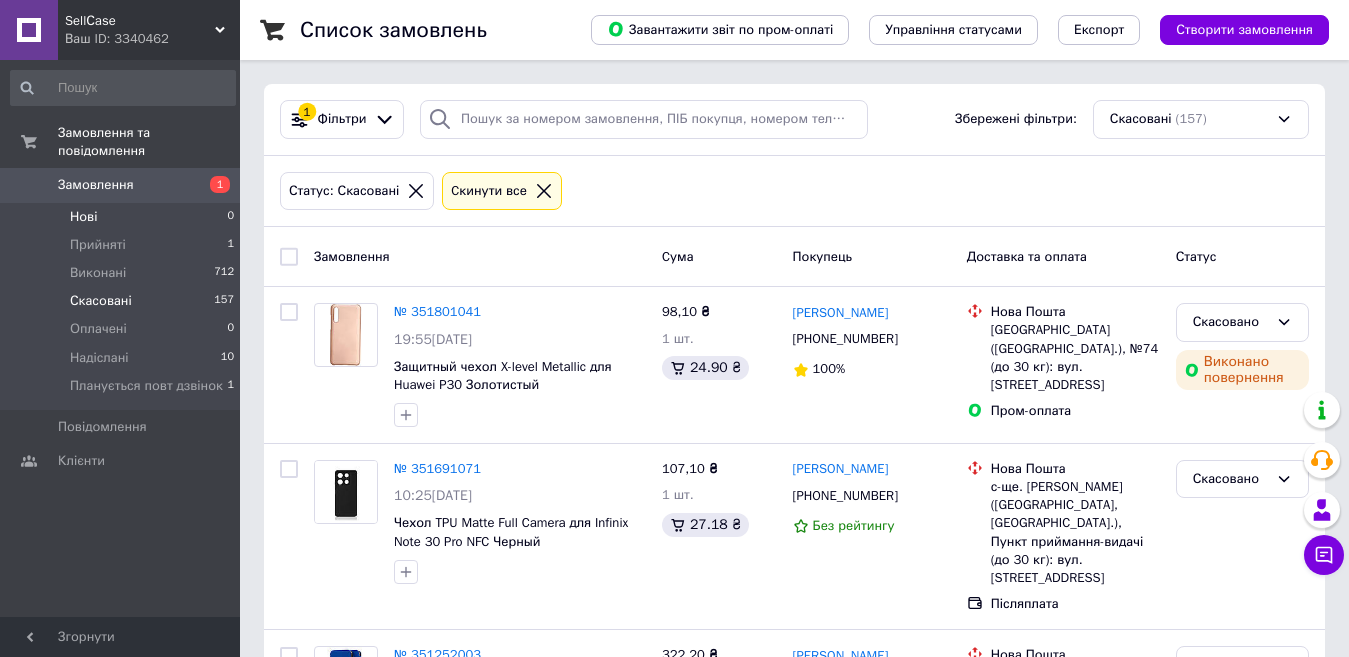 click on "Нові 0" at bounding box center (123, 217) 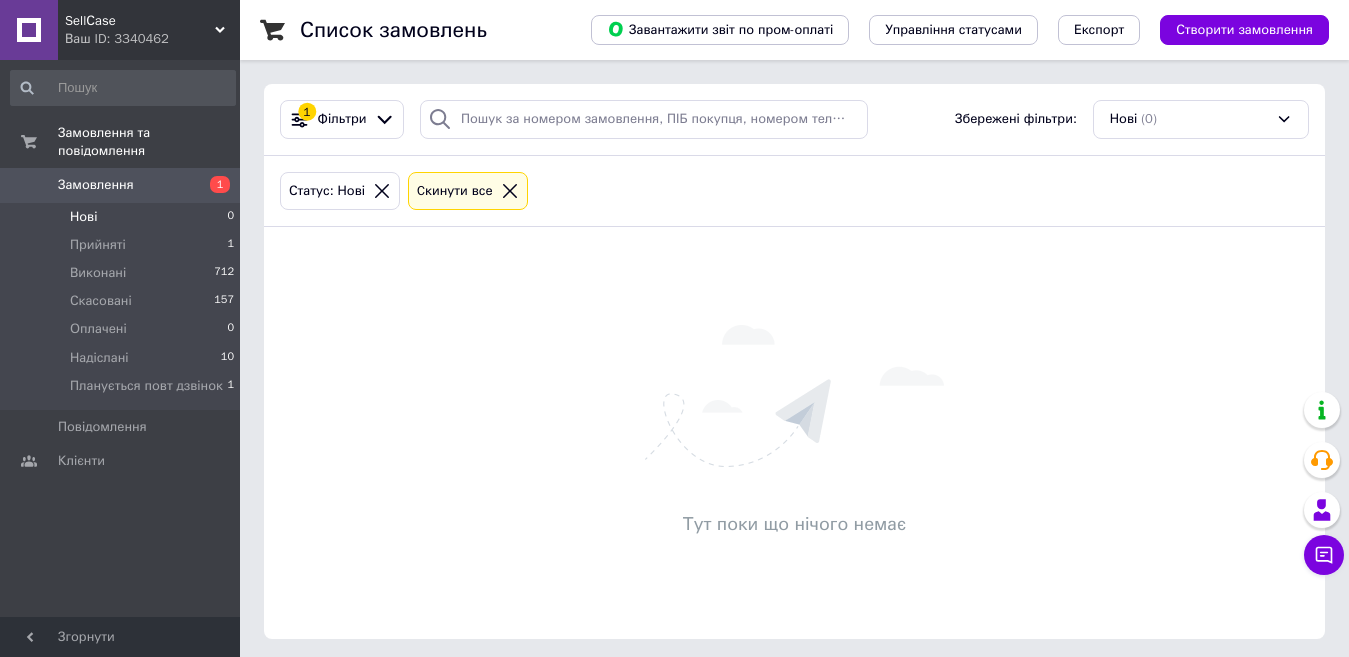 click on "Замовлення" at bounding box center (121, 185) 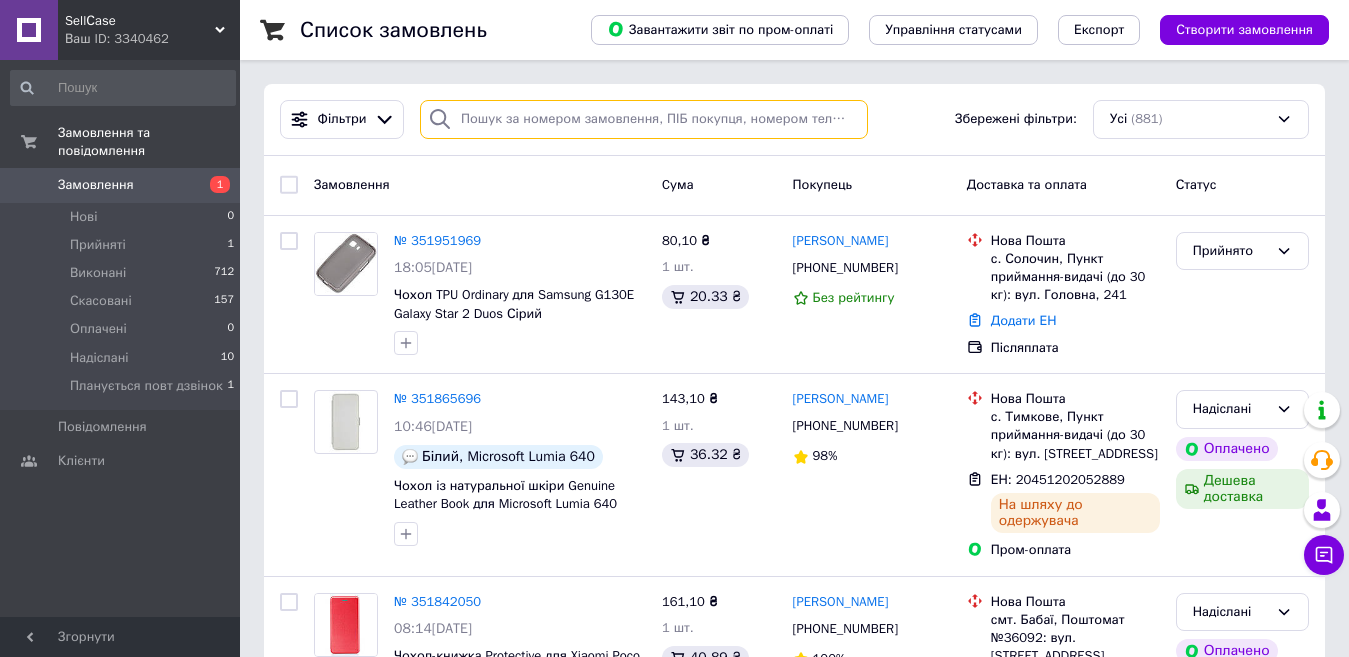 click at bounding box center [644, 119] 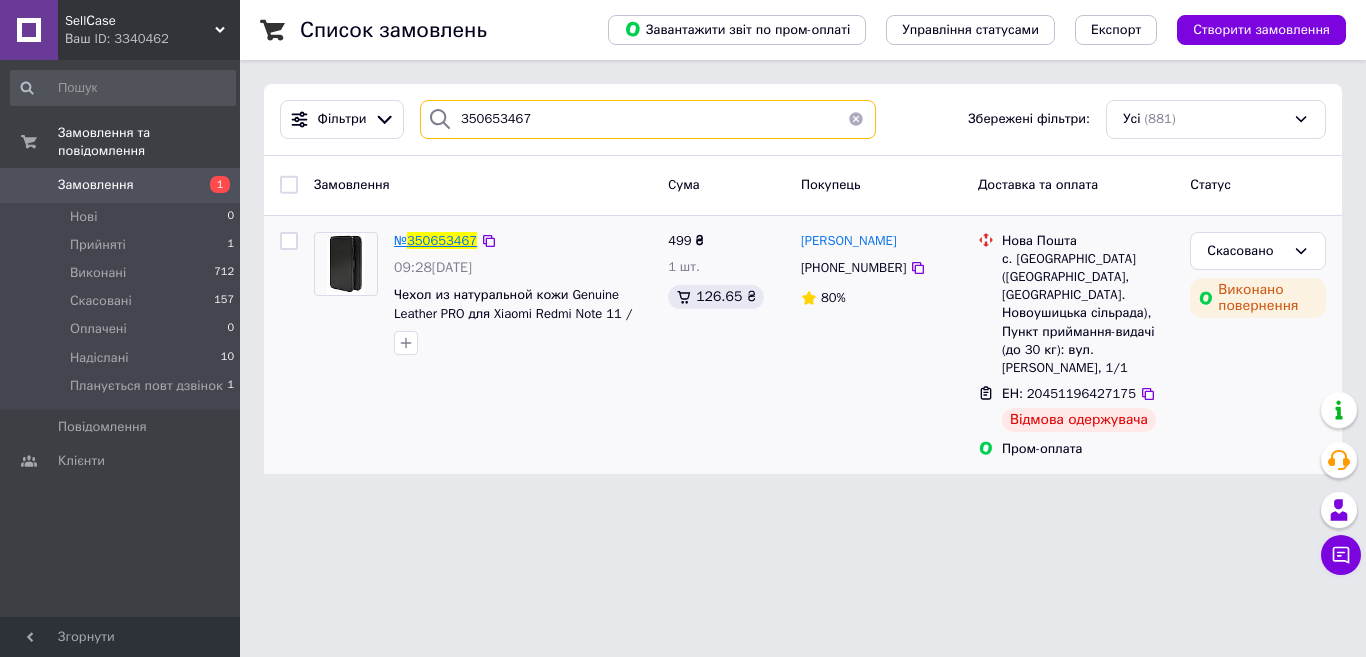 type on "350653467" 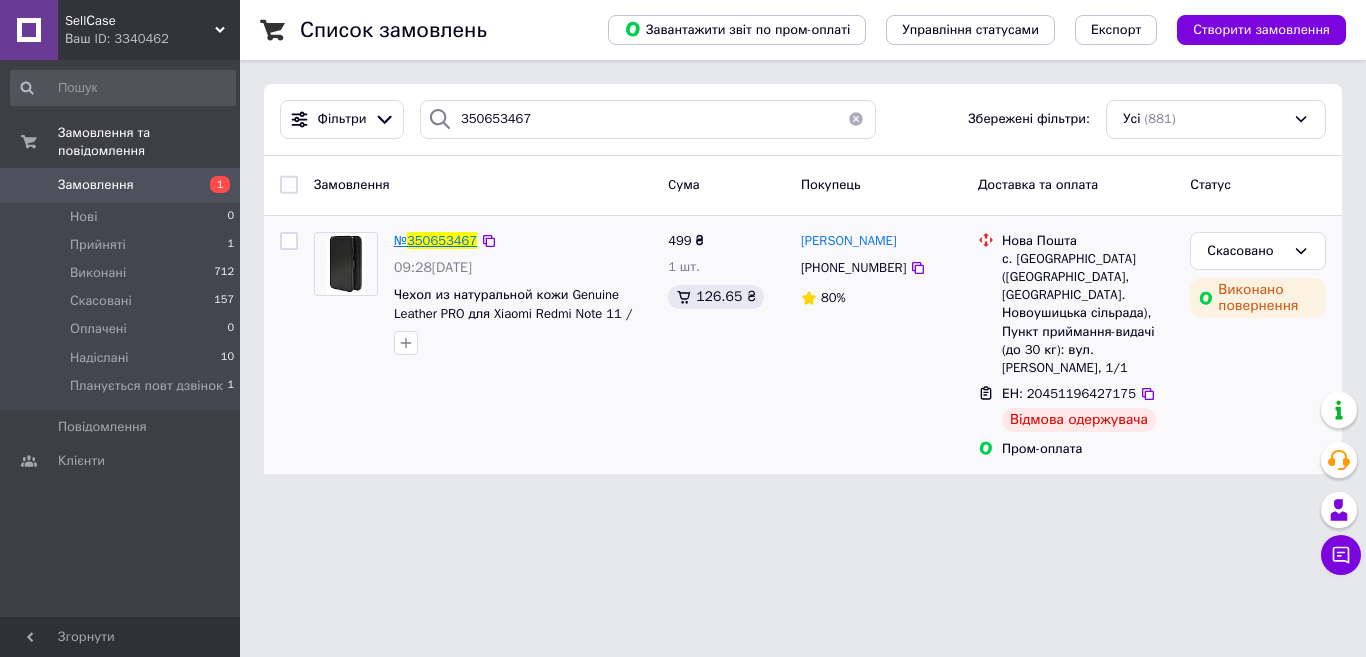 click on "350653467" at bounding box center [442, 240] 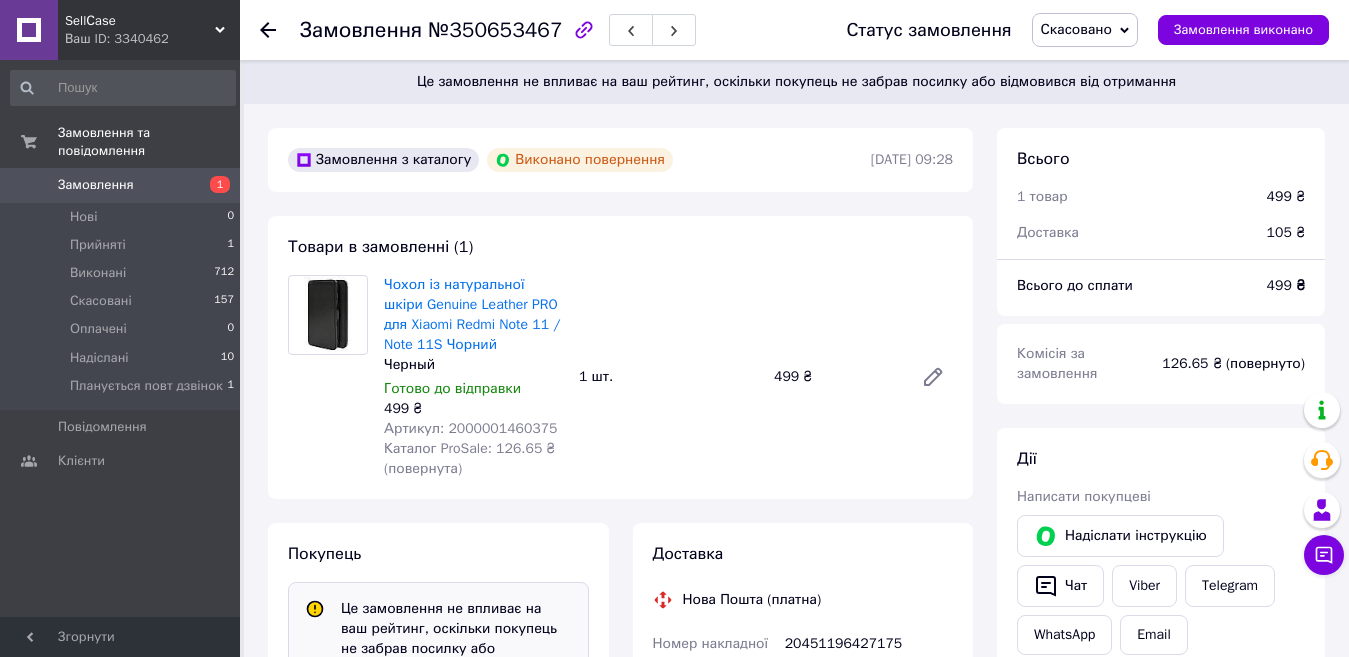 scroll, scrollTop: 124, scrollLeft: 0, axis: vertical 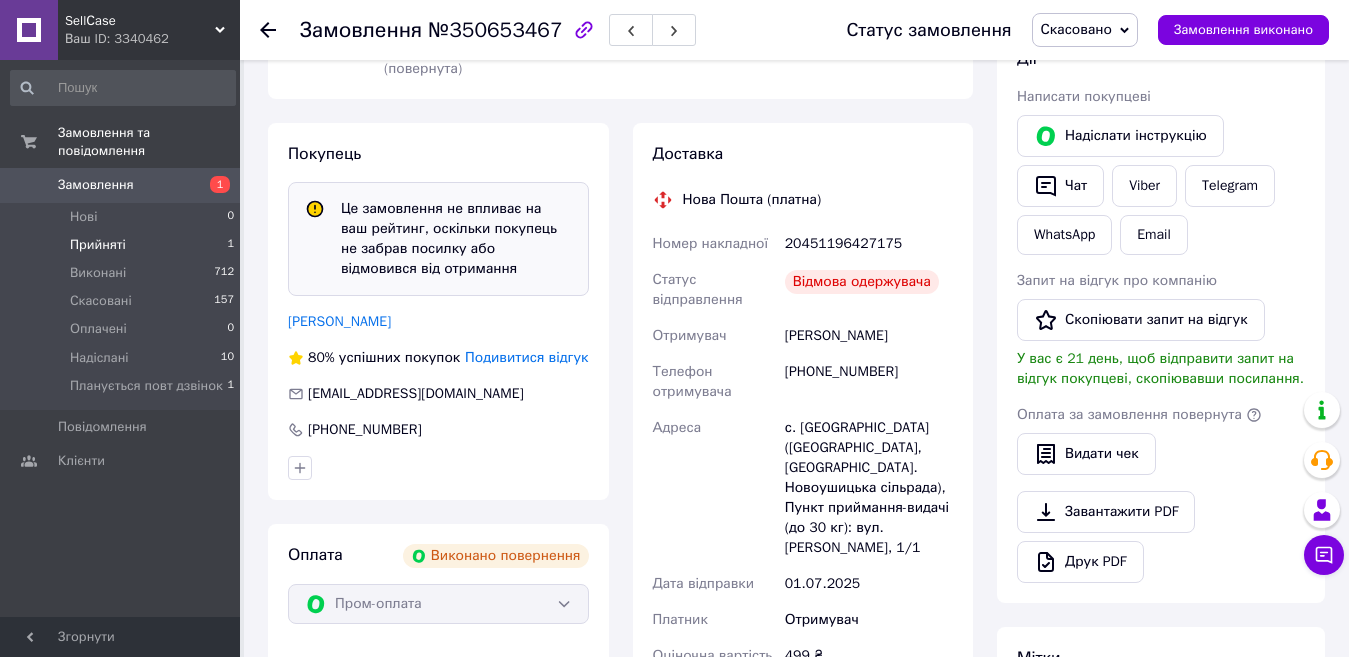 click on "Прийняті 1" at bounding box center [123, 245] 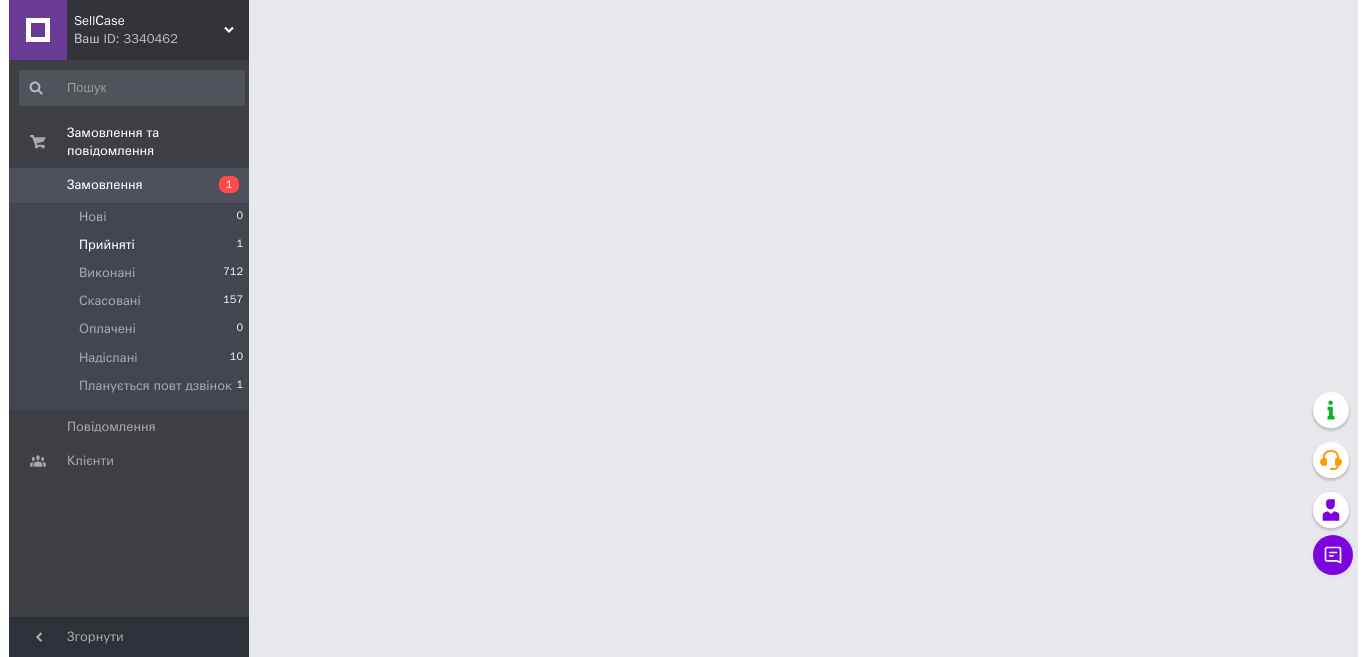 scroll, scrollTop: 0, scrollLeft: 0, axis: both 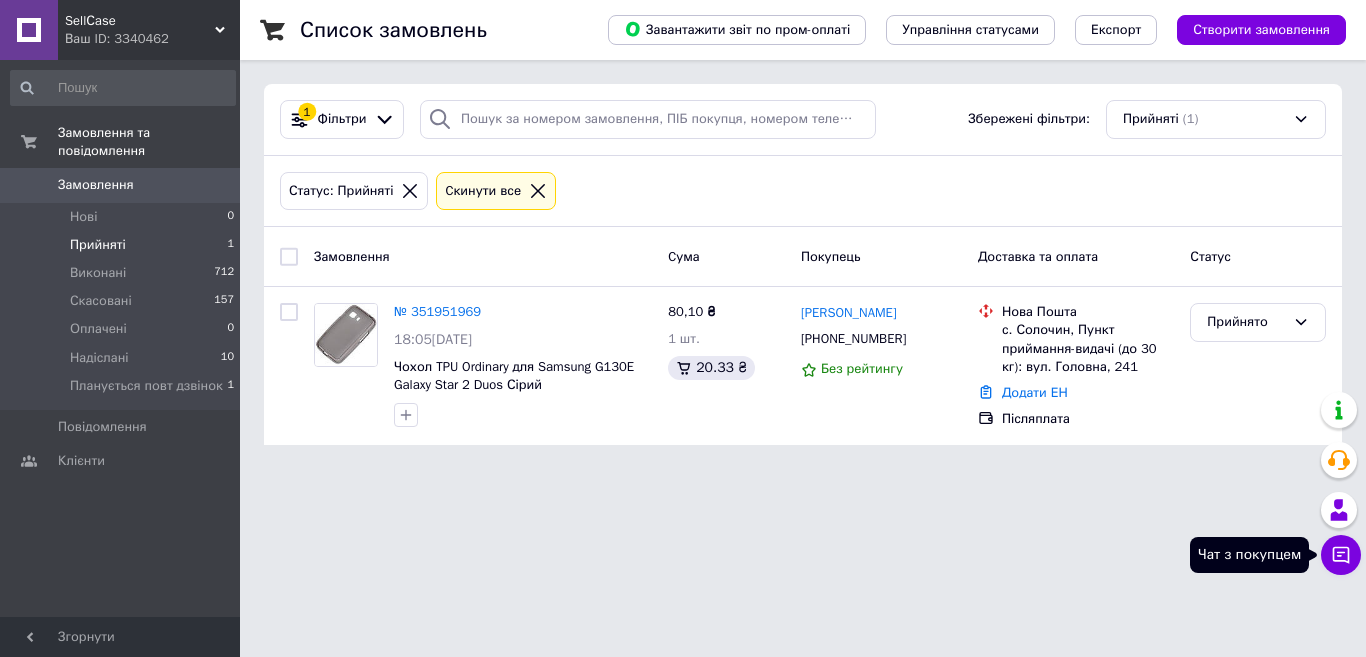 click 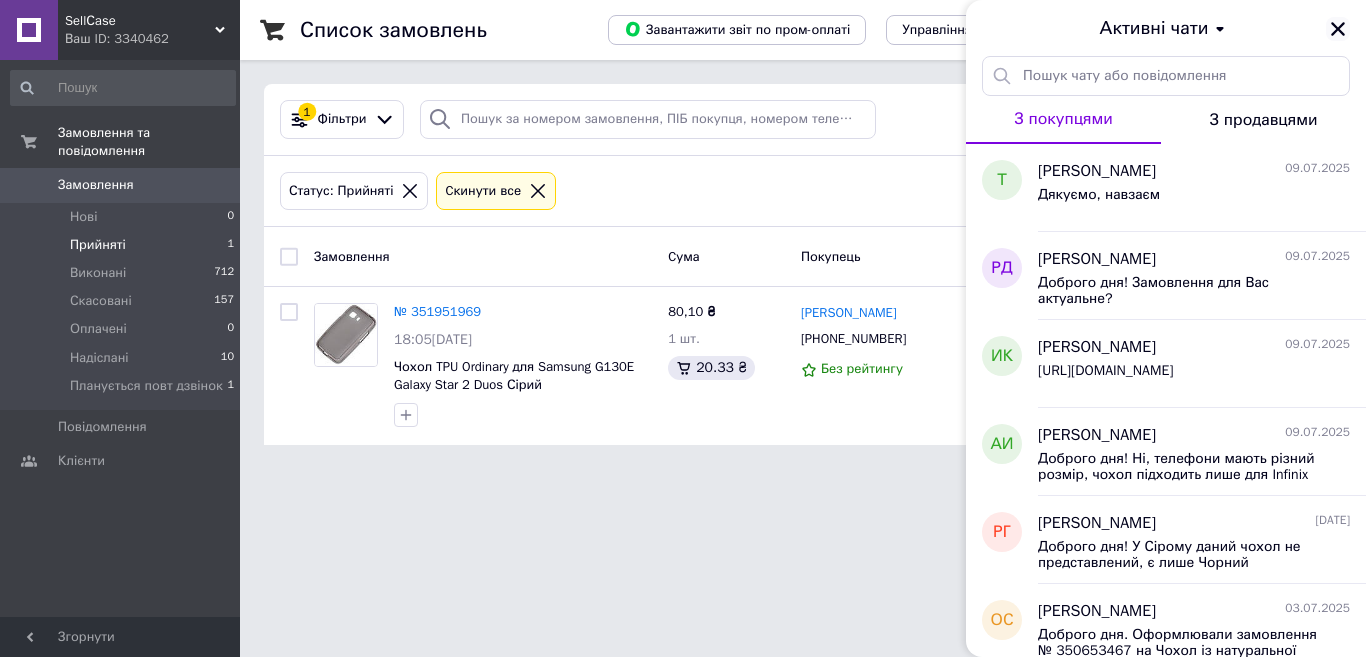 click 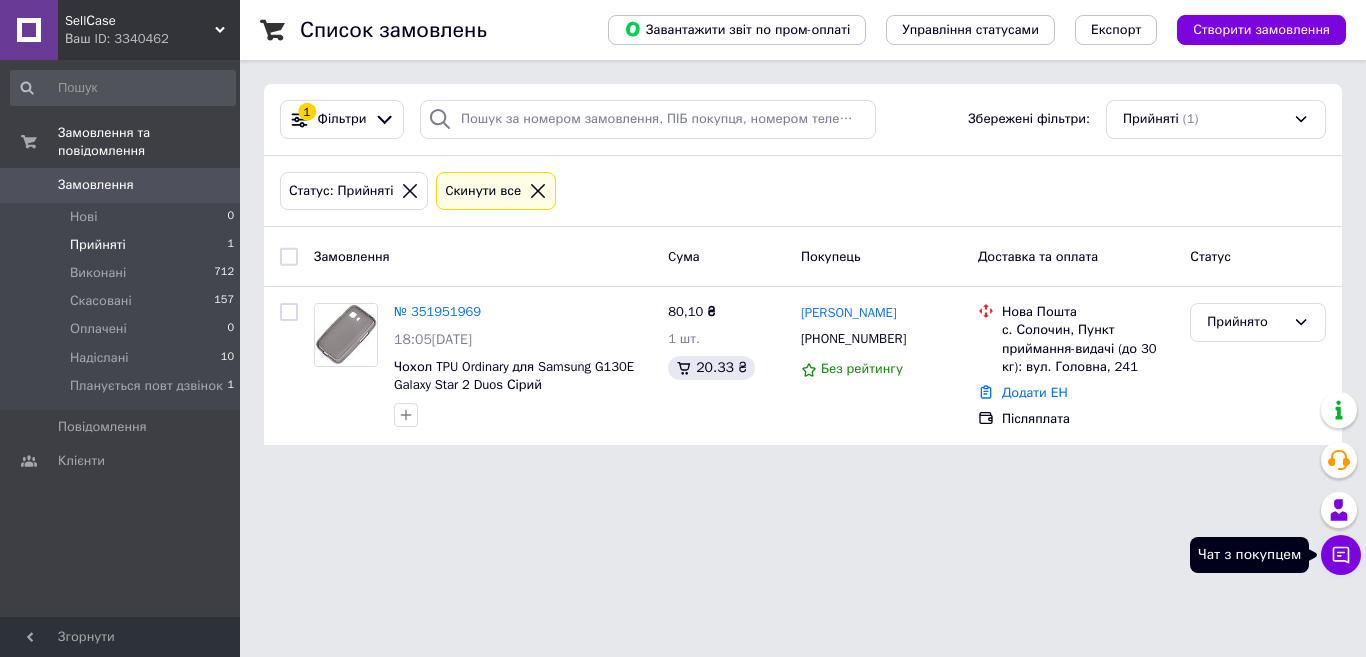 click on "Чат з покупцем" at bounding box center [1341, 555] 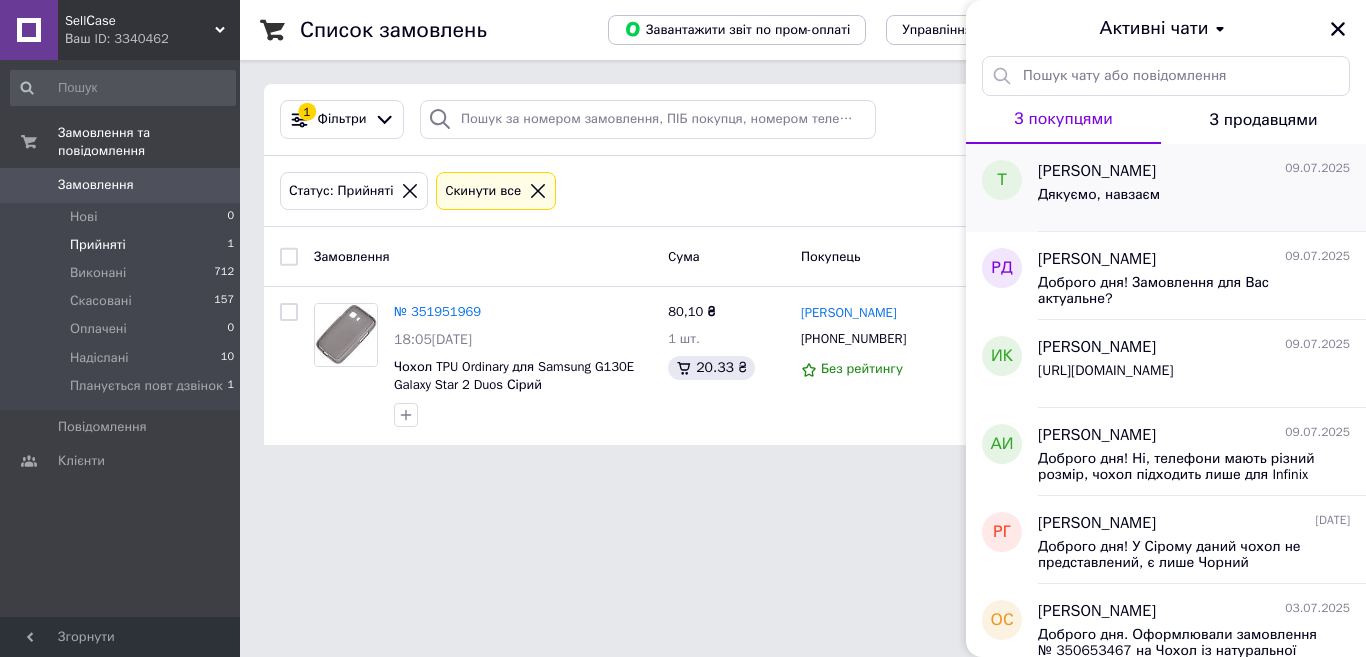 click on "Тетяна 09.07.2025" at bounding box center [1194, 171] 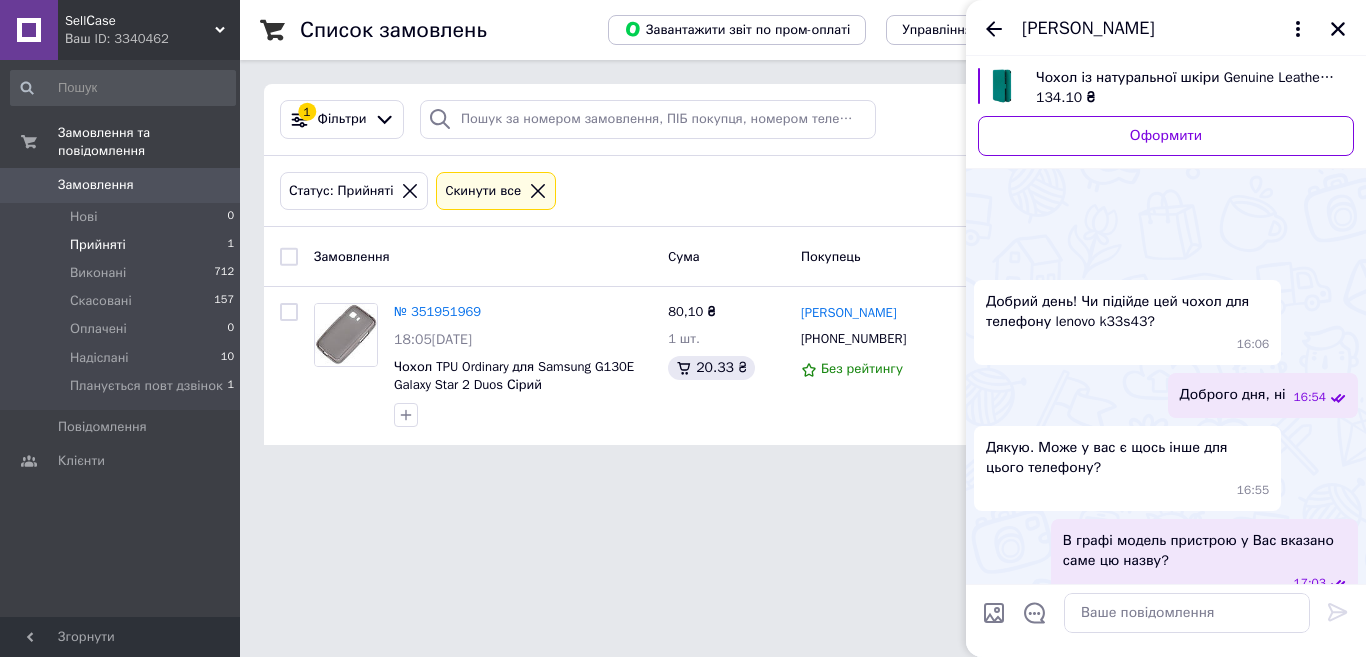 scroll, scrollTop: 387, scrollLeft: 0, axis: vertical 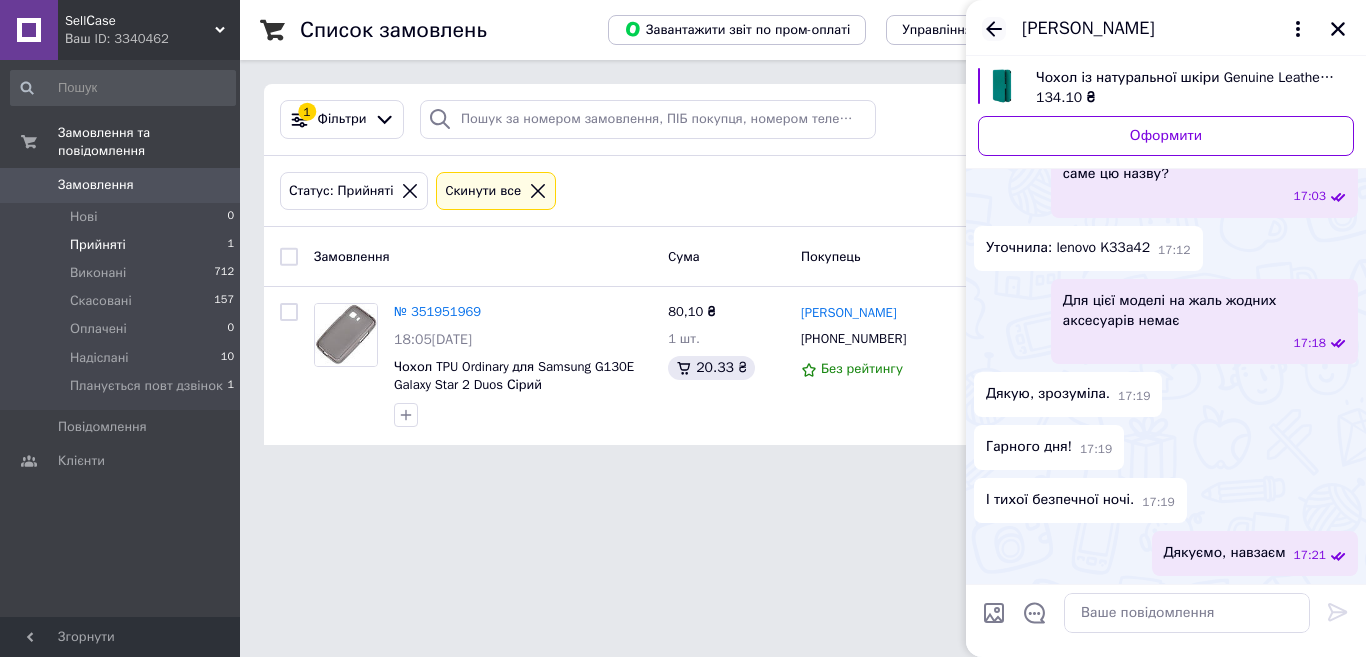 click 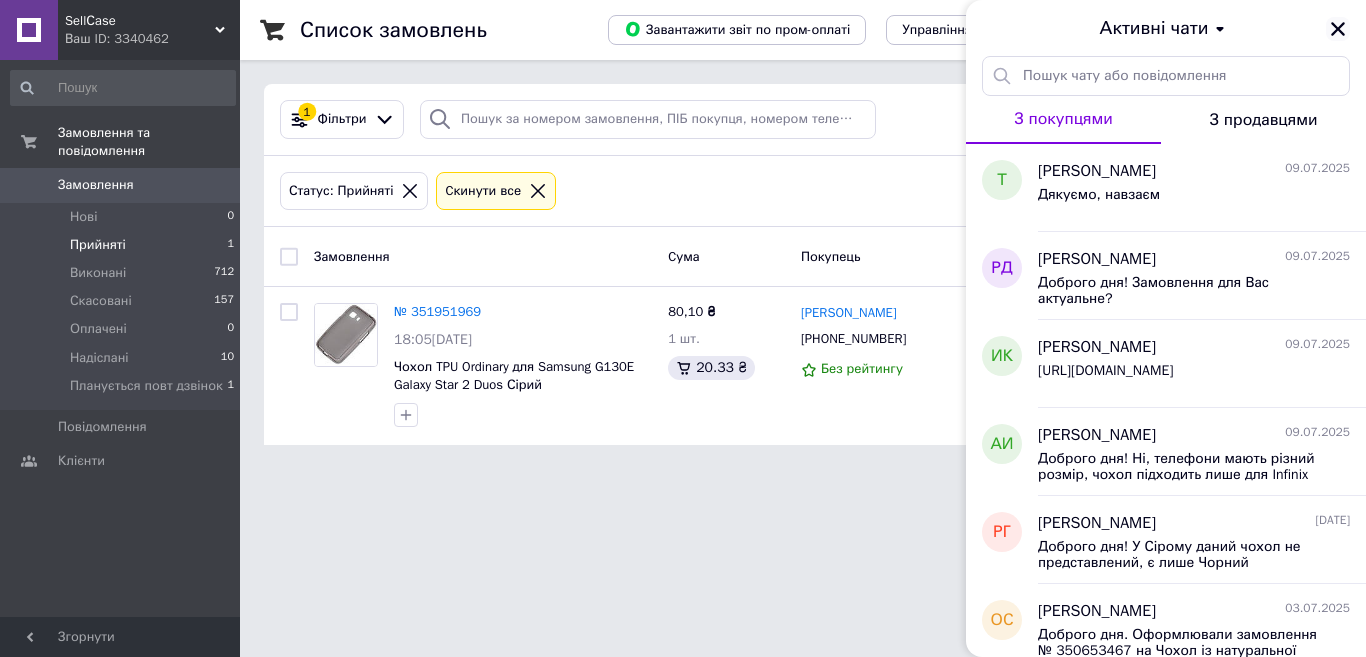 click 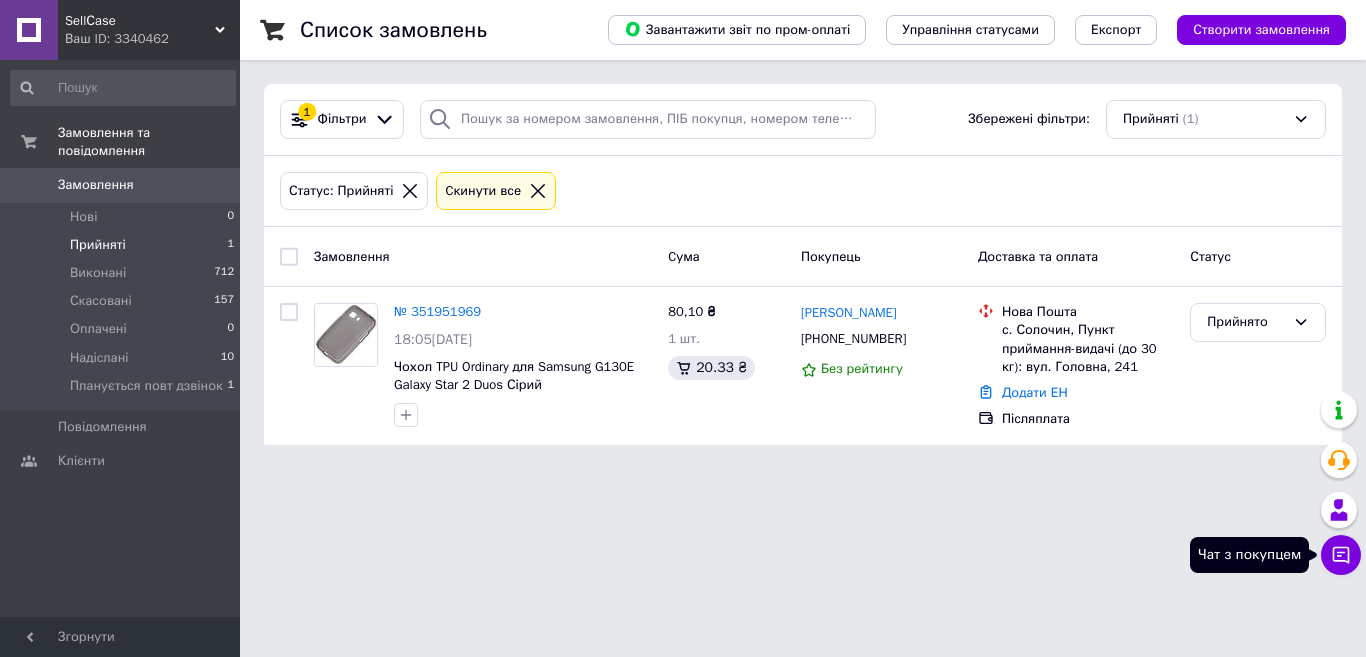 click on "Чат з покупцем" at bounding box center [1341, 555] 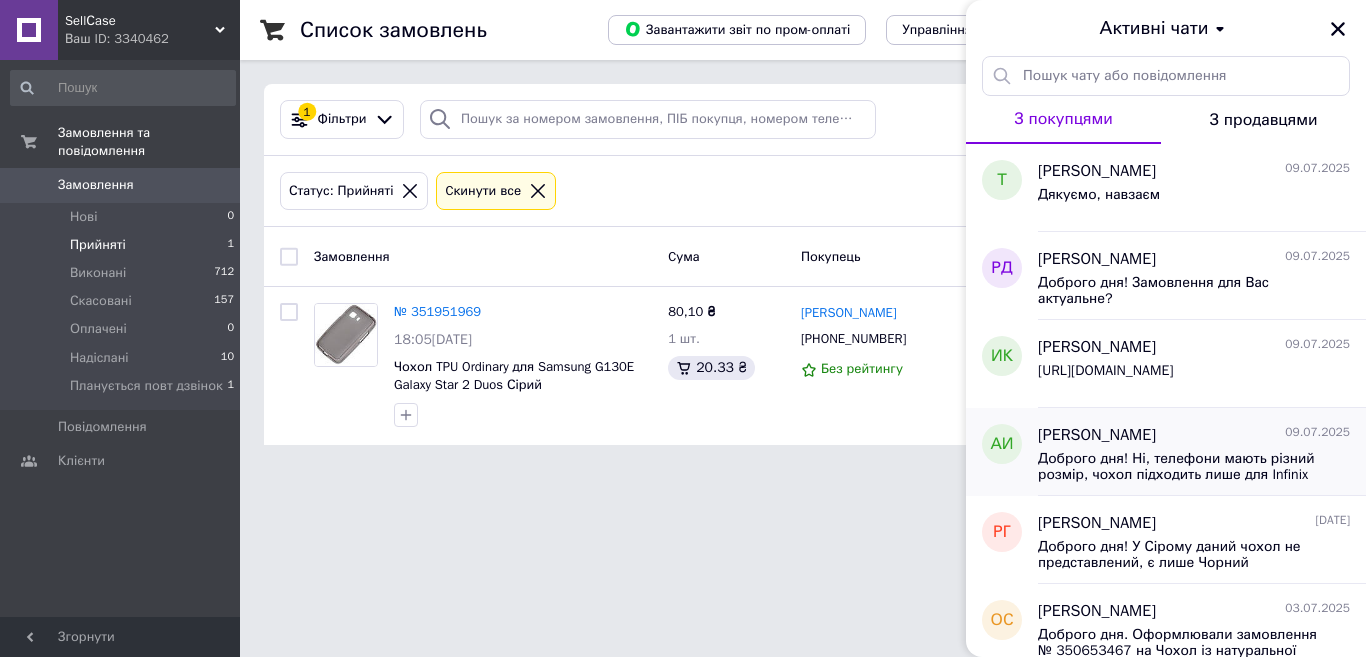 click on "Доброго дня! Ні, телефони мають різний розмір, чохол підходить лише для Infinix Note 30 Pro" at bounding box center [1180, 467] 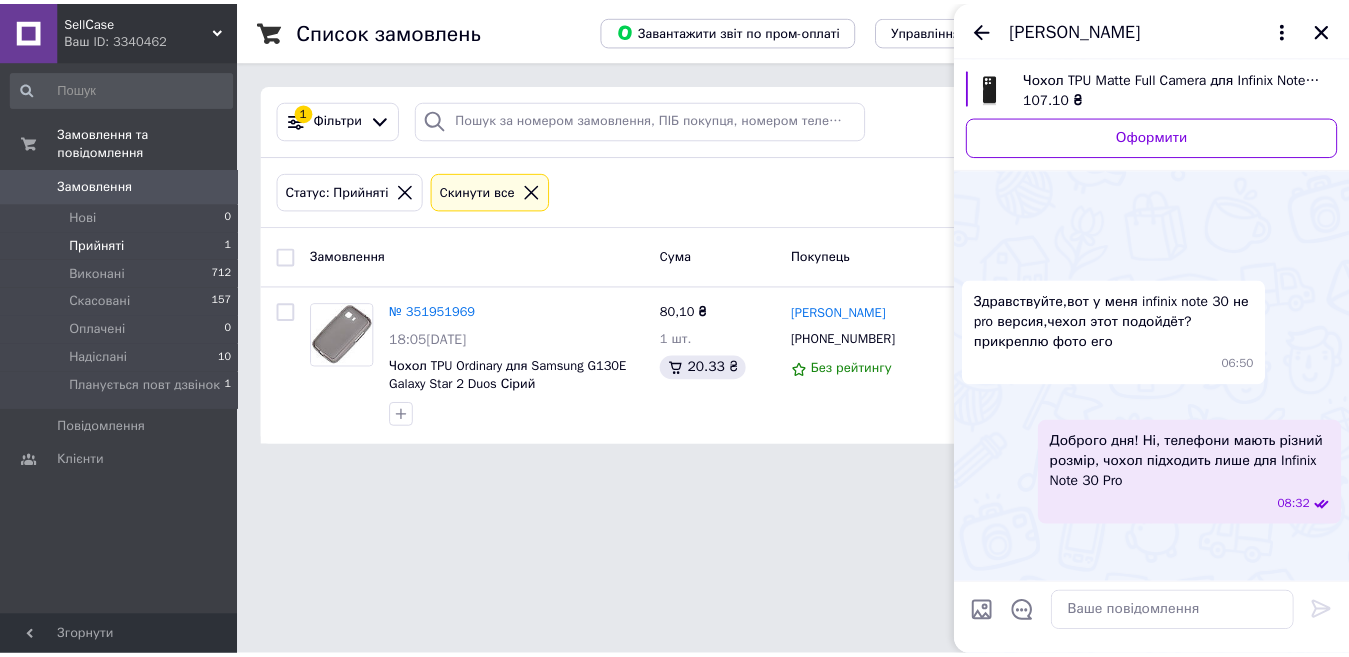 scroll, scrollTop: 106, scrollLeft: 0, axis: vertical 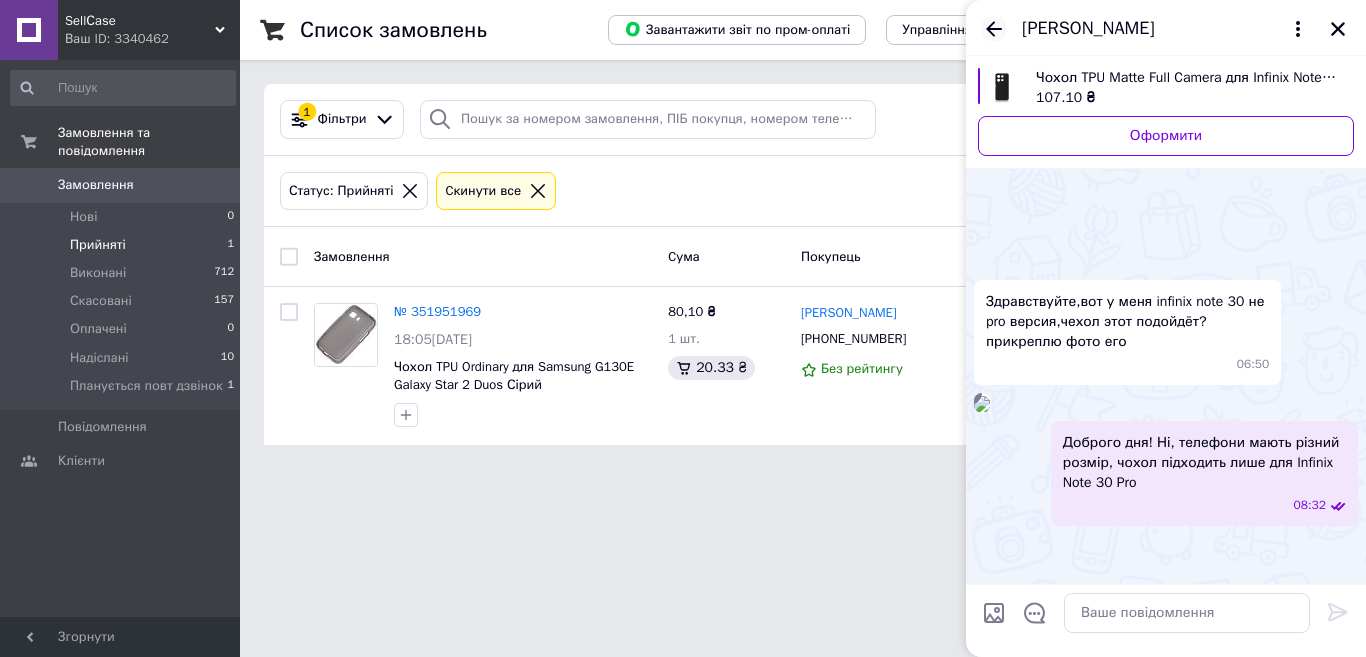 click 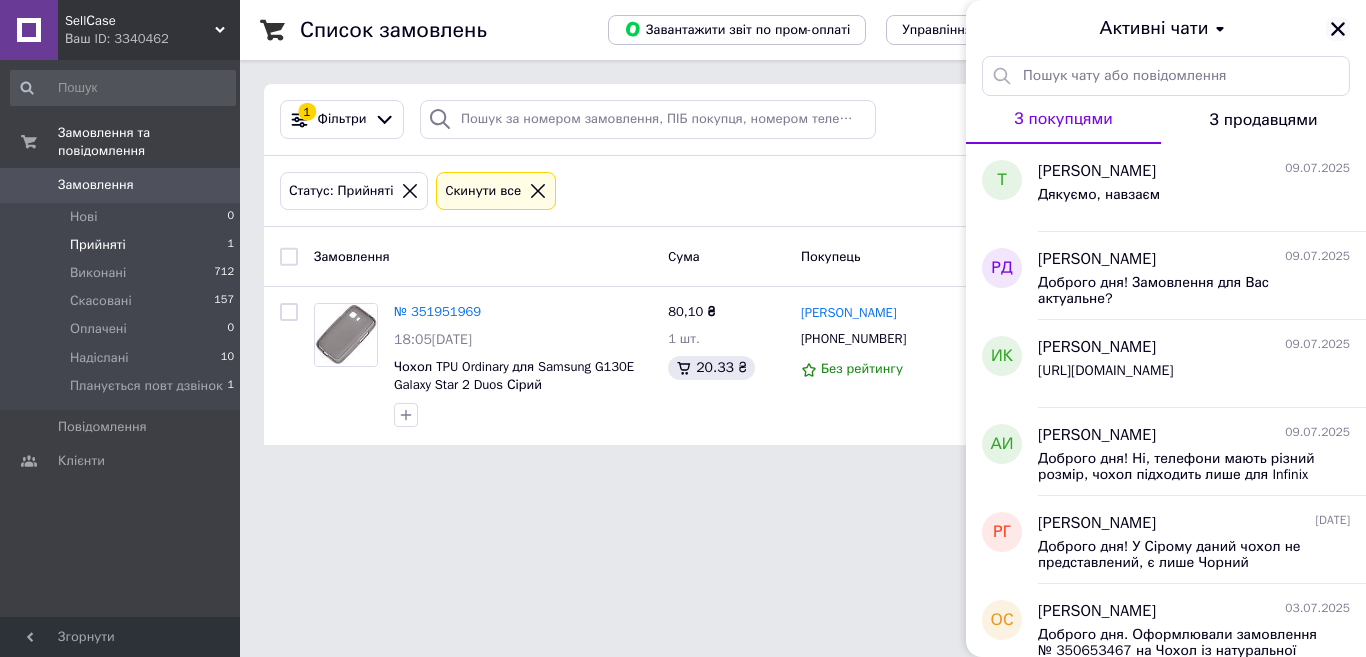 click 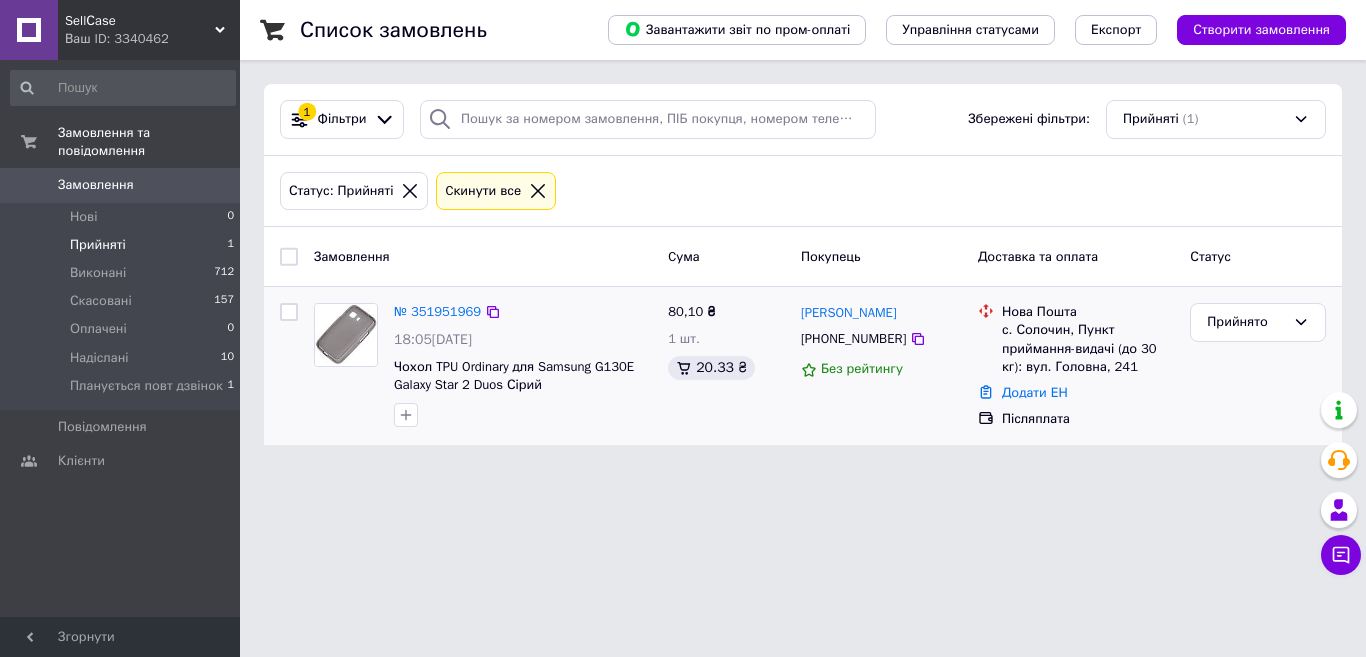 click on "№ 351951969" at bounding box center [437, 312] 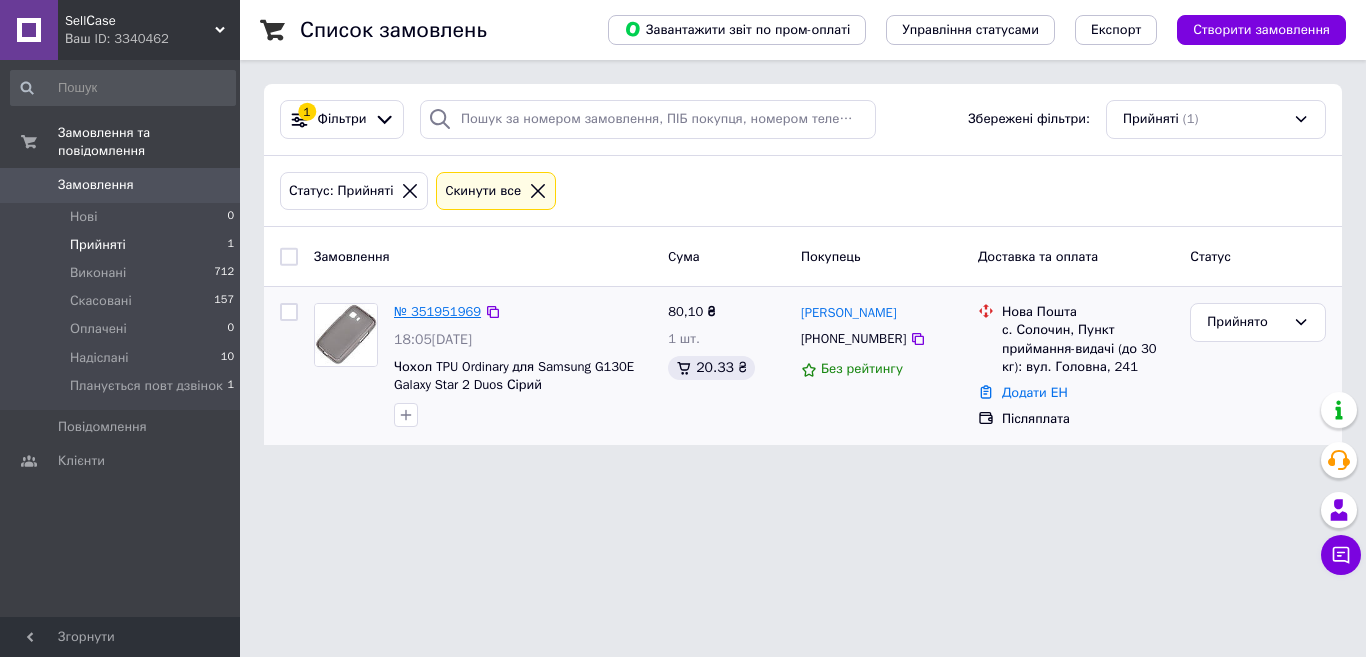 click on "№ 351951969" at bounding box center [437, 311] 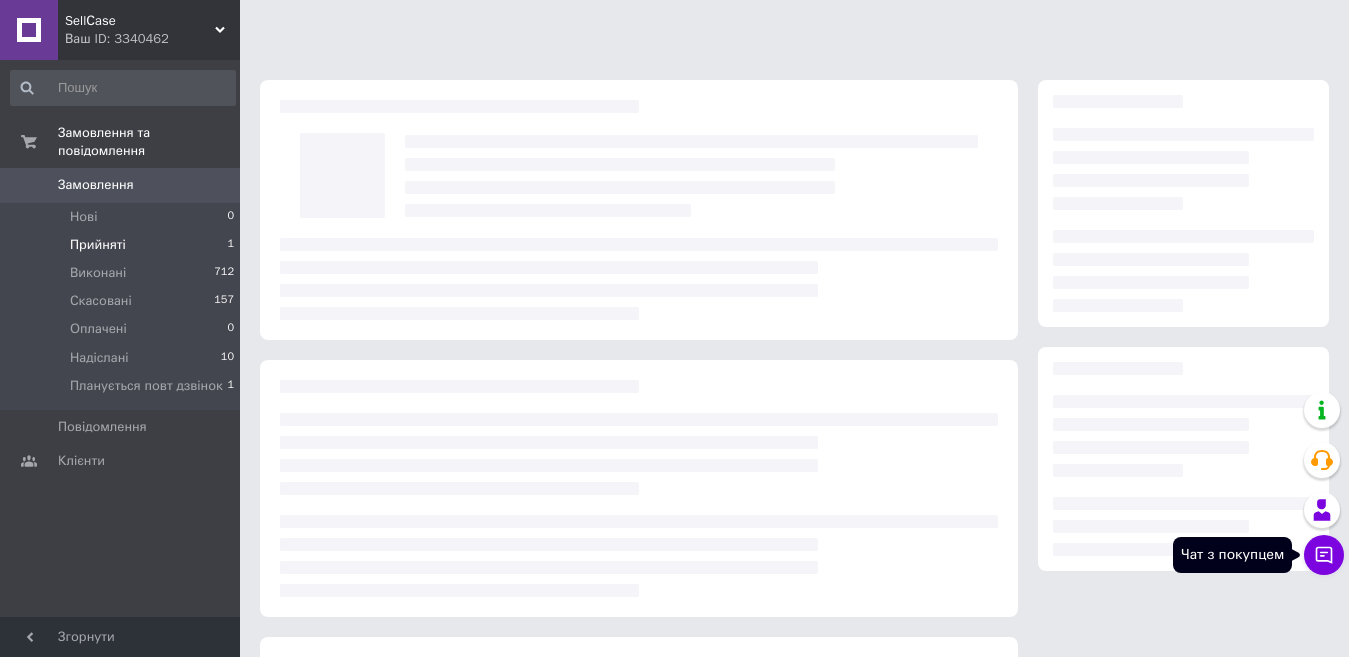 click 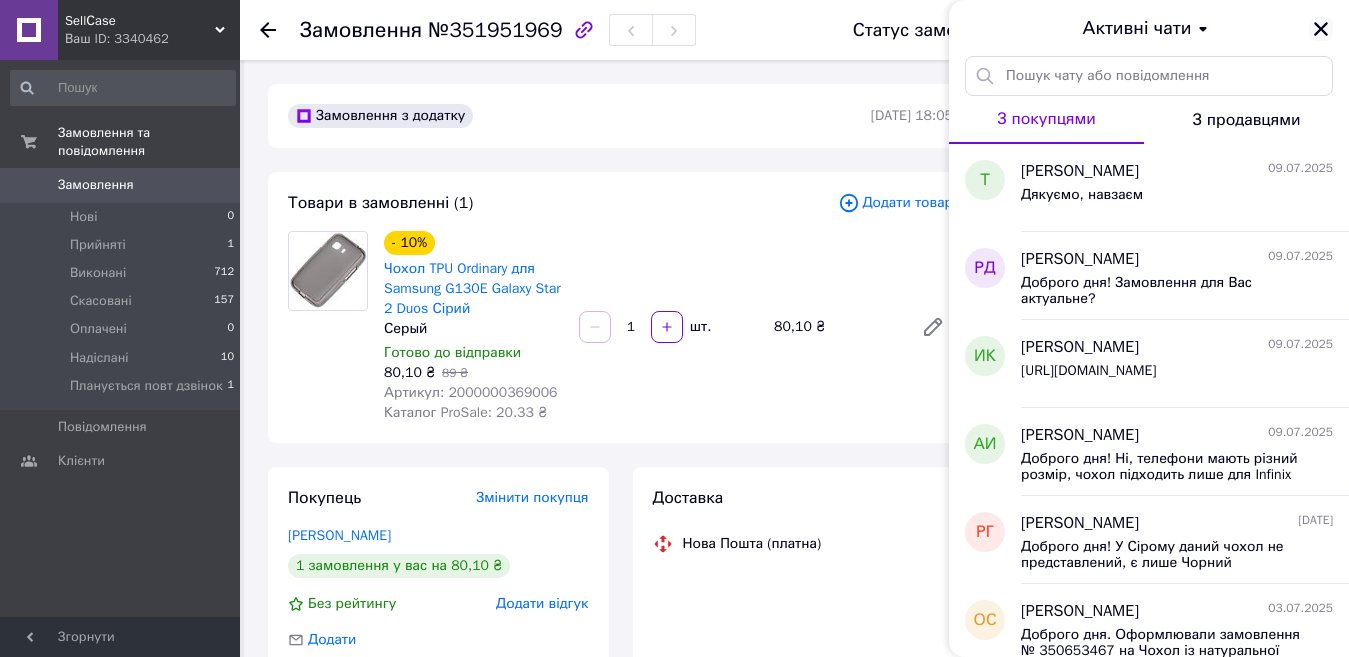 click 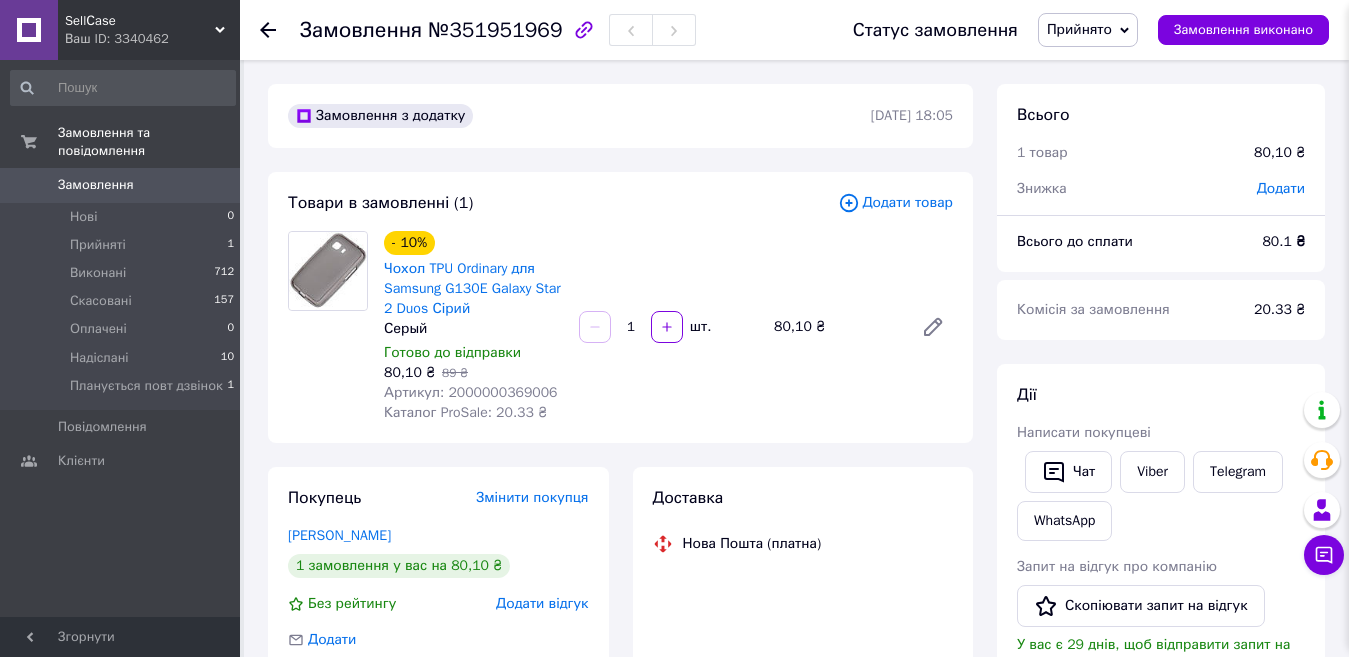 click on "Артикул: 2000000369006" at bounding box center [471, 392] 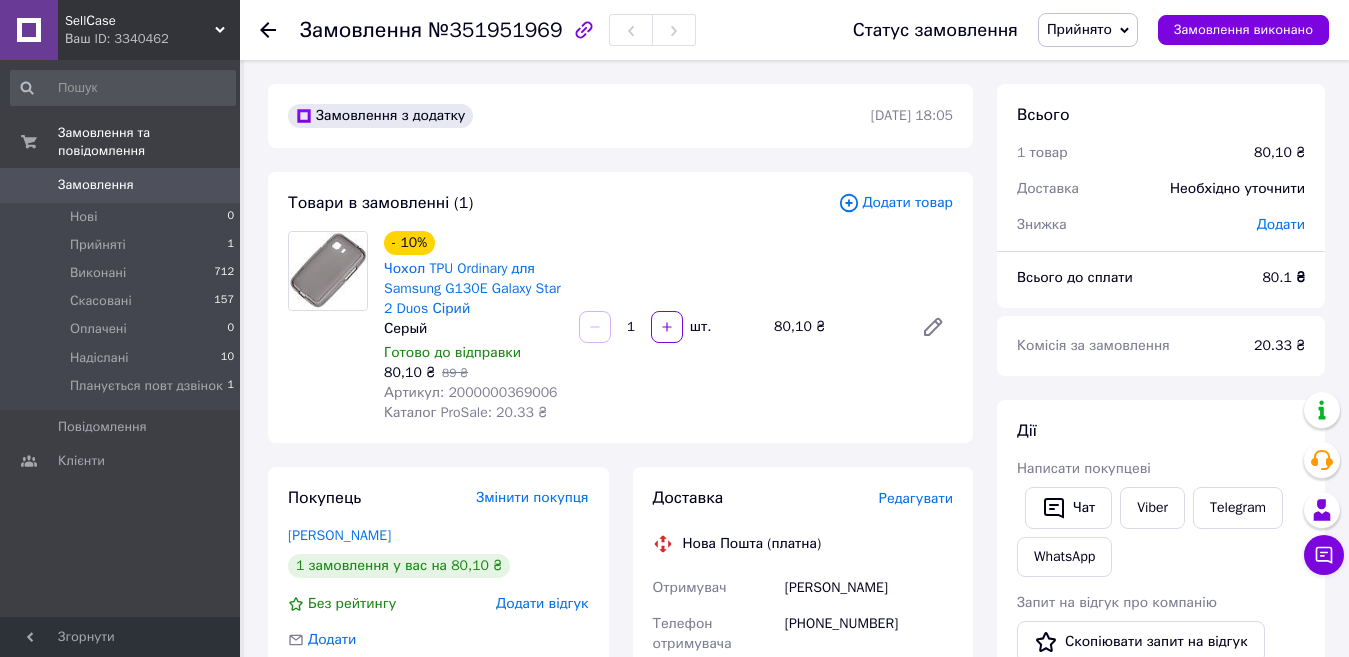 click on "Артикул: 2000000369006" at bounding box center (471, 392) 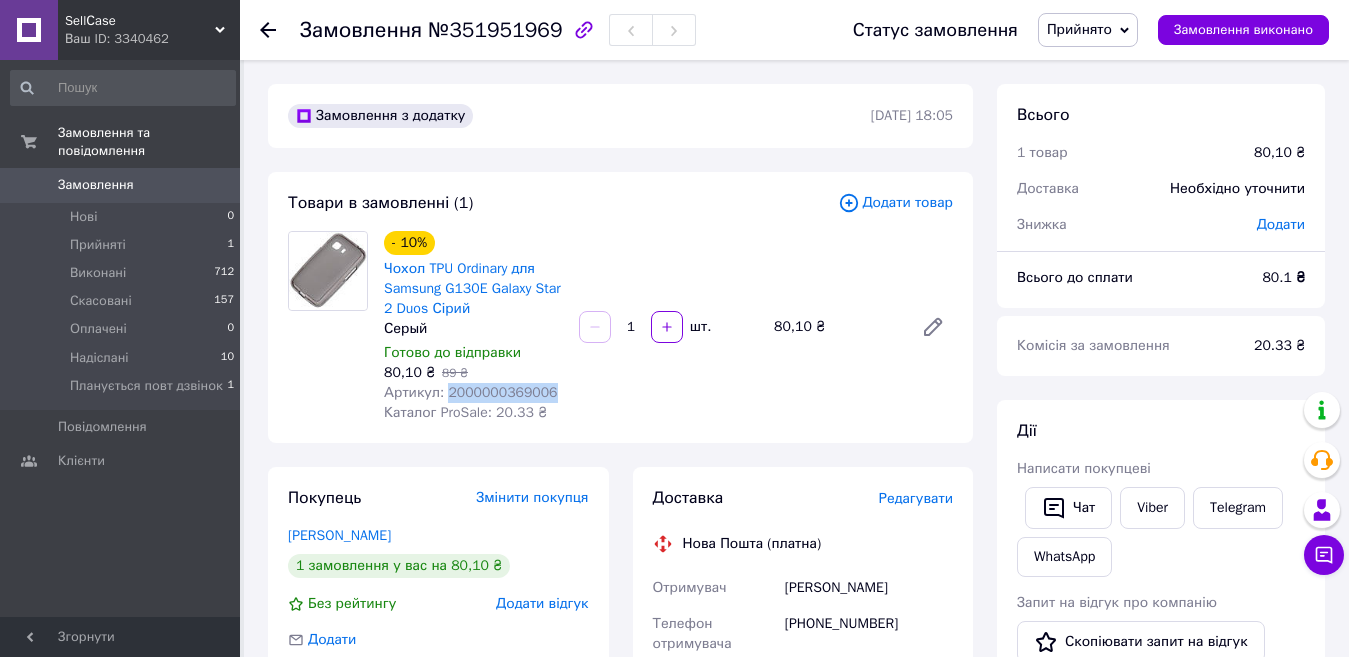 copy on "2000000369006" 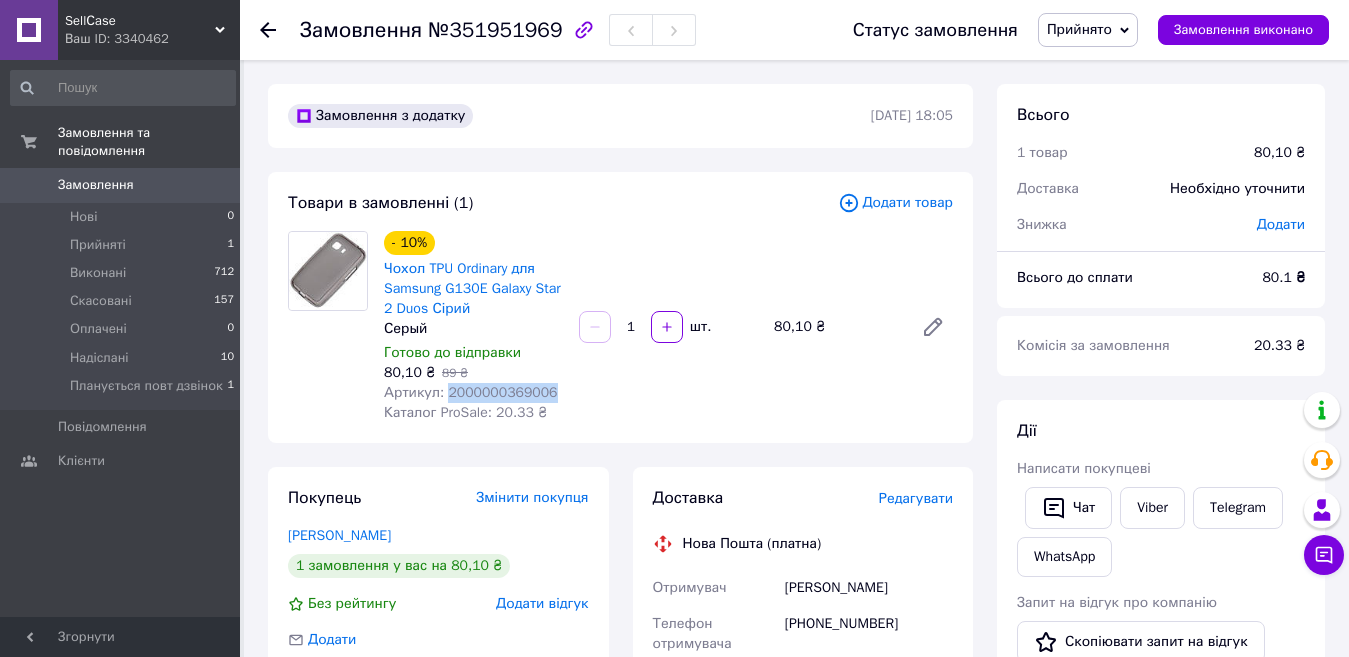 click on "№351951969" at bounding box center (495, 30) 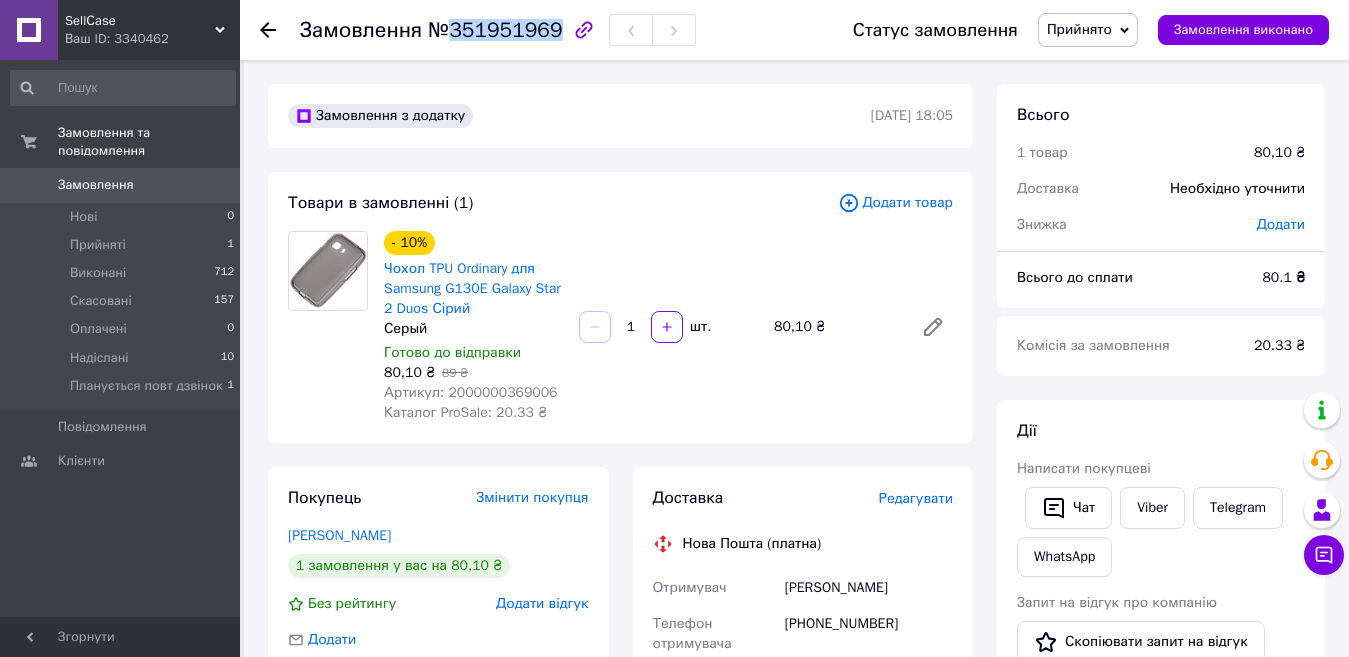 click on "№351951969" at bounding box center [495, 30] 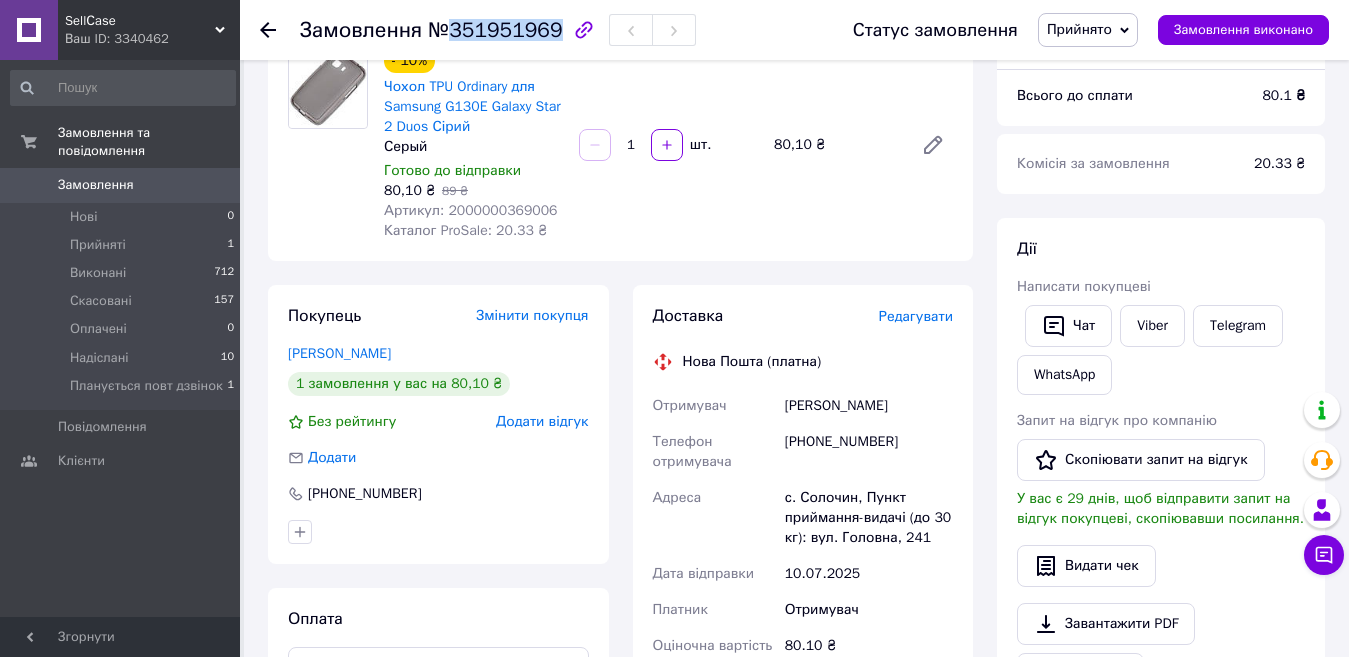 scroll, scrollTop: 200, scrollLeft: 0, axis: vertical 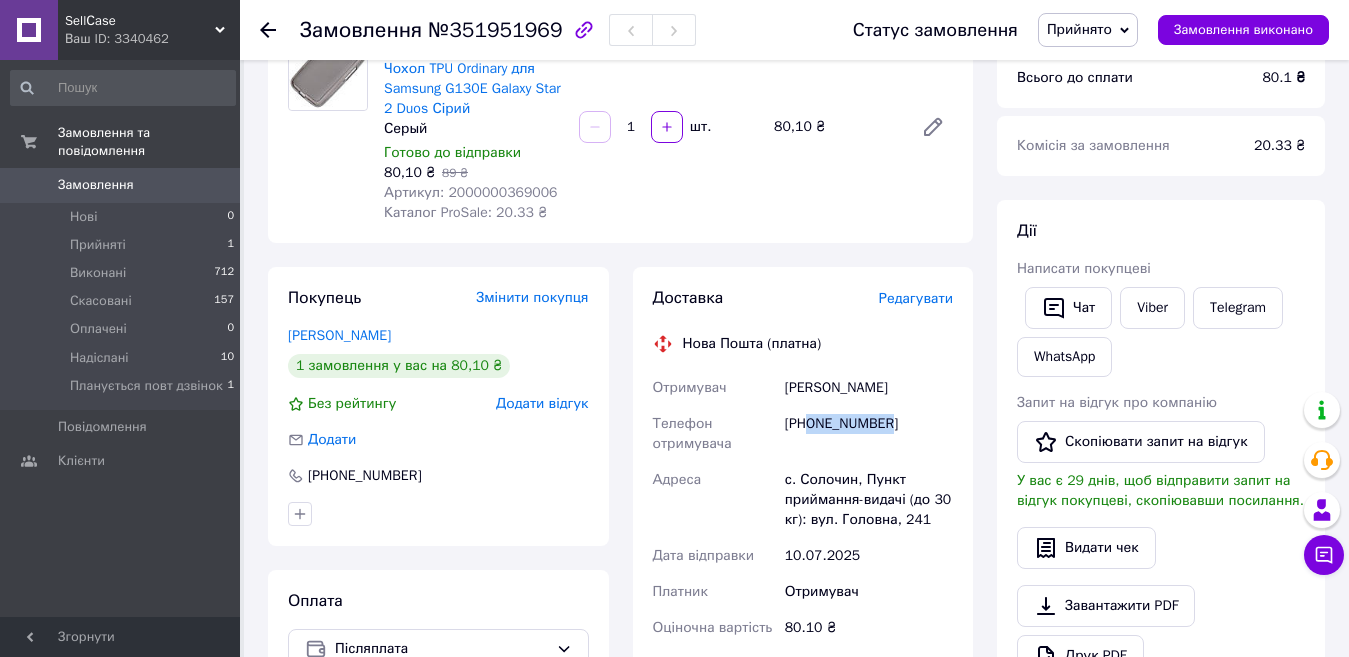 drag, startPoint x: 892, startPoint y: 421, endPoint x: 811, endPoint y: 419, distance: 81.02469 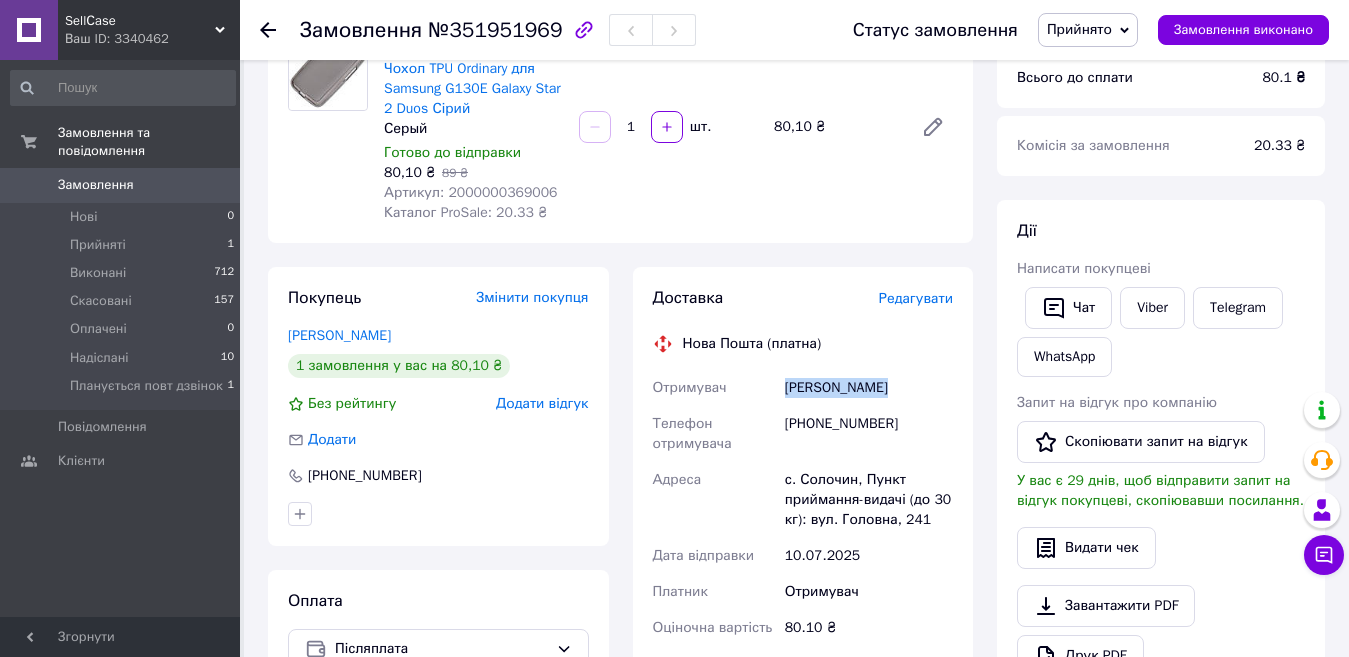 drag, startPoint x: 900, startPoint y: 390, endPoint x: 779, endPoint y: 380, distance: 121.41252 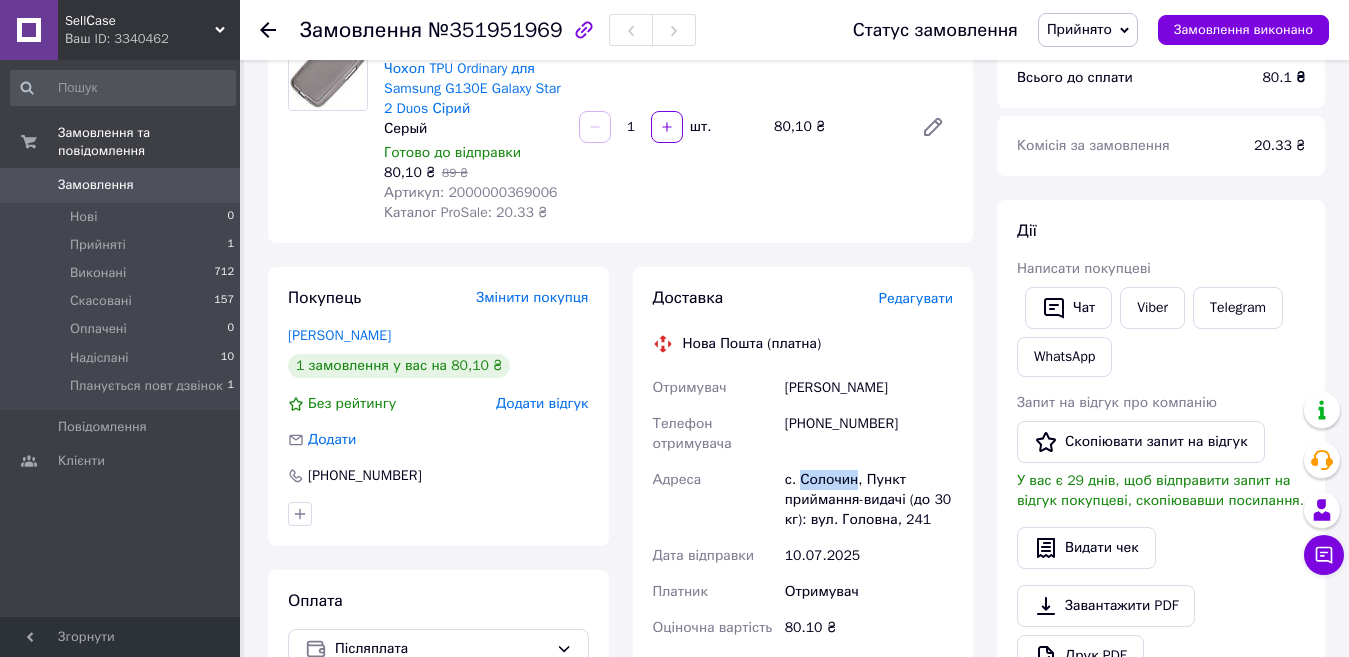 click on "с. Солочин, Пункт приймання-видачі (до 30 кг): вул. Головна, 241" at bounding box center [869, 500] 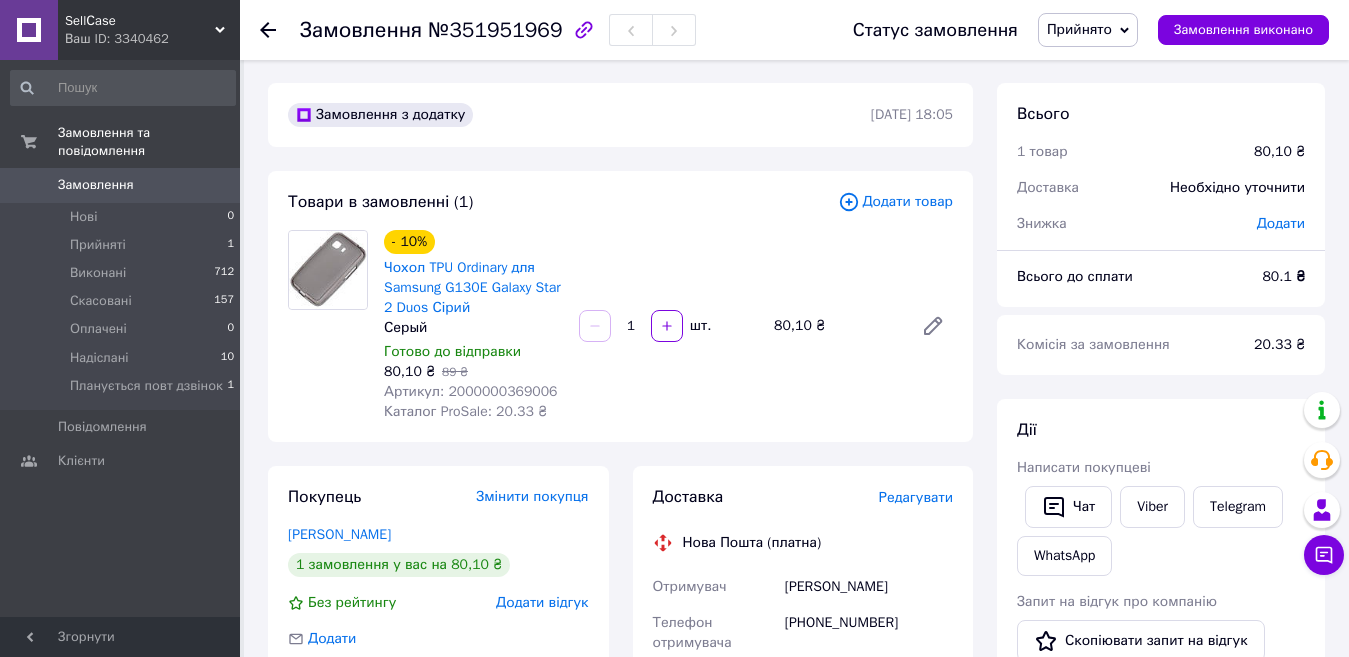 scroll, scrollTop: 0, scrollLeft: 0, axis: both 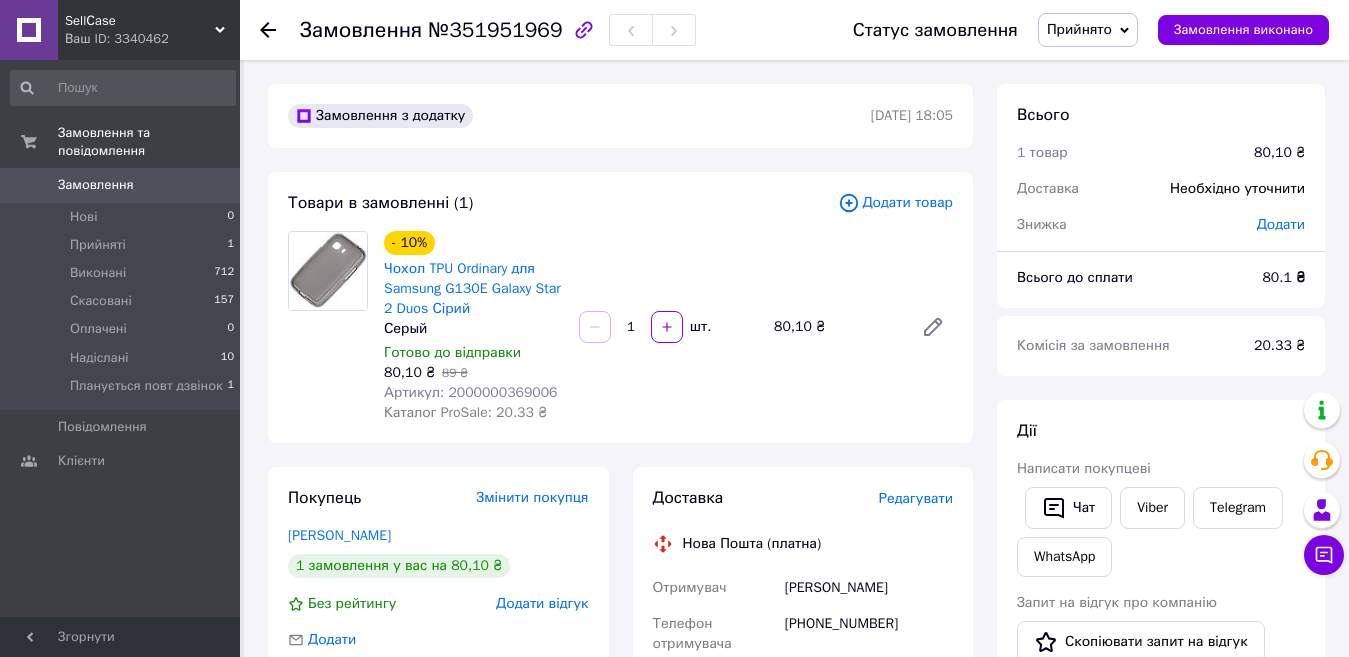 click on "Прийнято" at bounding box center (1079, 29) 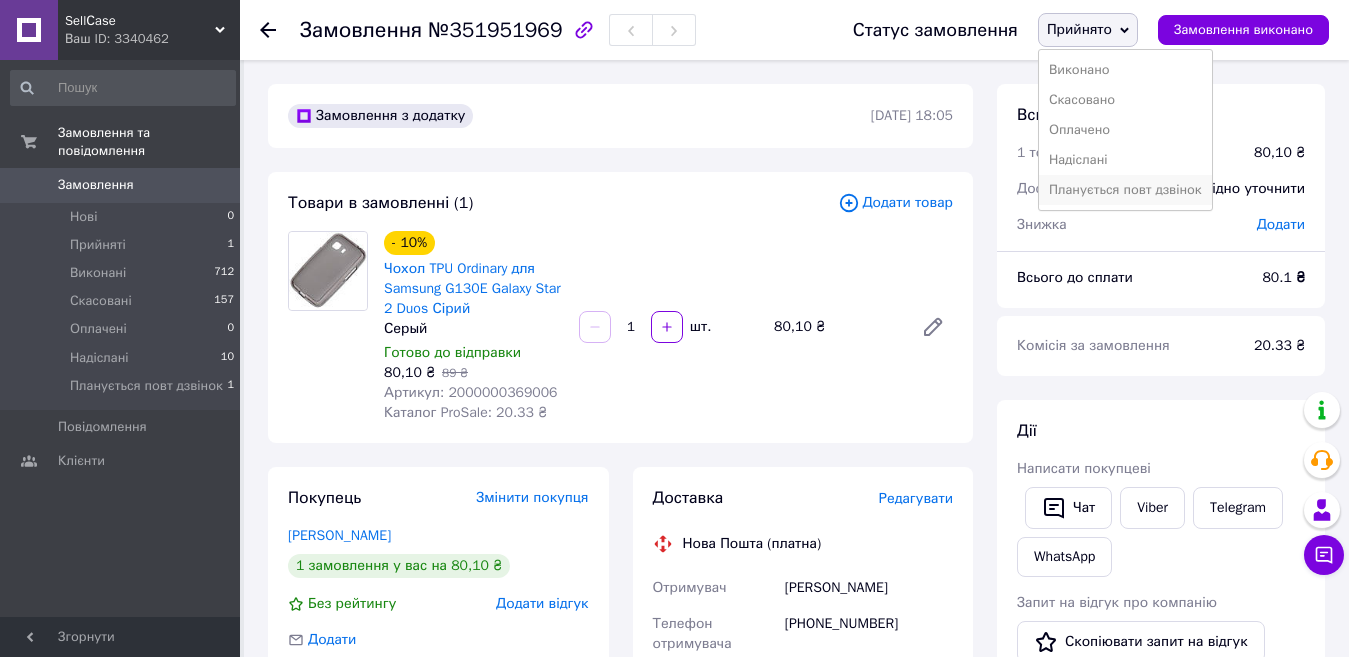 click on "Планується повт дзвінок" at bounding box center (1125, 190) 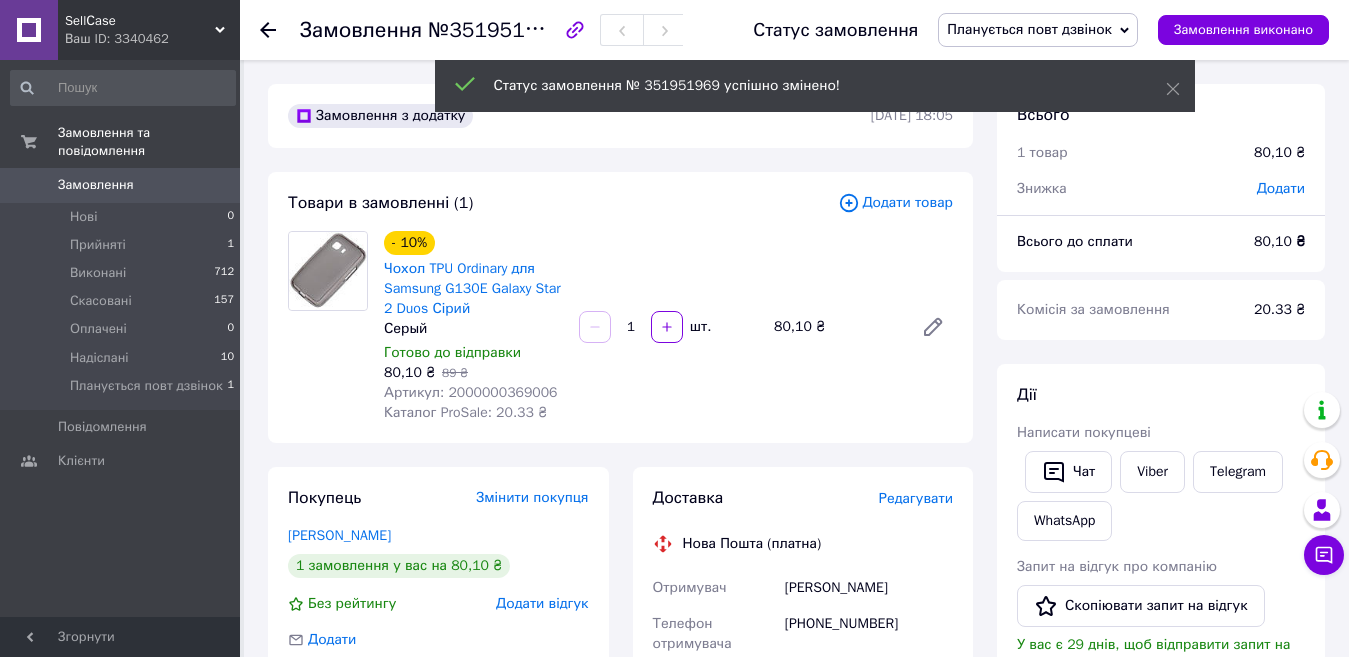 click on "Нові 0" at bounding box center (123, 217) 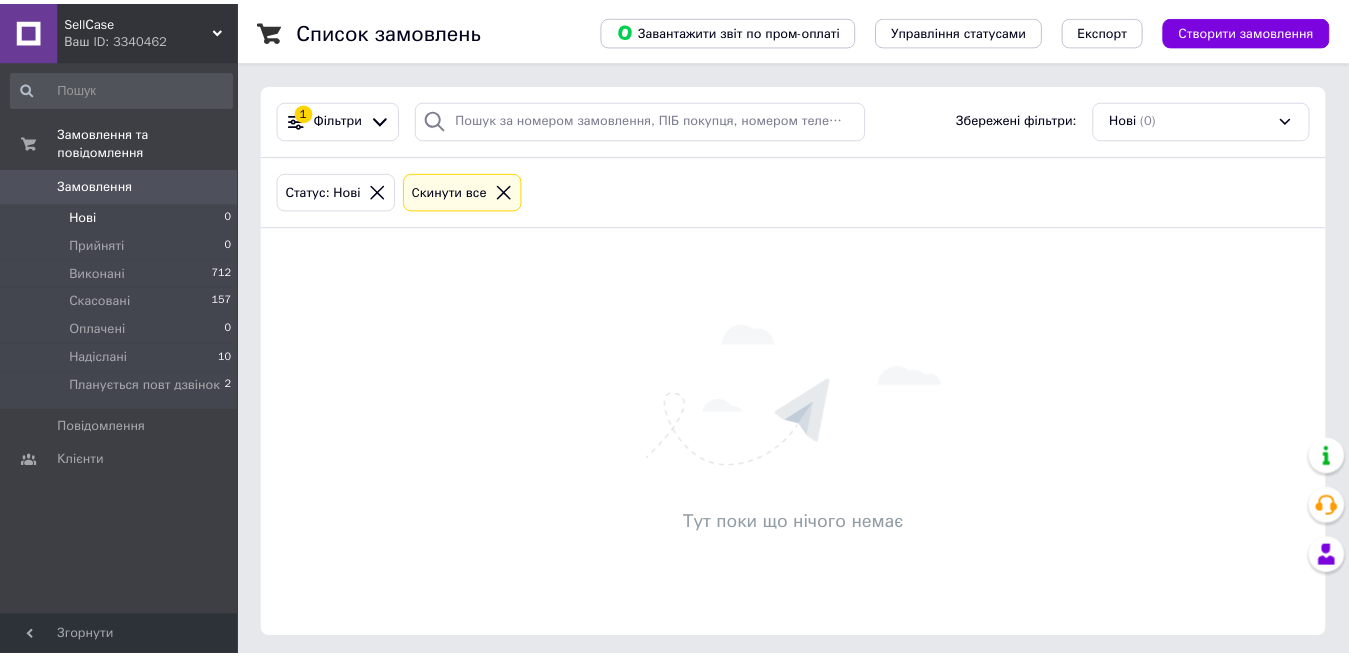 scroll, scrollTop: 0, scrollLeft: 0, axis: both 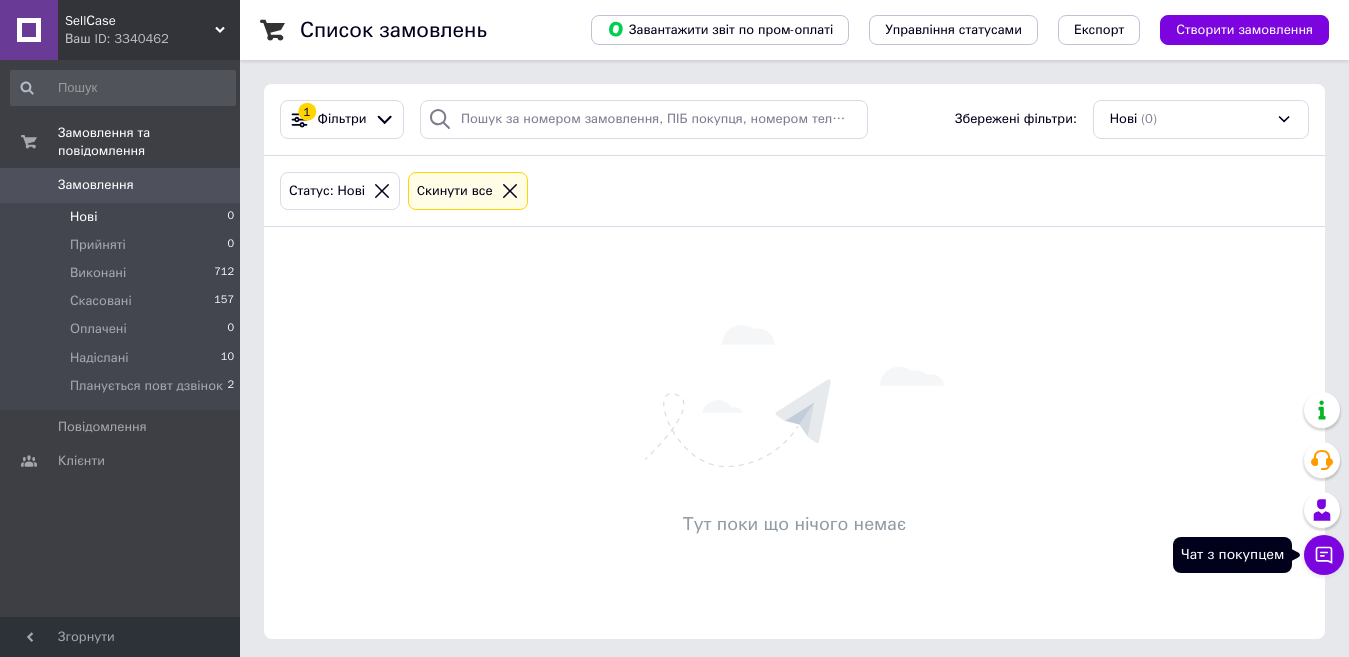 click on "Чат з покупцем" at bounding box center [1324, 555] 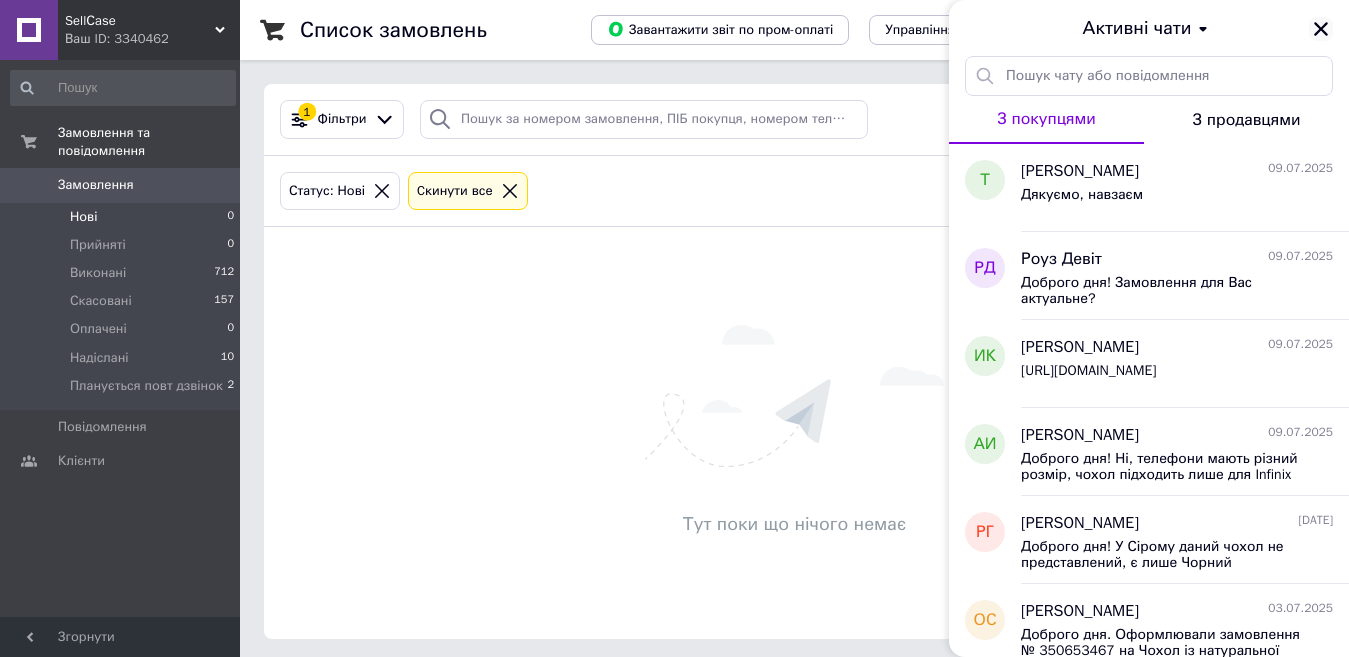 click 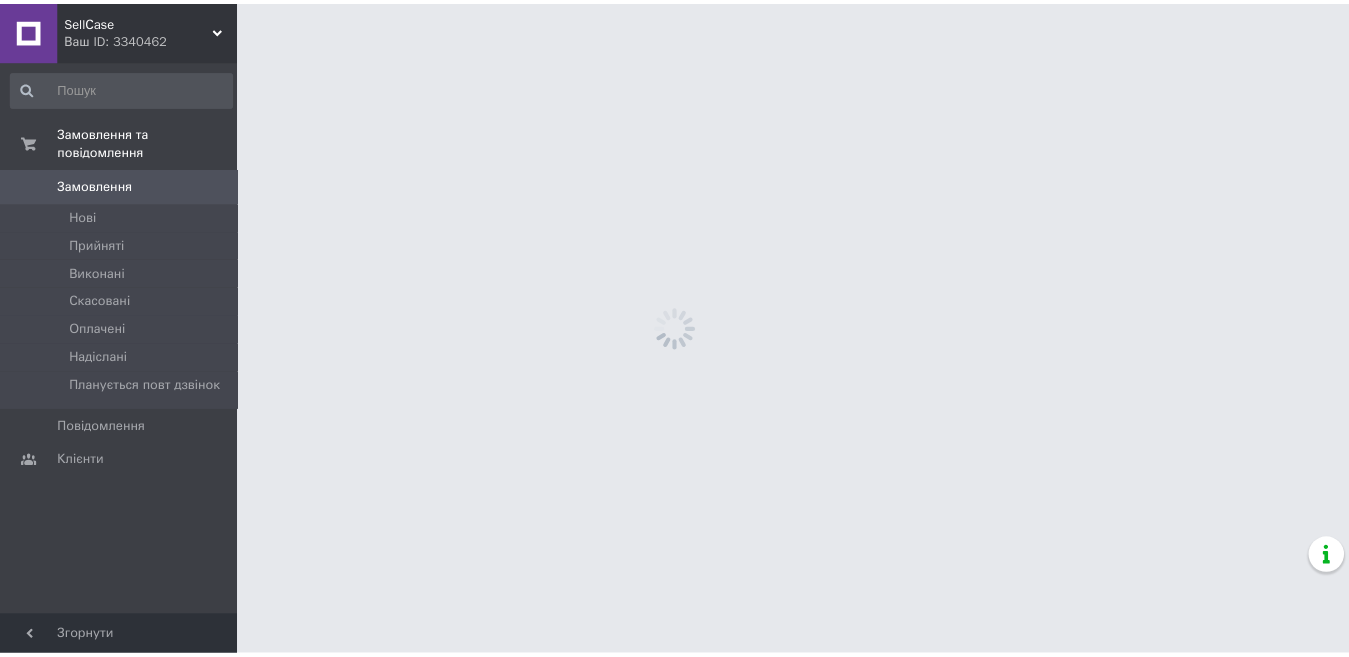 scroll, scrollTop: 0, scrollLeft: 0, axis: both 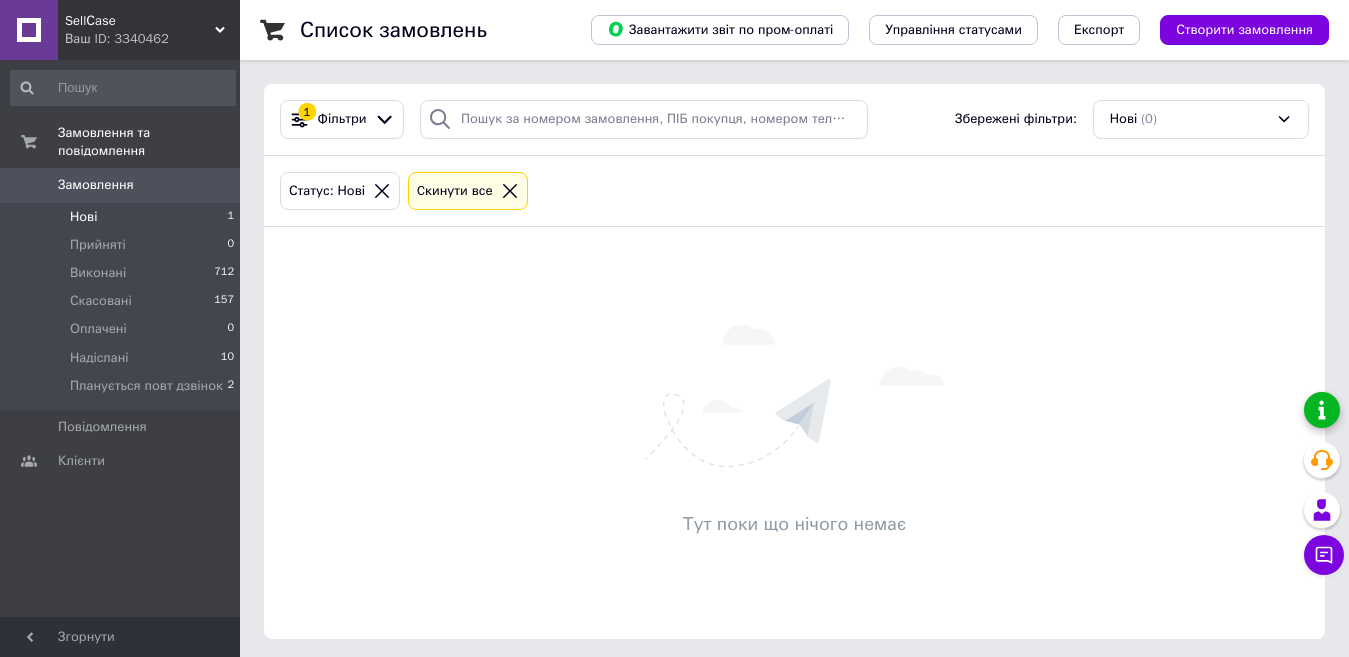click 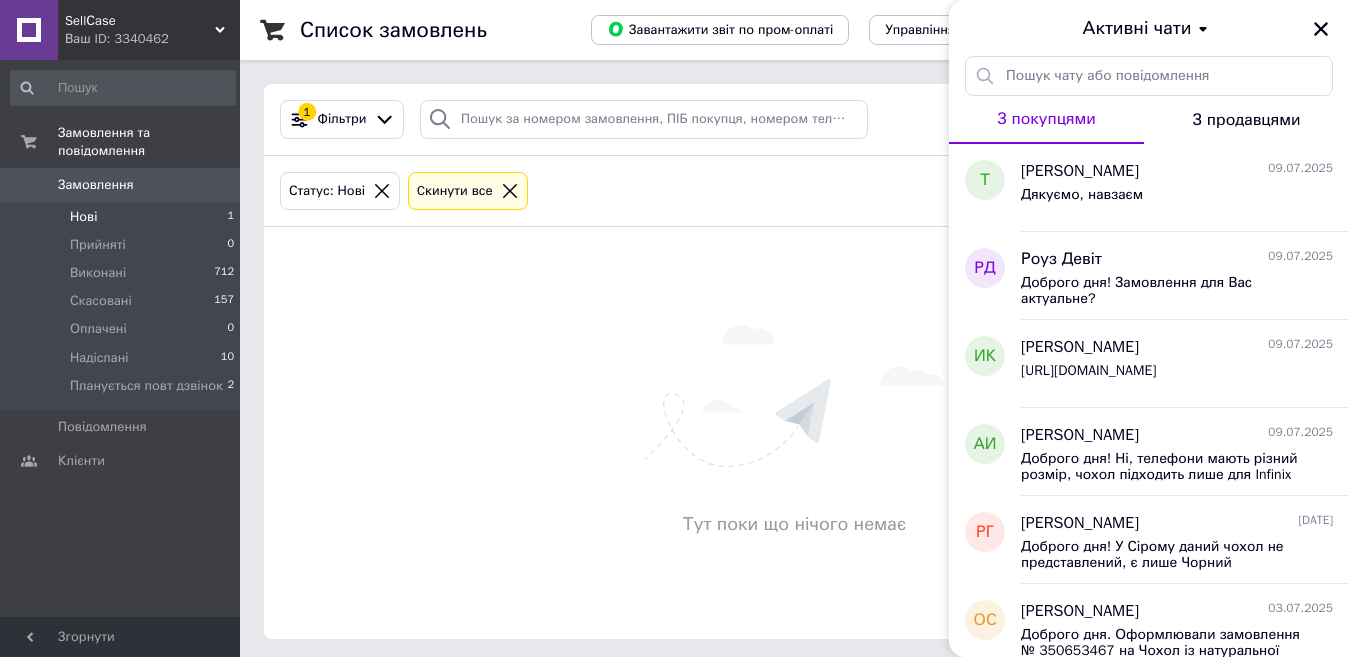 click 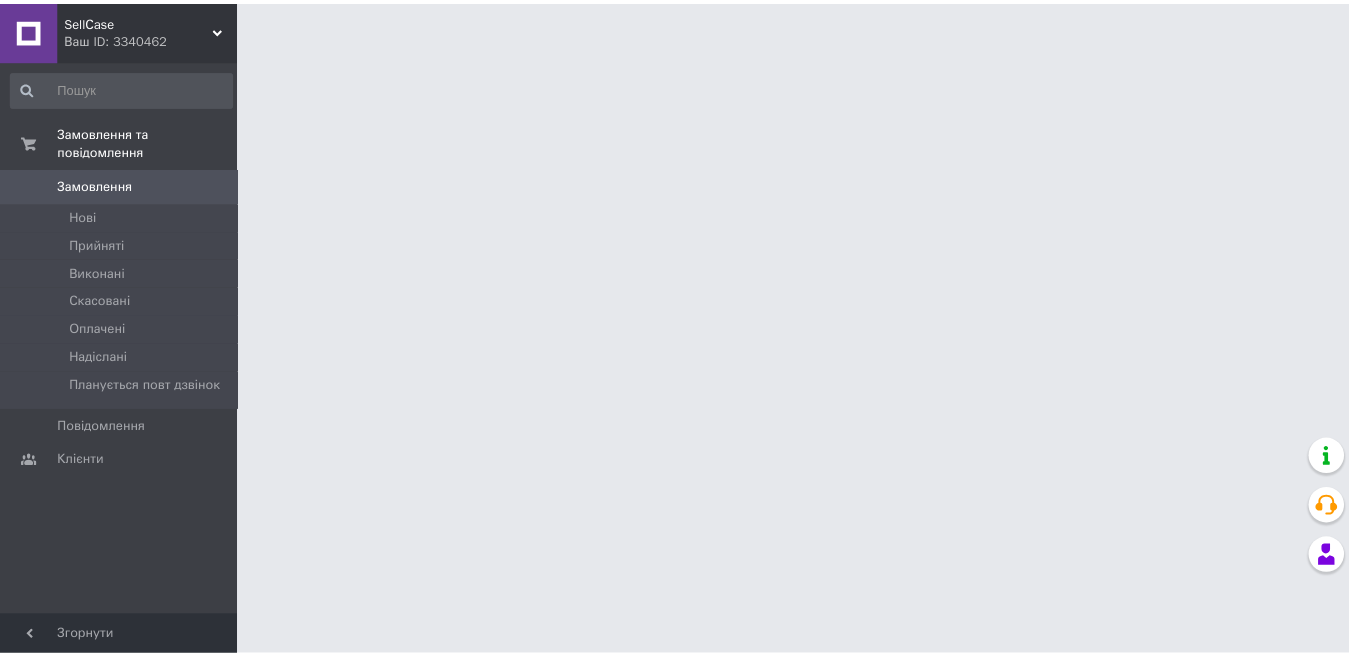 scroll, scrollTop: 0, scrollLeft: 0, axis: both 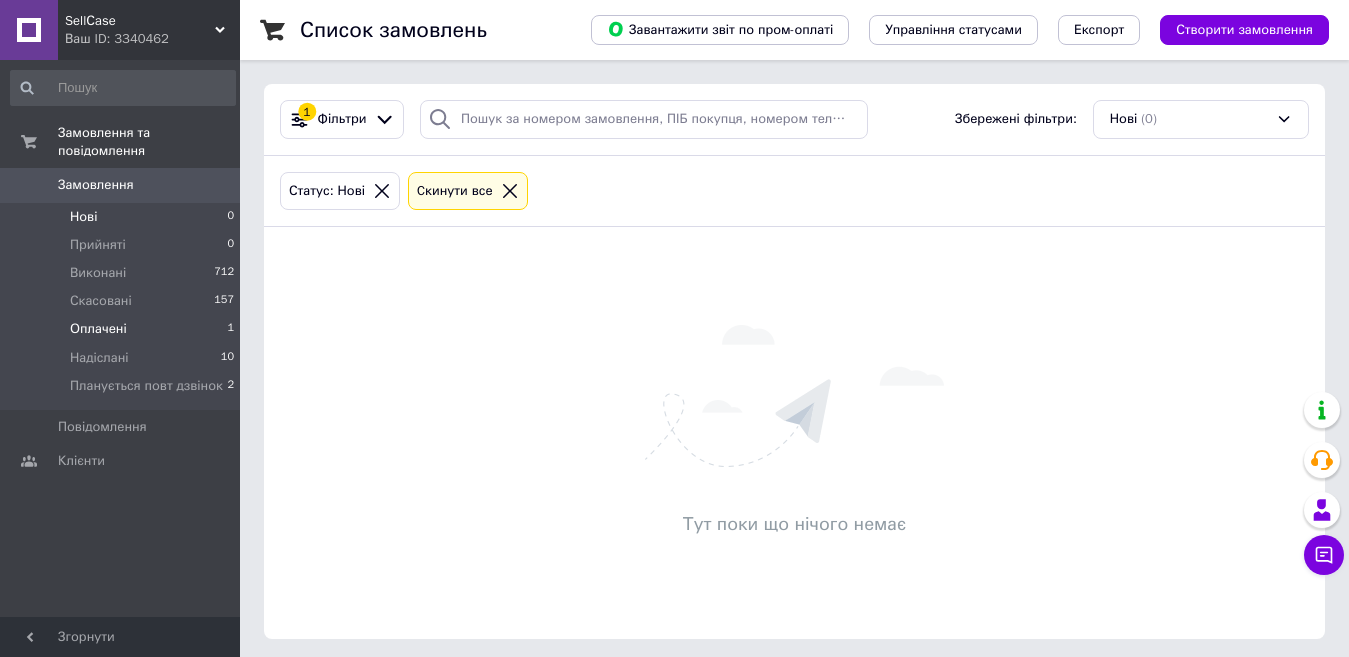click on "Оплачені 1" at bounding box center (123, 329) 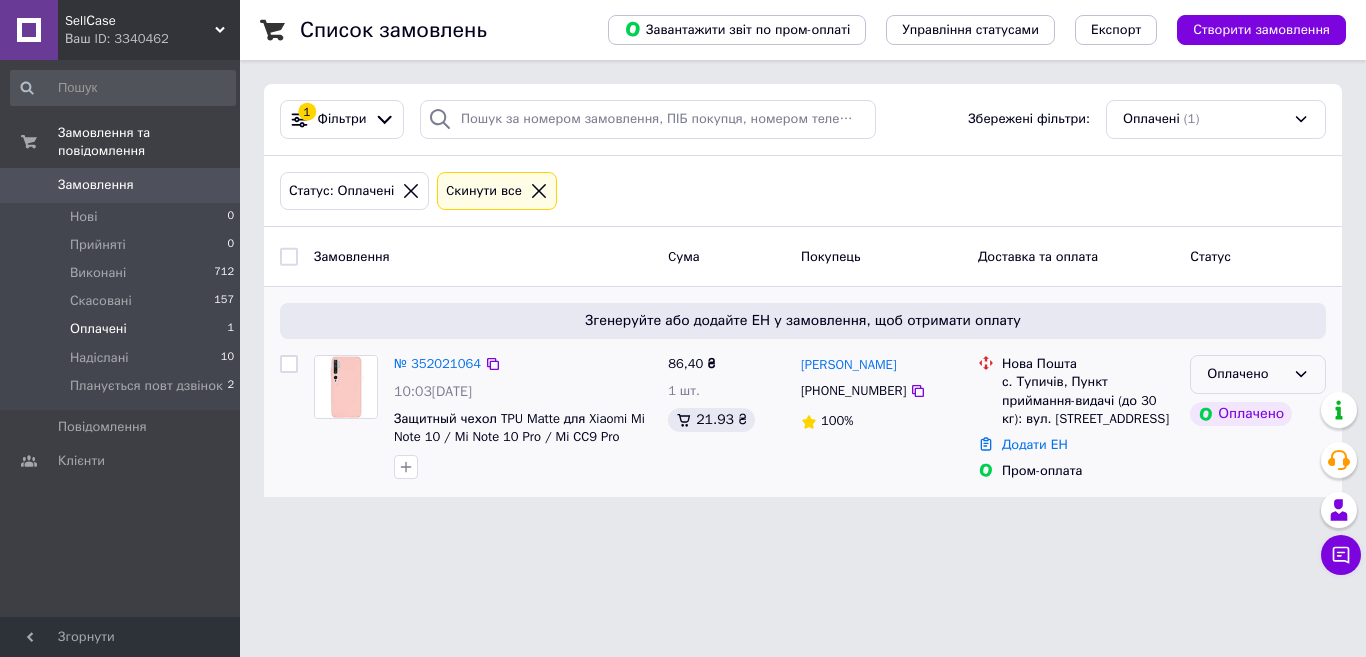 click on "Оплачено" at bounding box center (1246, 374) 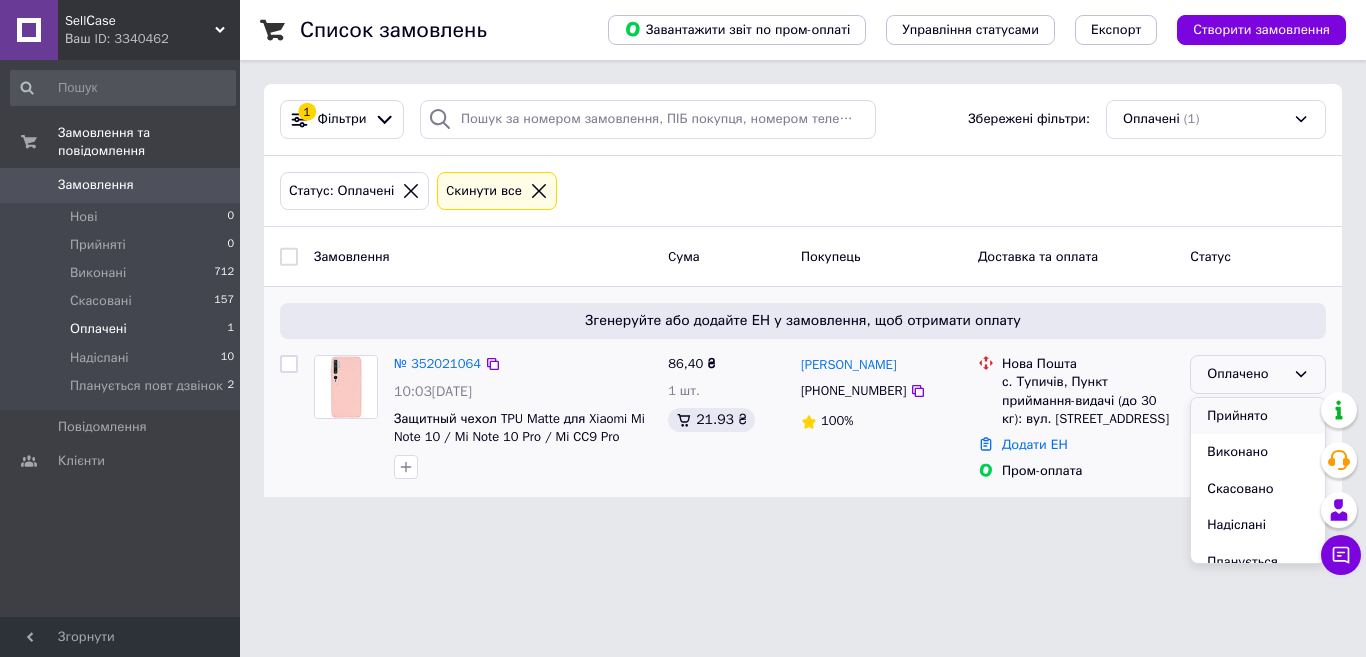 click on "Прийнято" at bounding box center [1258, 416] 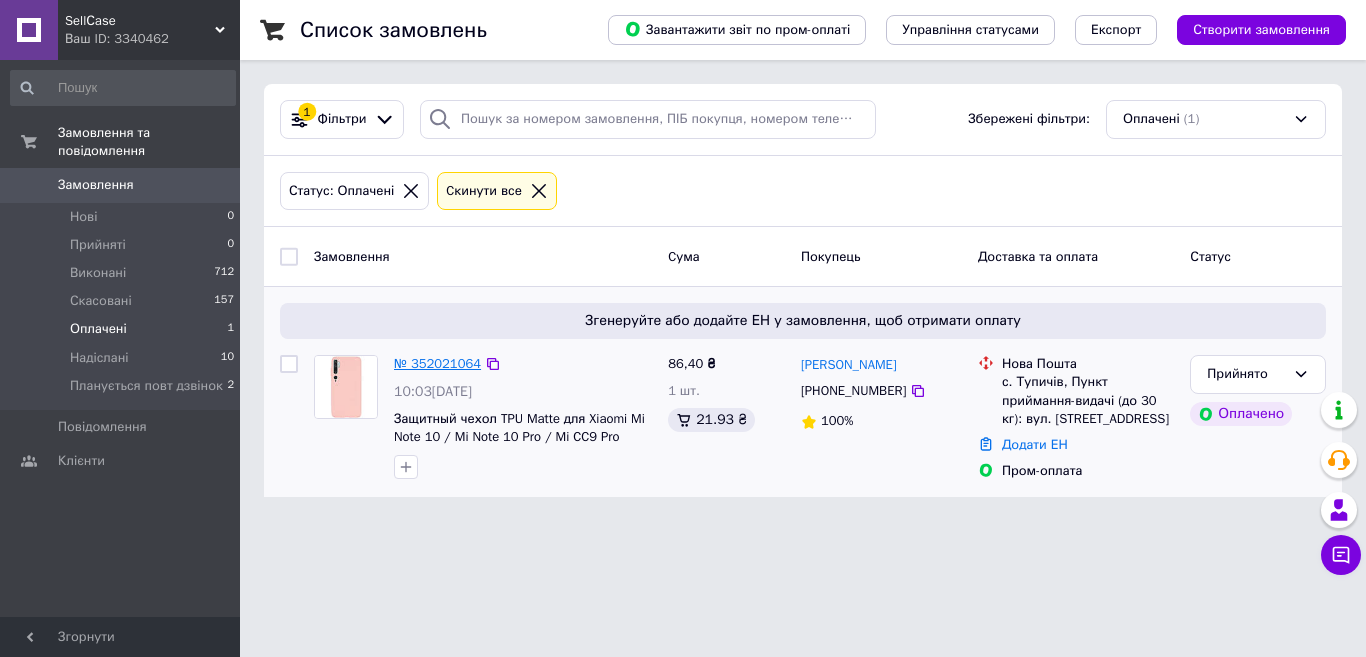 click on "№ 352021064" at bounding box center [437, 363] 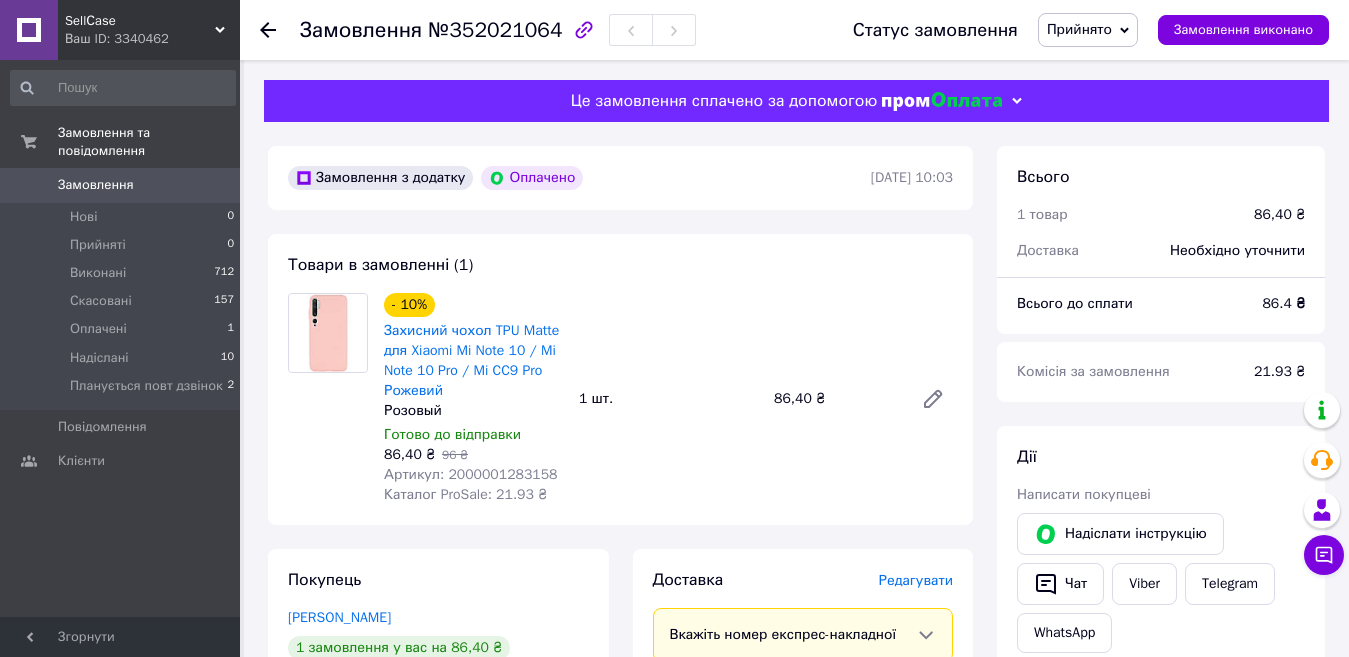 click on "Артикул: 2000001283158" at bounding box center (471, 474) 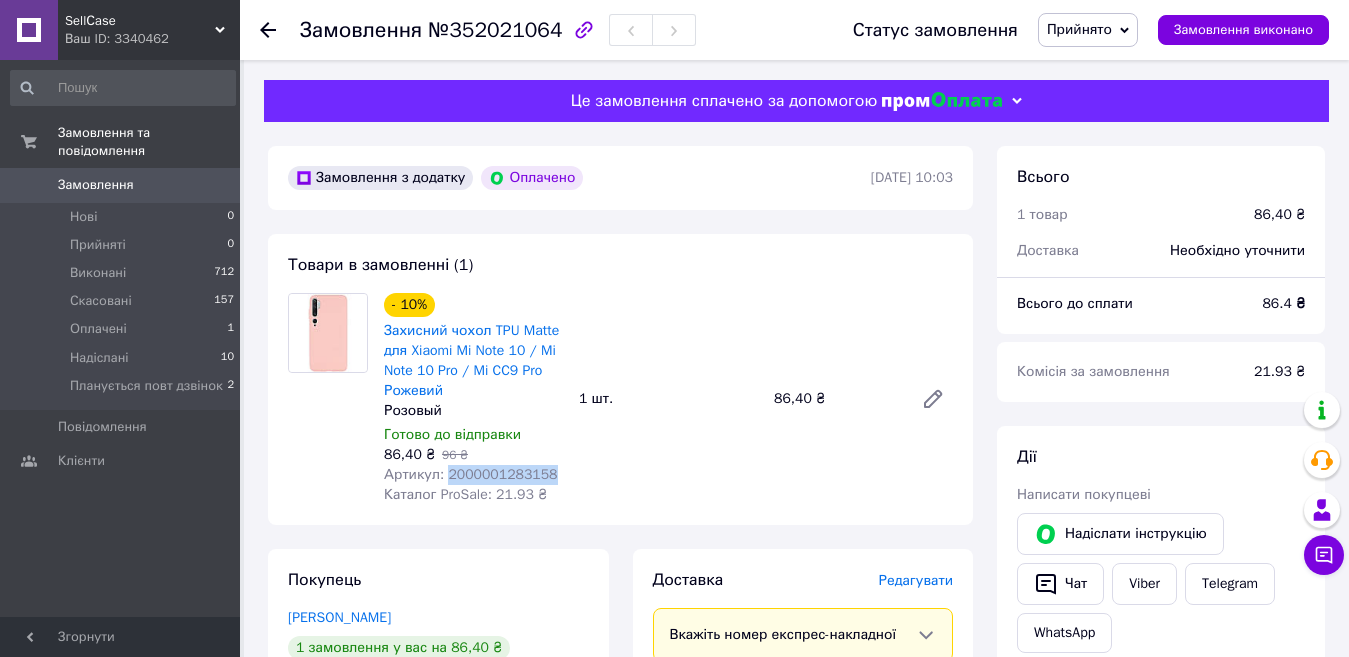 click on "Артикул: 2000001283158" at bounding box center [471, 474] 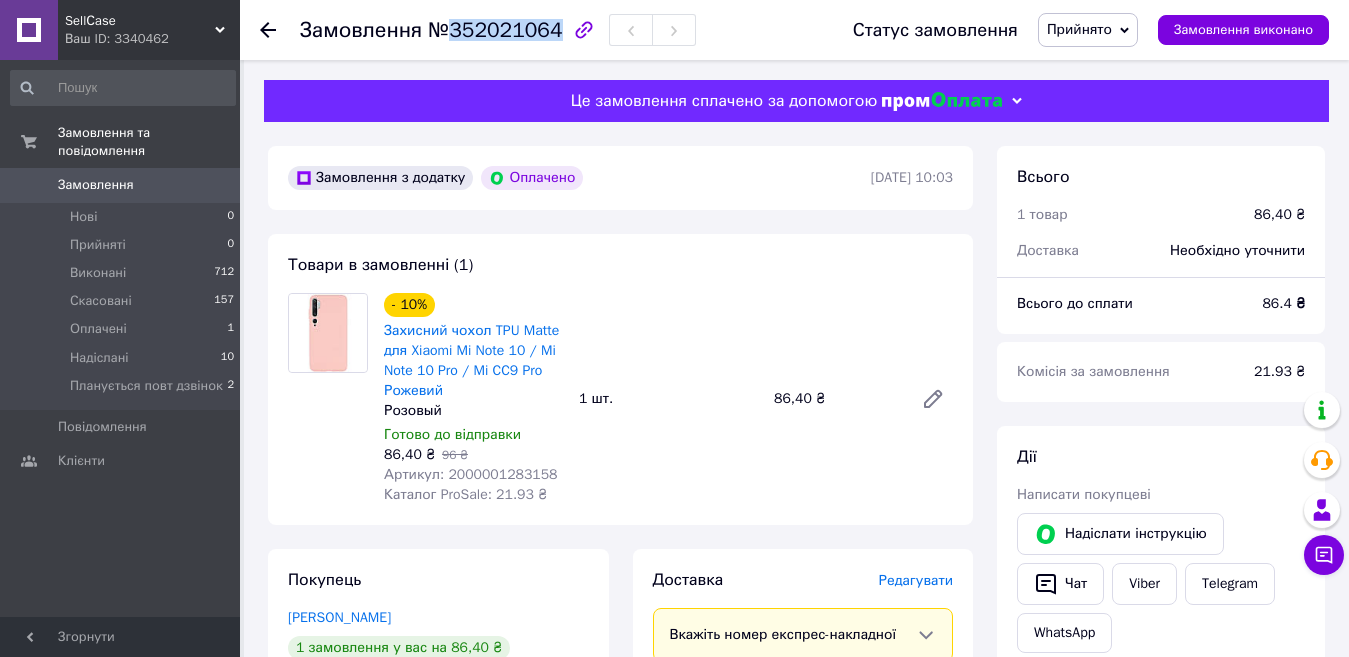 click on "№352021064" at bounding box center (495, 30) 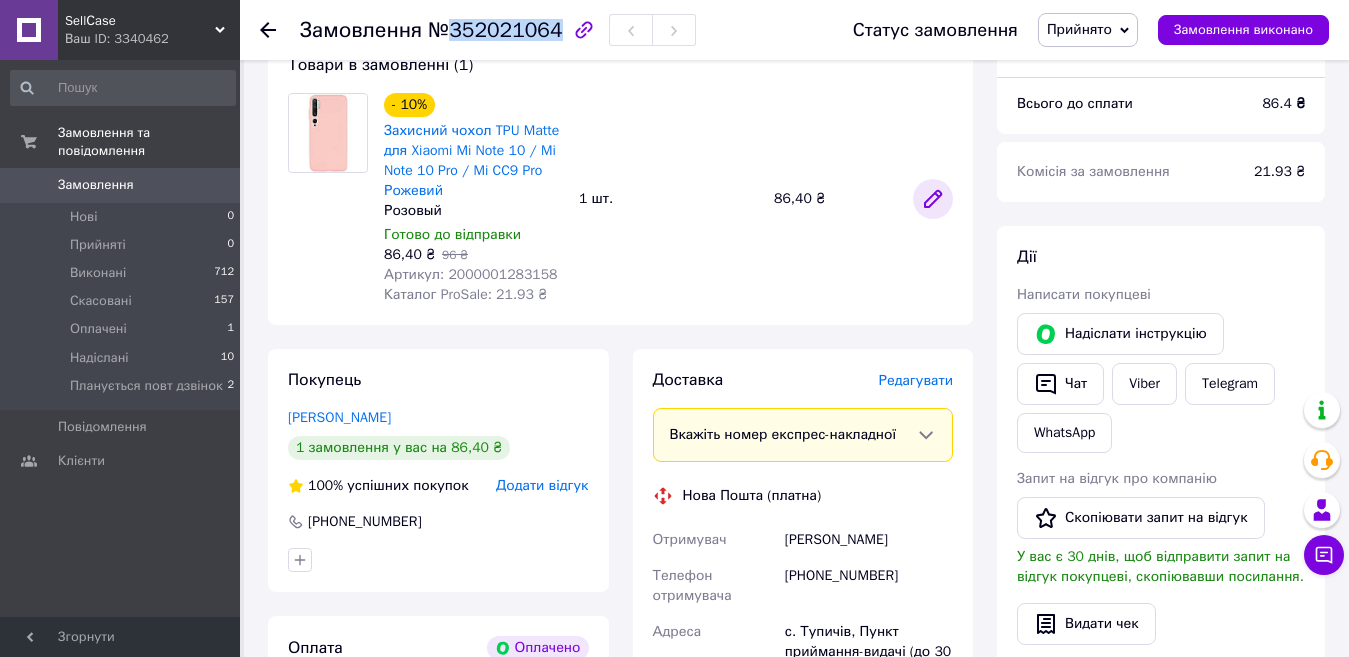 scroll, scrollTop: 300, scrollLeft: 0, axis: vertical 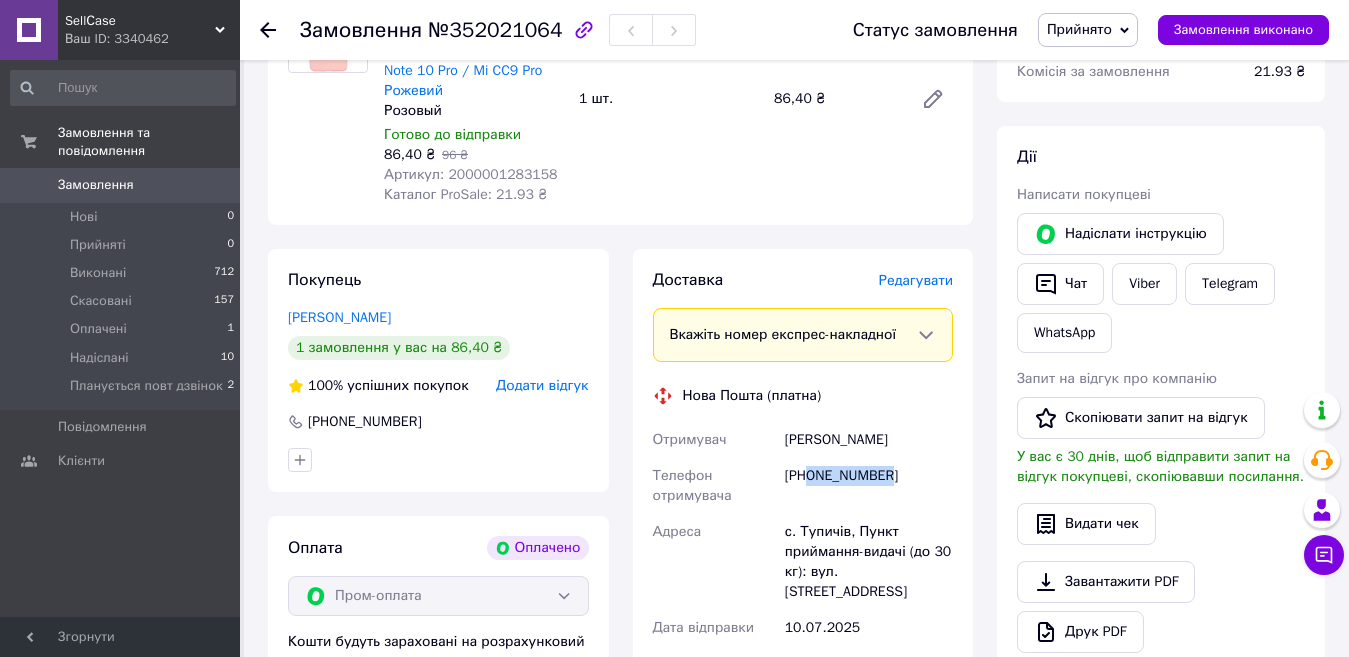 drag, startPoint x: 897, startPoint y: 475, endPoint x: 808, endPoint y: 473, distance: 89.02247 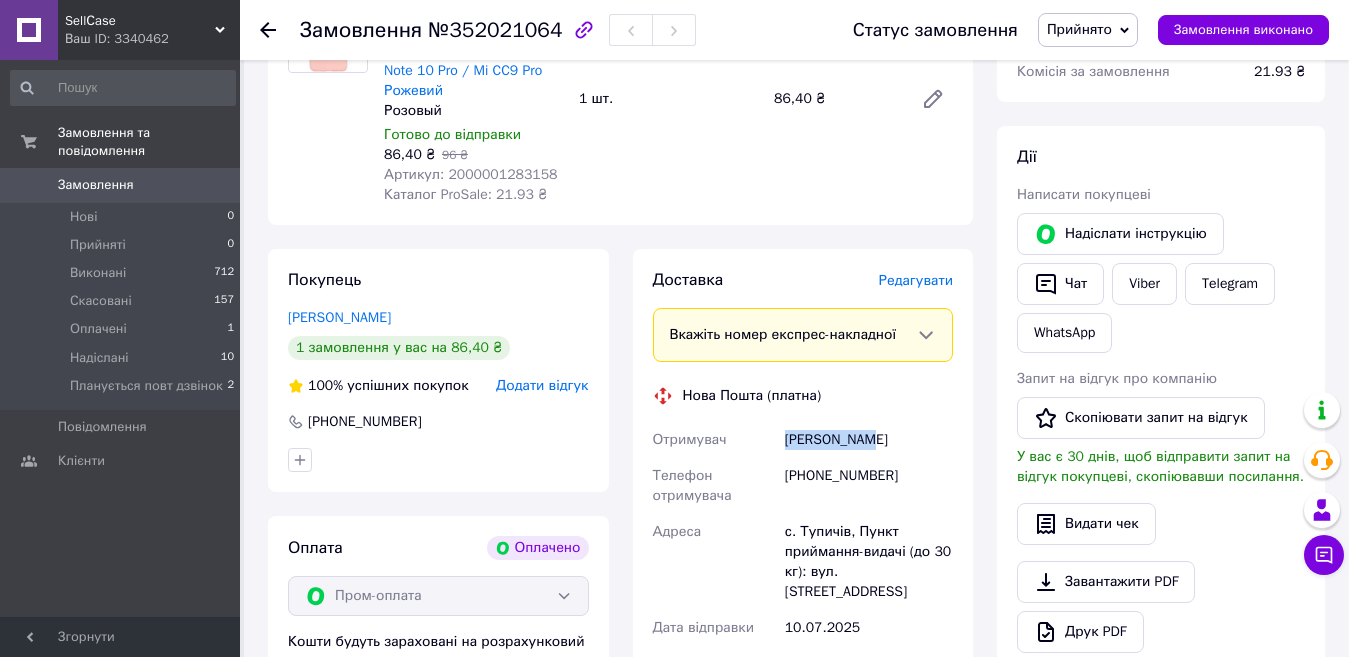 drag, startPoint x: 841, startPoint y: 442, endPoint x: 778, endPoint y: 442, distance: 63 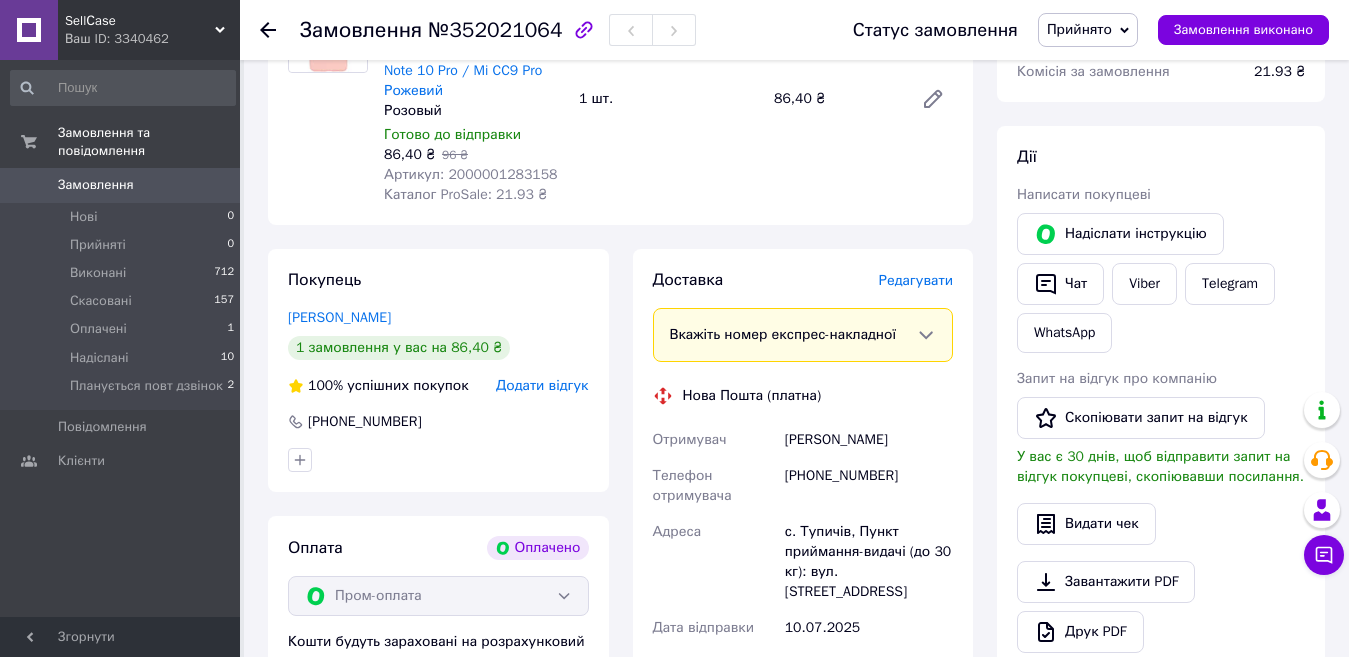 click on "с. Тупичів, Пункт приймання-видачі (до 30 кг): вул. Чернігівська, 8" at bounding box center [869, 562] 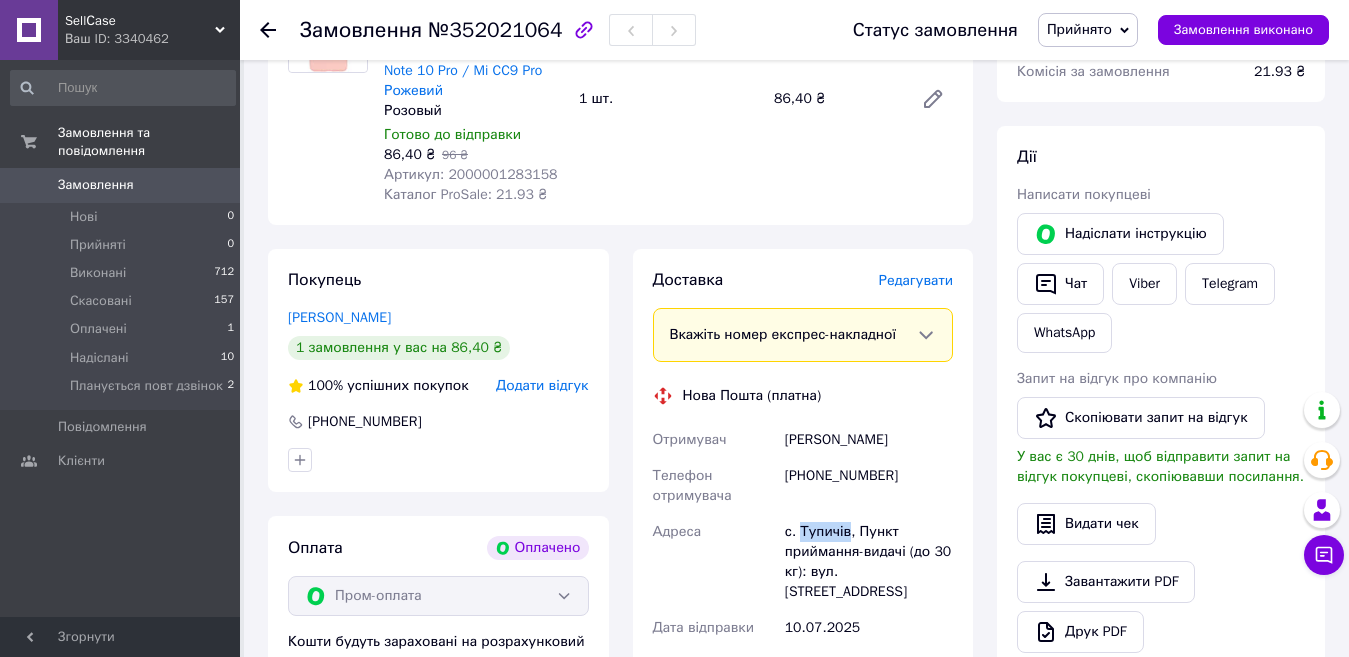 click on "с. Тупичів, Пункт приймання-видачі (до 30 кг): вул. Чернігівська, 8" at bounding box center [869, 562] 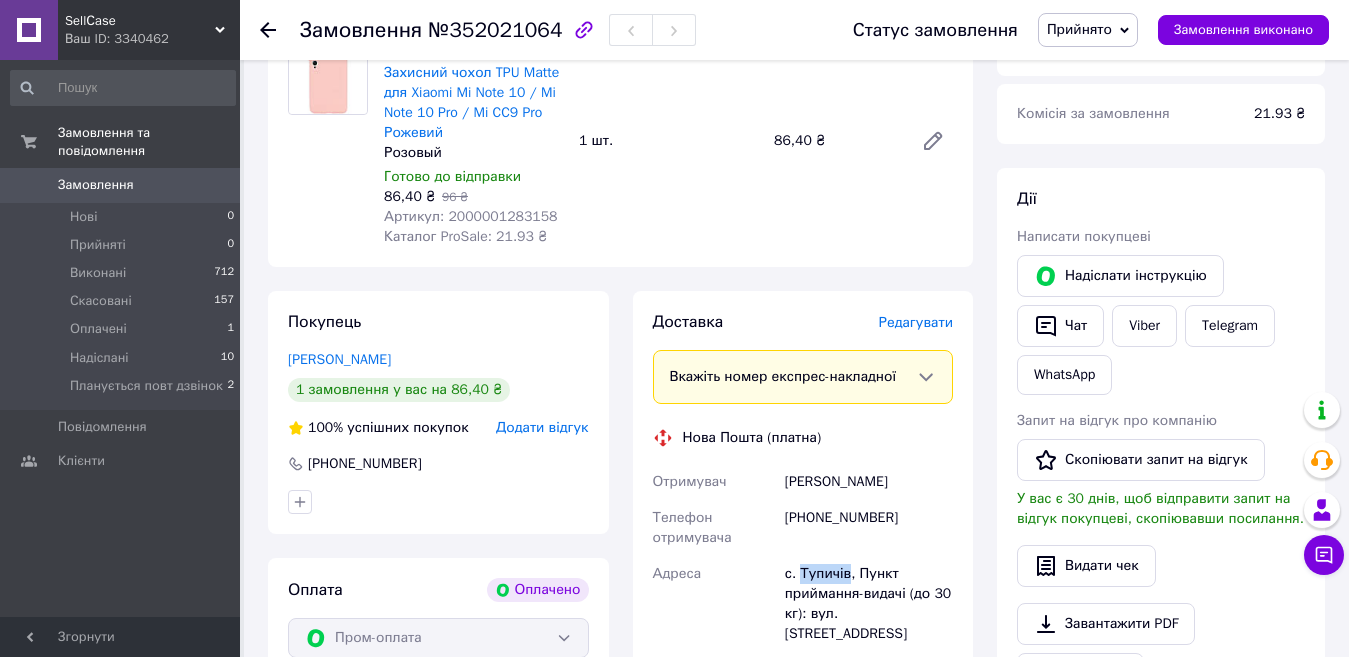 scroll, scrollTop: 0, scrollLeft: 0, axis: both 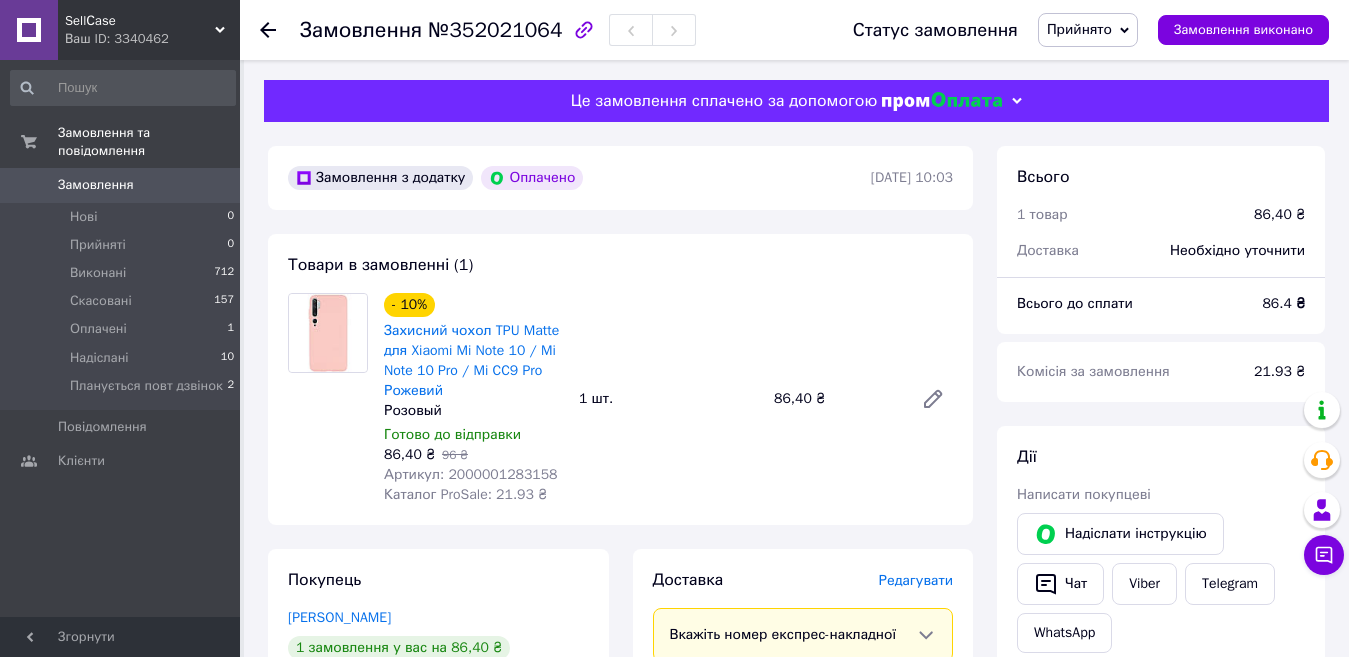 click on "Прийнято" at bounding box center (1079, 29) 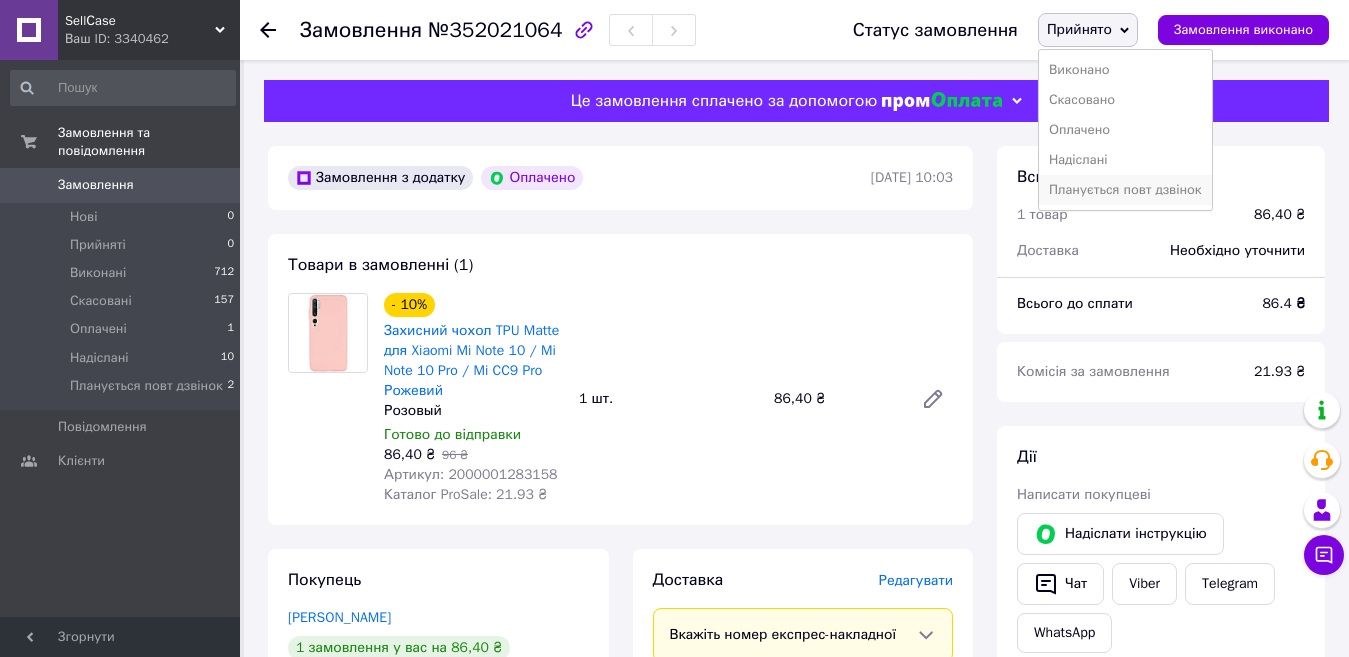 click on "Планується повт дзвінок" at bounding box center [1125, 190] 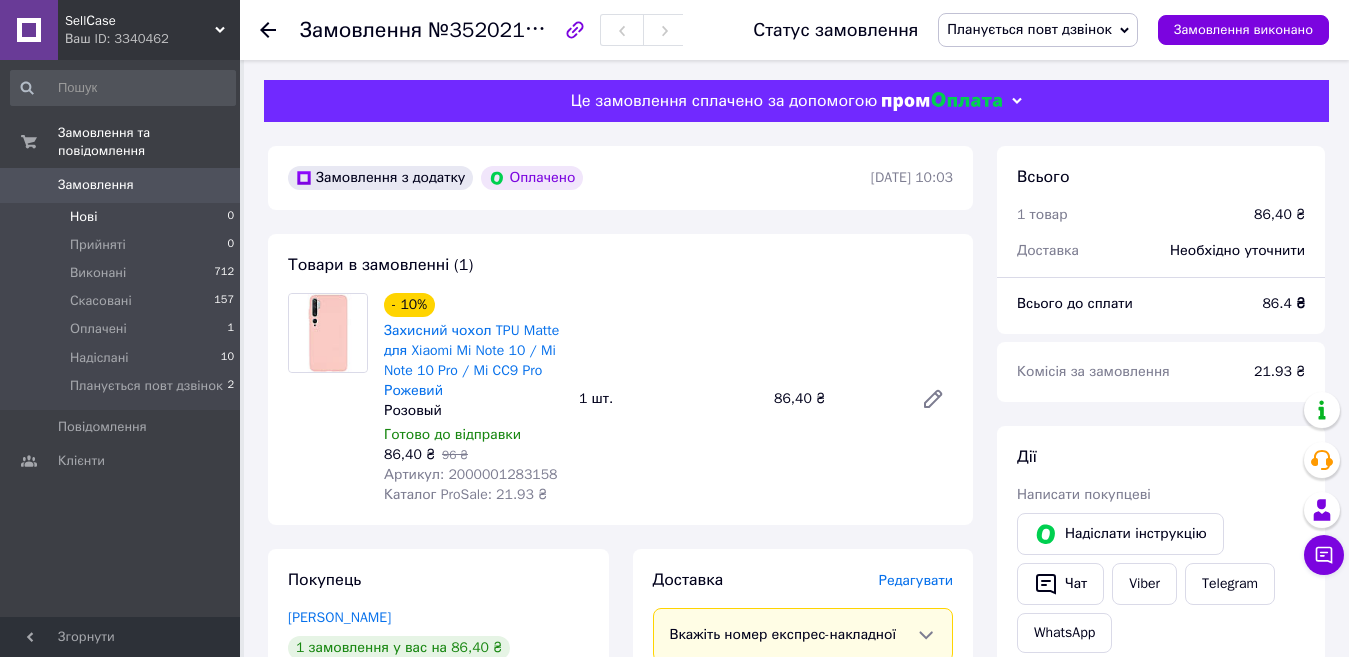 click on "Нові 0" at bounding box center (123, 217) 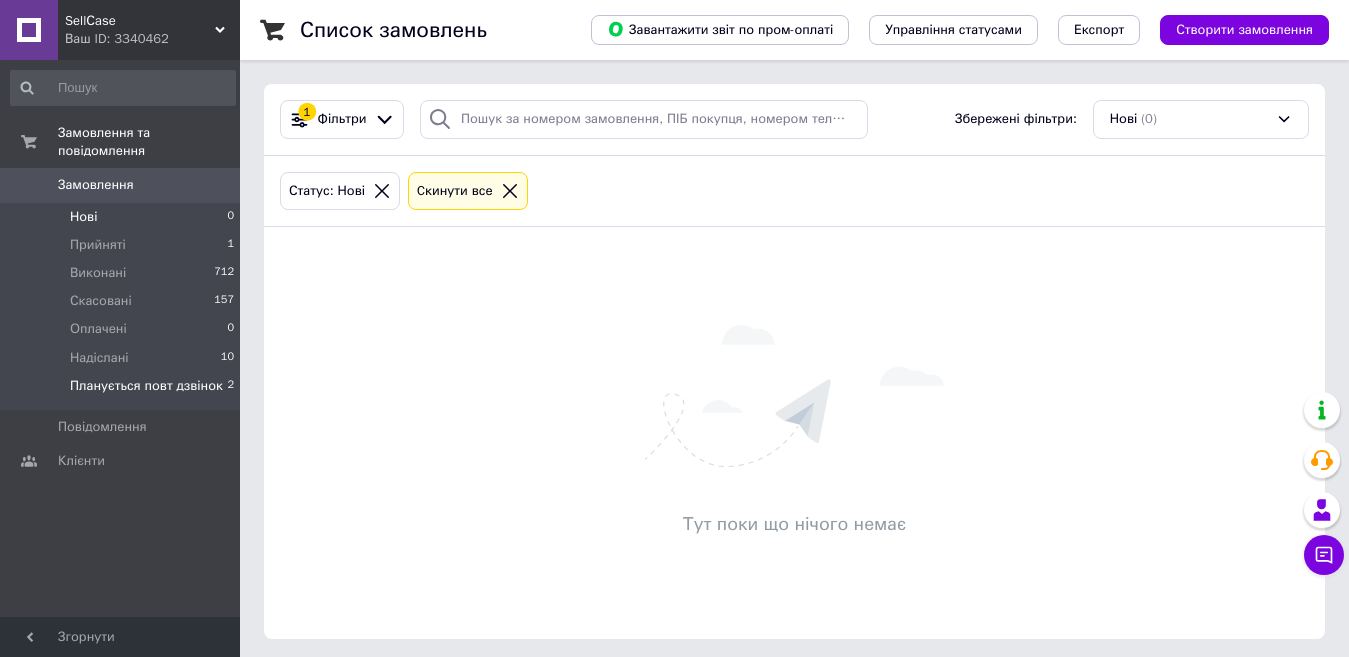 click on "Планується повт дзвінок" at bounding box center [146, 386] 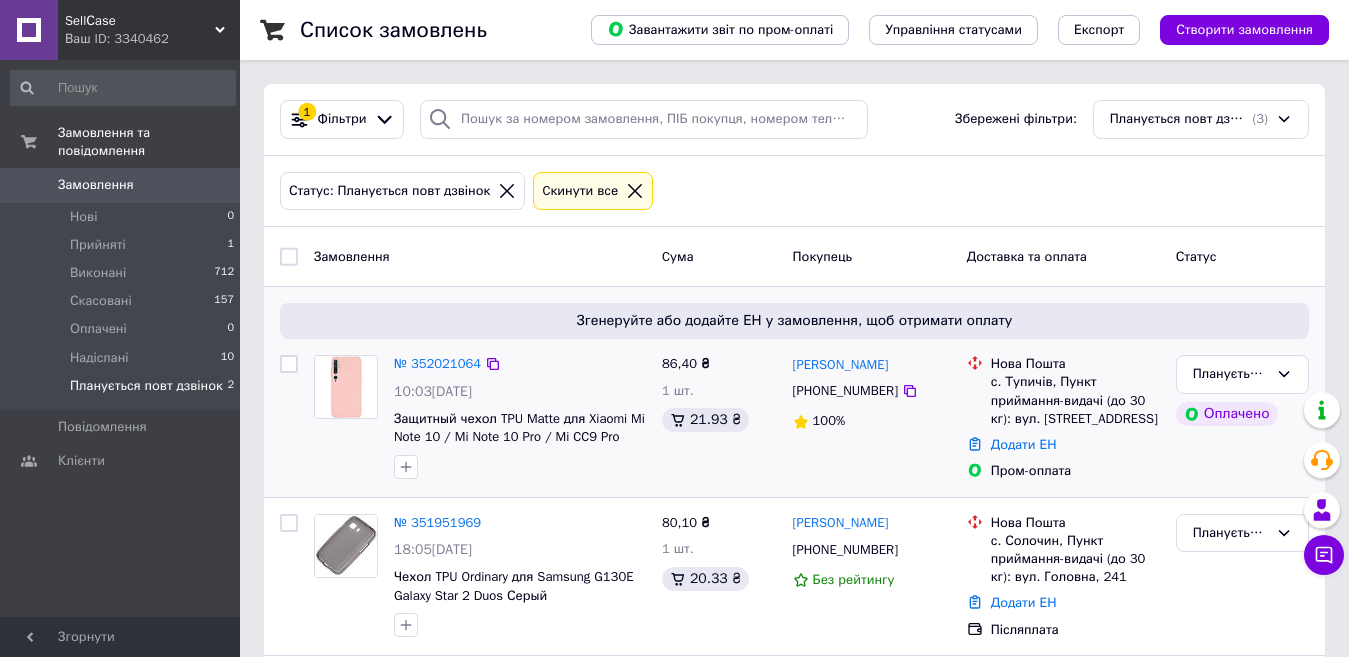scroll, scrollTop: 179, scrollLeft: 0, axis: vertical 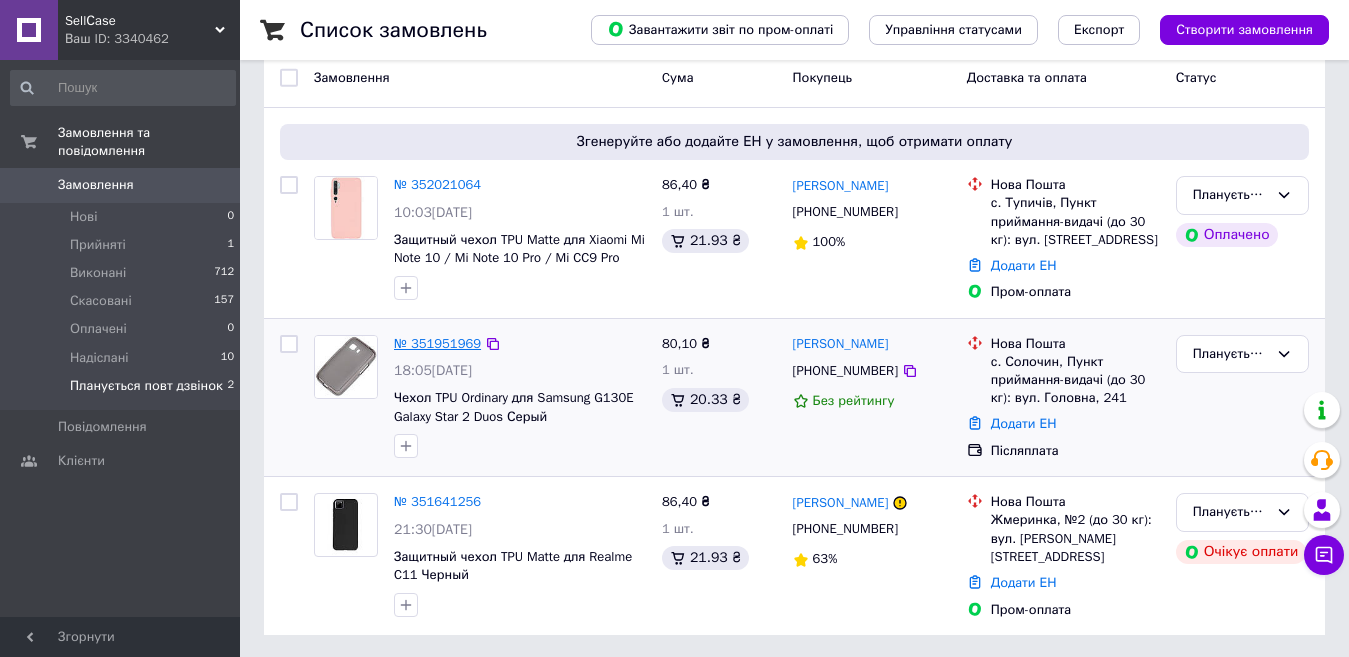 click on "№ 351951969" at bounding box center (437, 343) 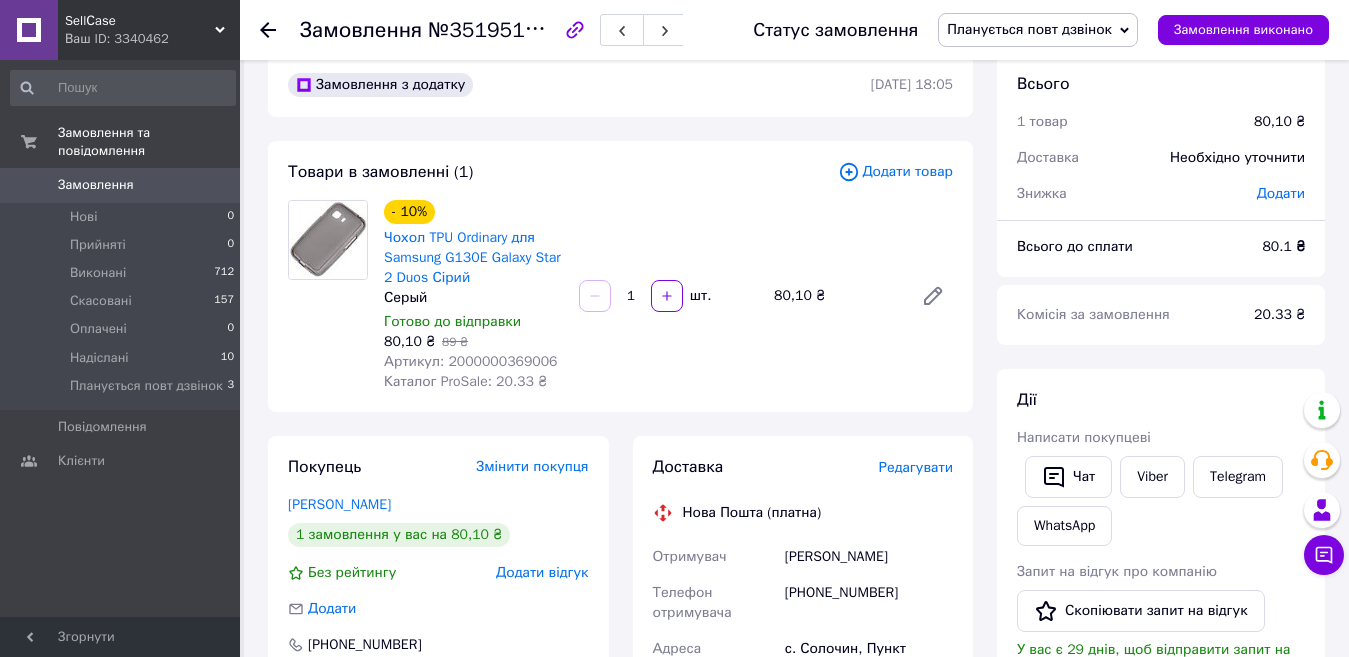 scroll, scrollTop: 0, scrollLeft: 0, axis: both 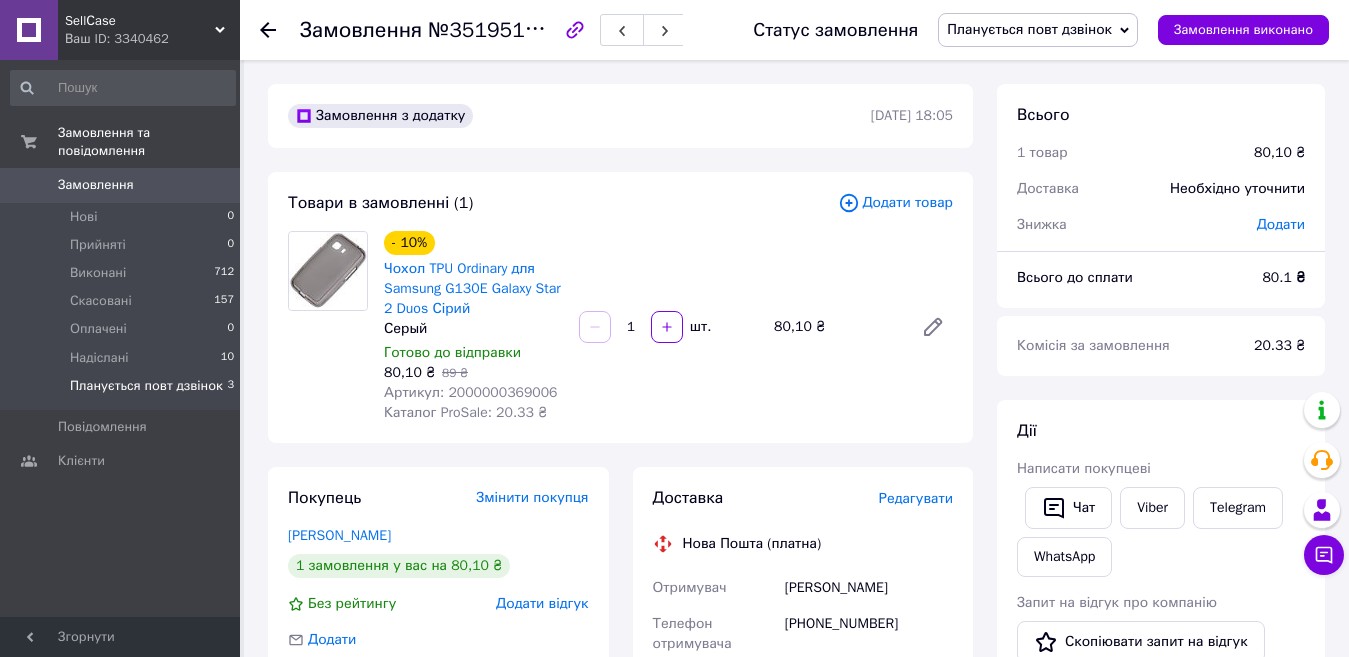 click on "Планується повт дзвінок" at bounding box center (146, 386) 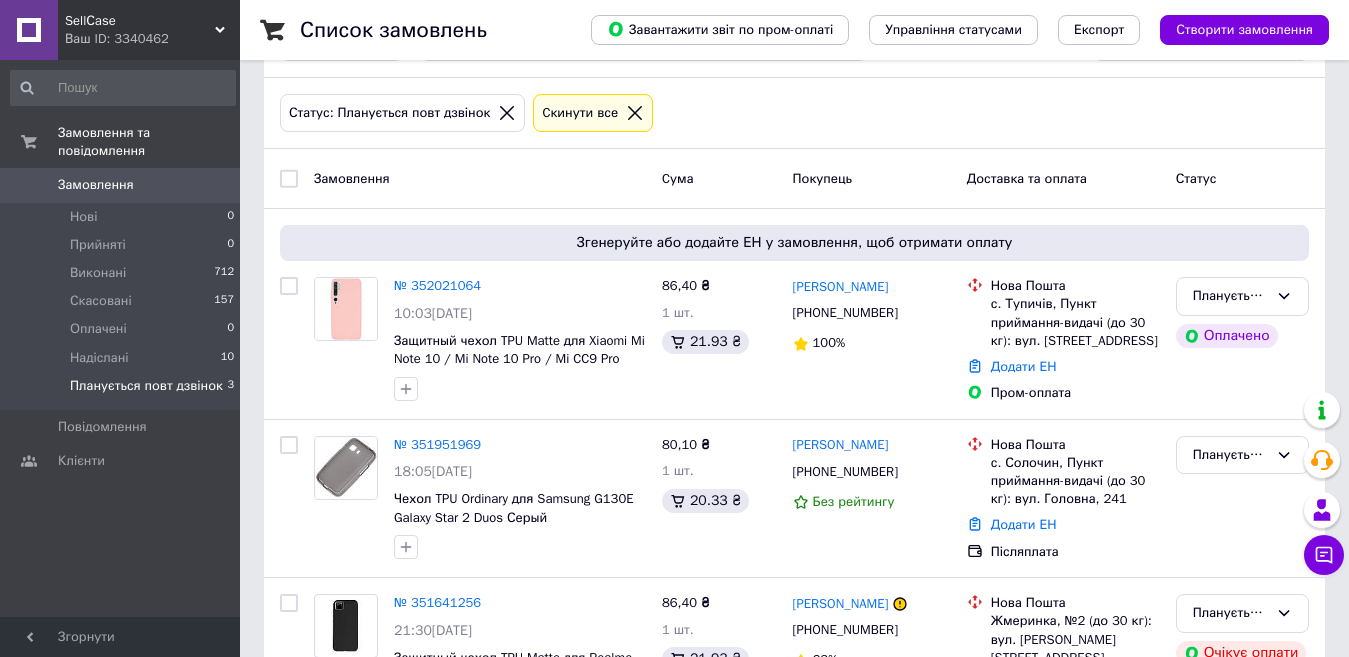 scroll, scrollTop: 0, scrollLeft: 0, axis: both 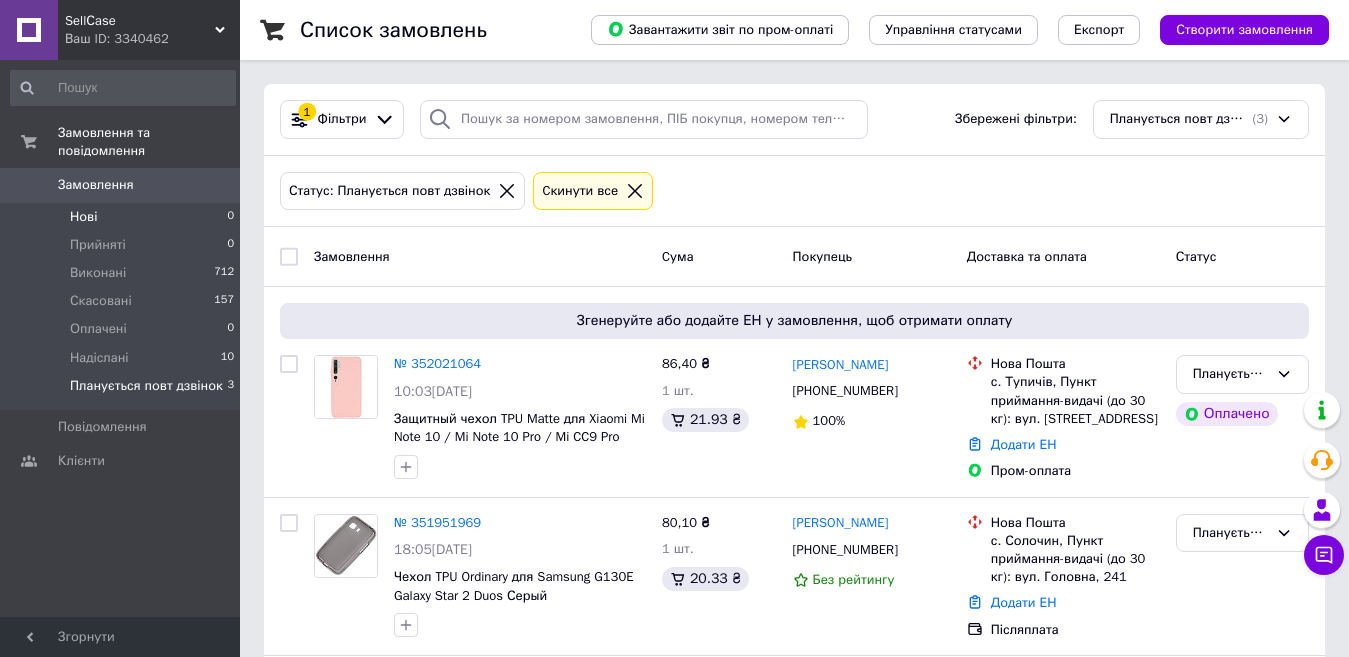 click on "Нові 0" at bounding box center [123, 217] 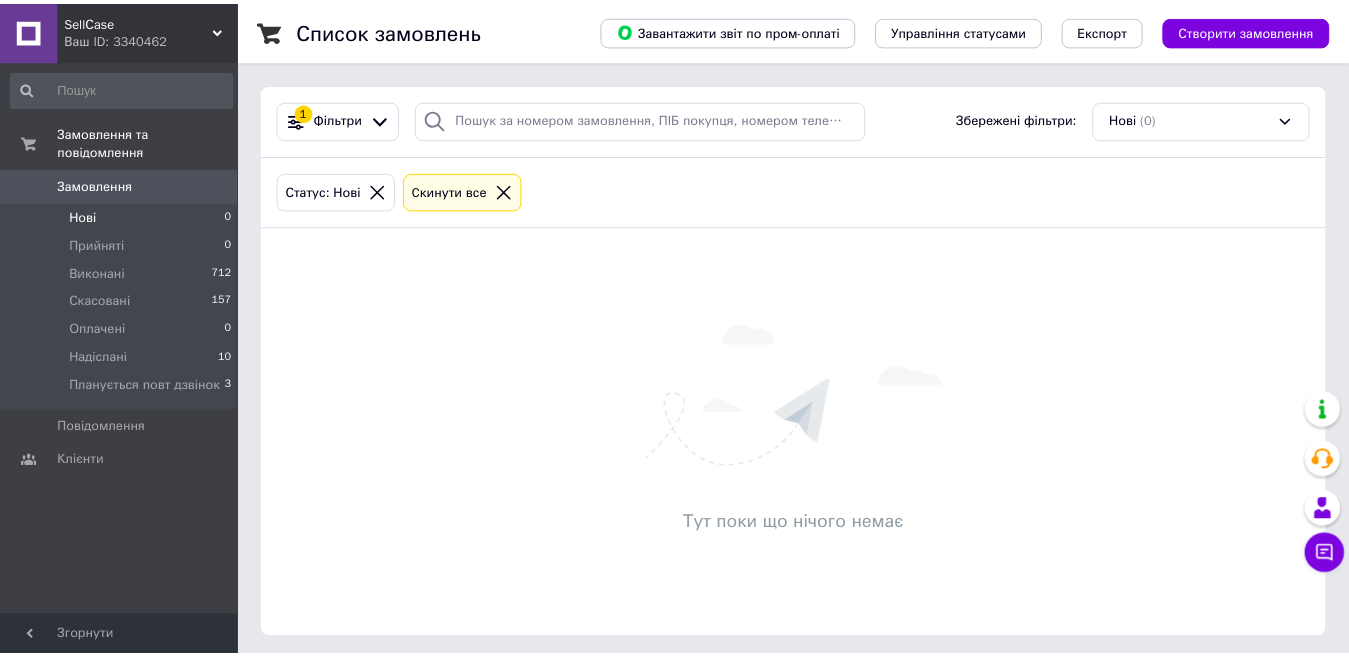 scroll, scrollTop: 0, scrollLeft: 0, axis: both 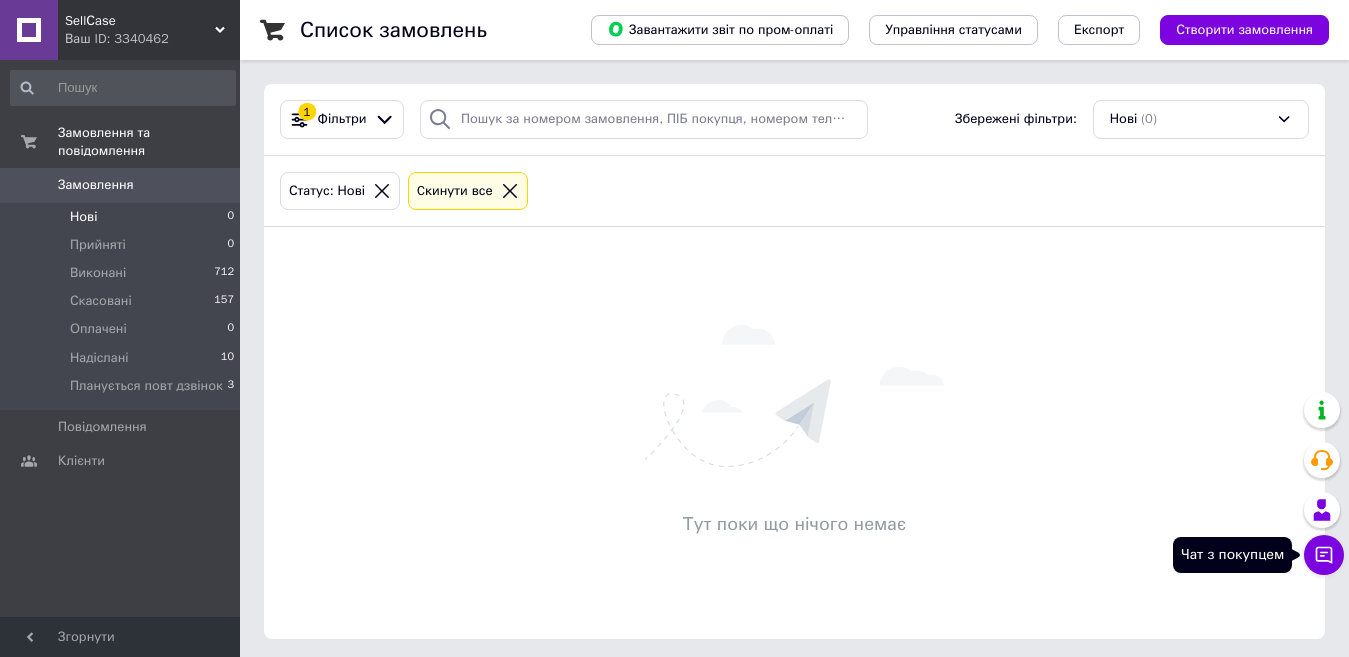 click on "Чат з покупцем" at bounding box center [1324, 555] 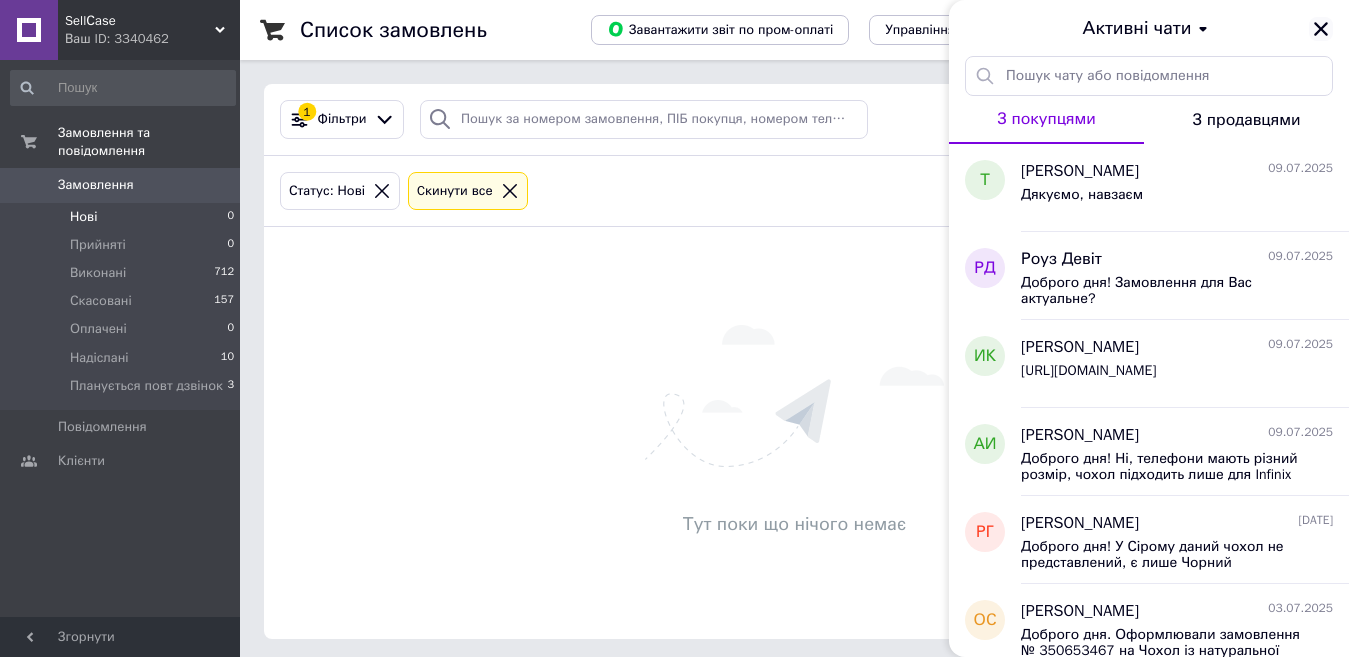 click 